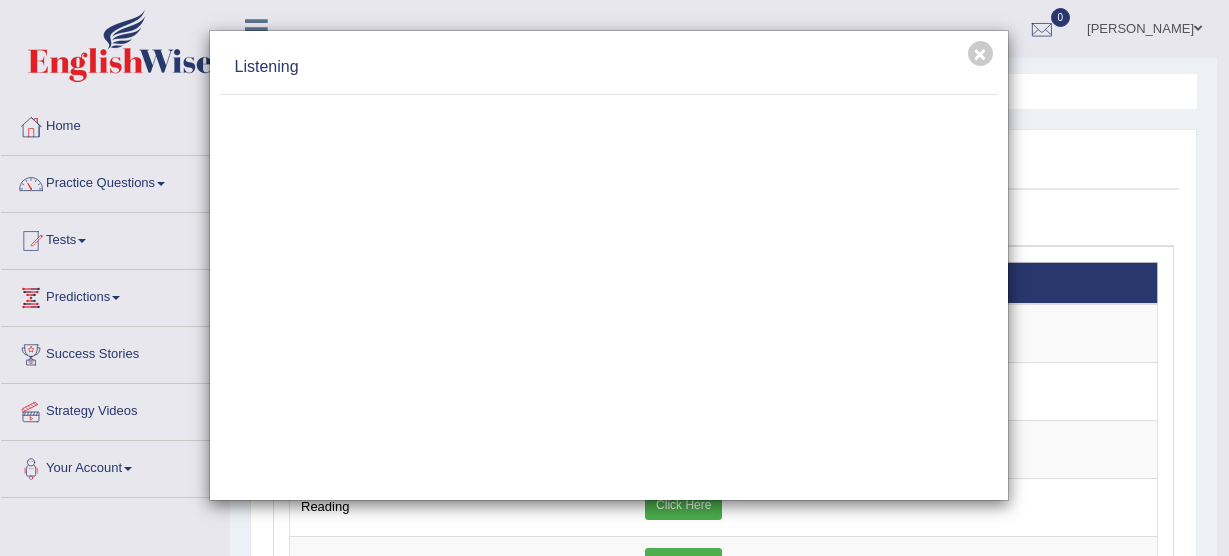 scroll, scrollTop: 0, scrollLeft: 0, axis: both 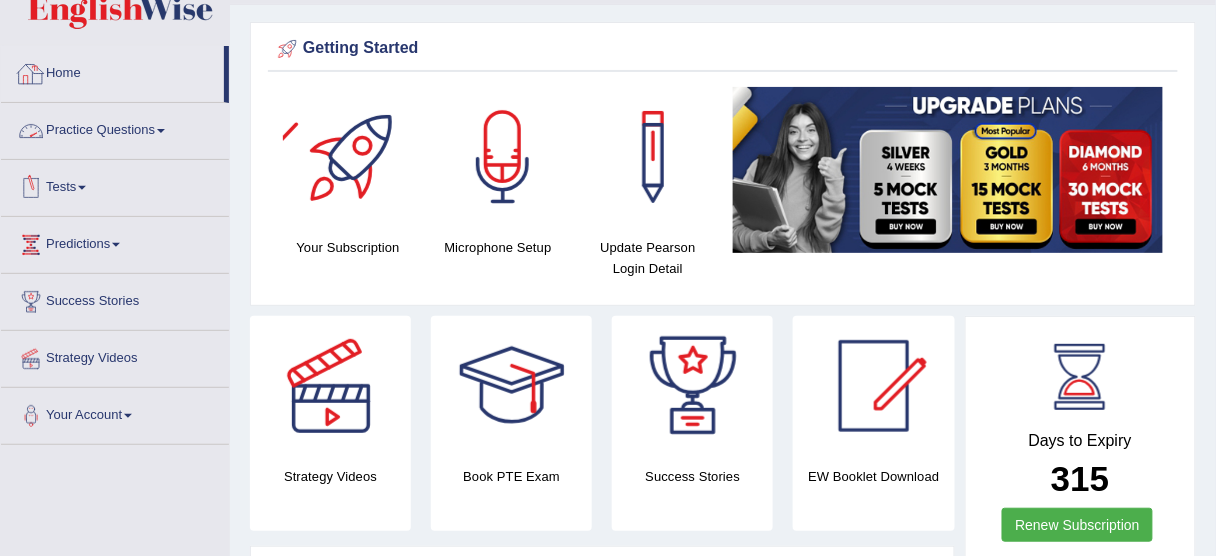 click on "Home" at bounding box center (112, 71) 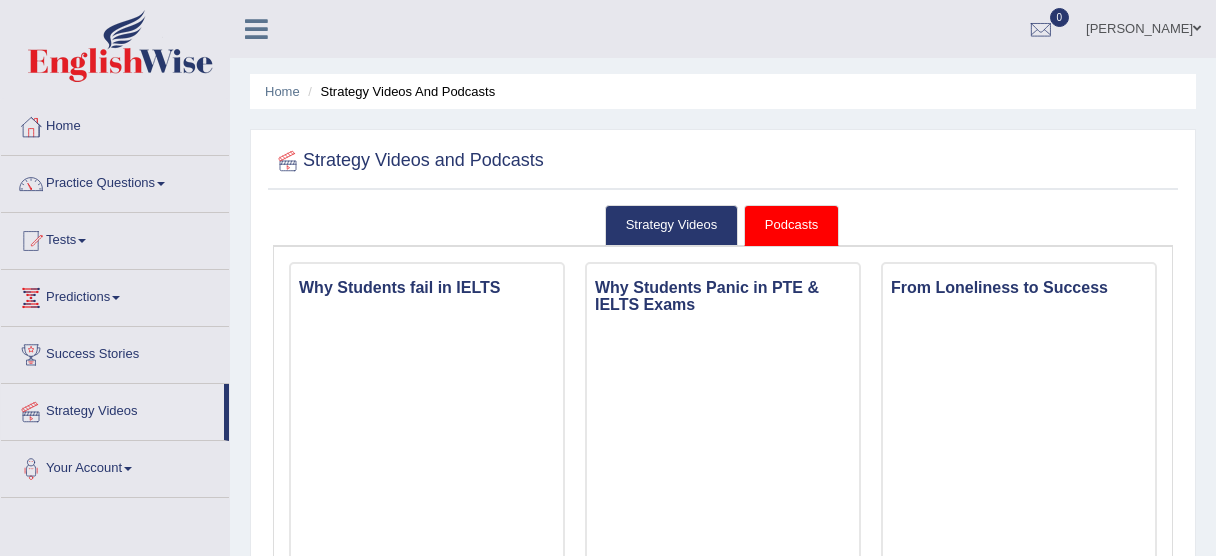 scroll, scrollTop: 0, scrollLeft: 0, axis: both 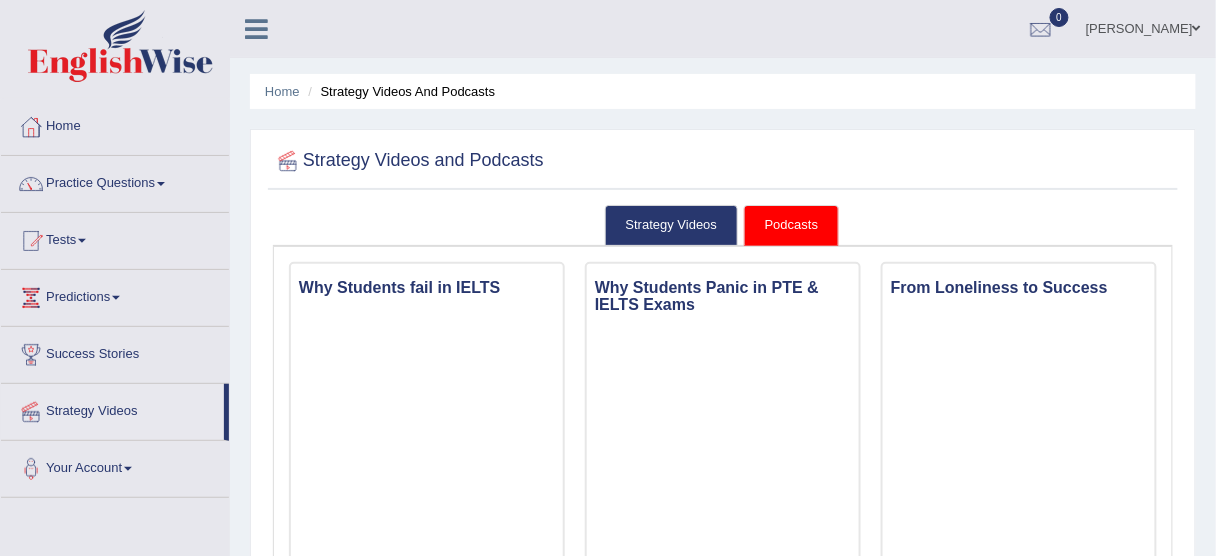 click on "Strategy Videos and Podcasts
Strategy Videos
Podcasts
×
Introduction
× Speaking × Writing × Reading × Title" at bounding box center (723, 1425) 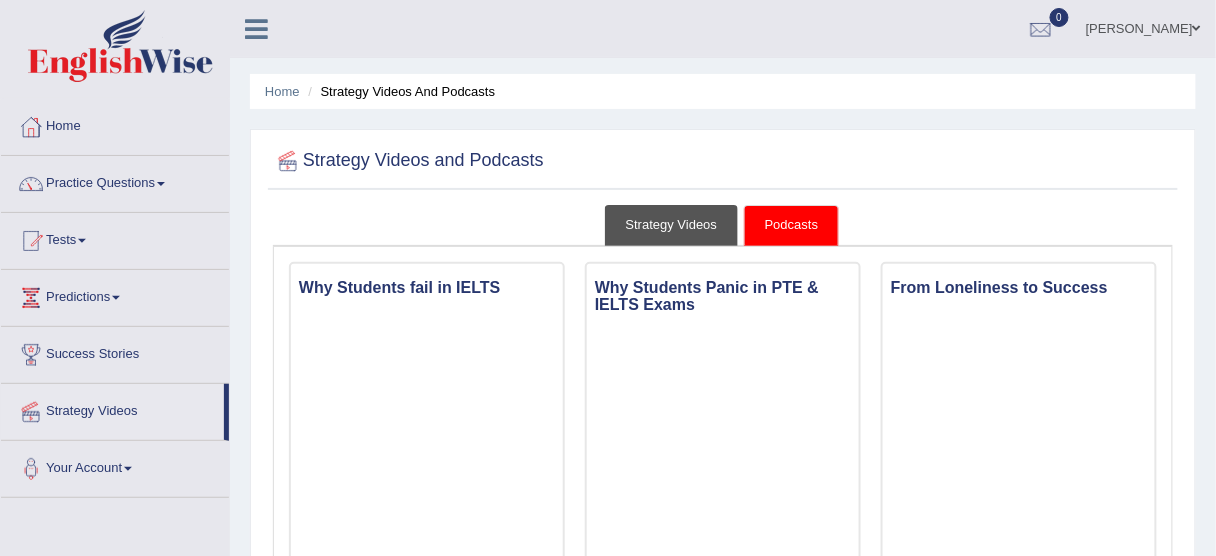 click on "Strategy Videos" at bounding box center (672, 225) 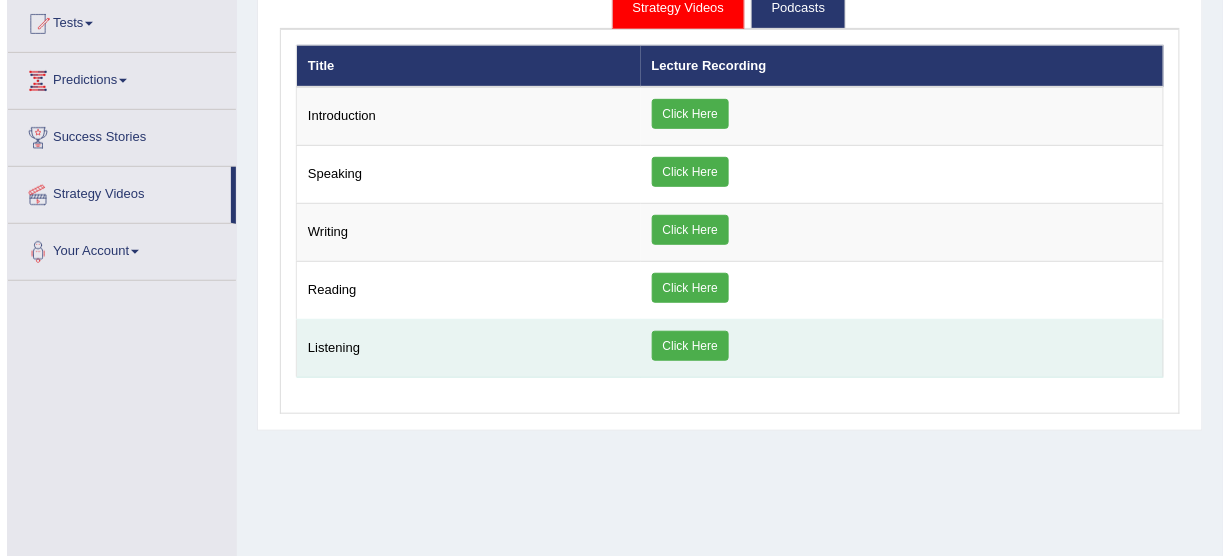 scroll, scrollTop: 240, scrollLeft: 0, axis: vertical 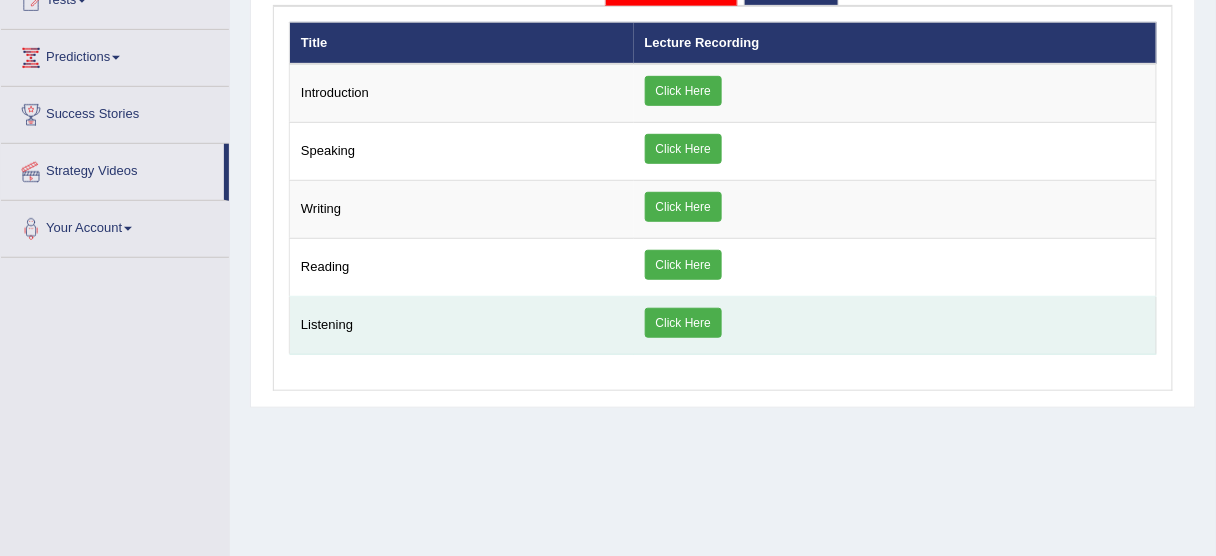 click on "Listening" at bounding box center (462, 326) 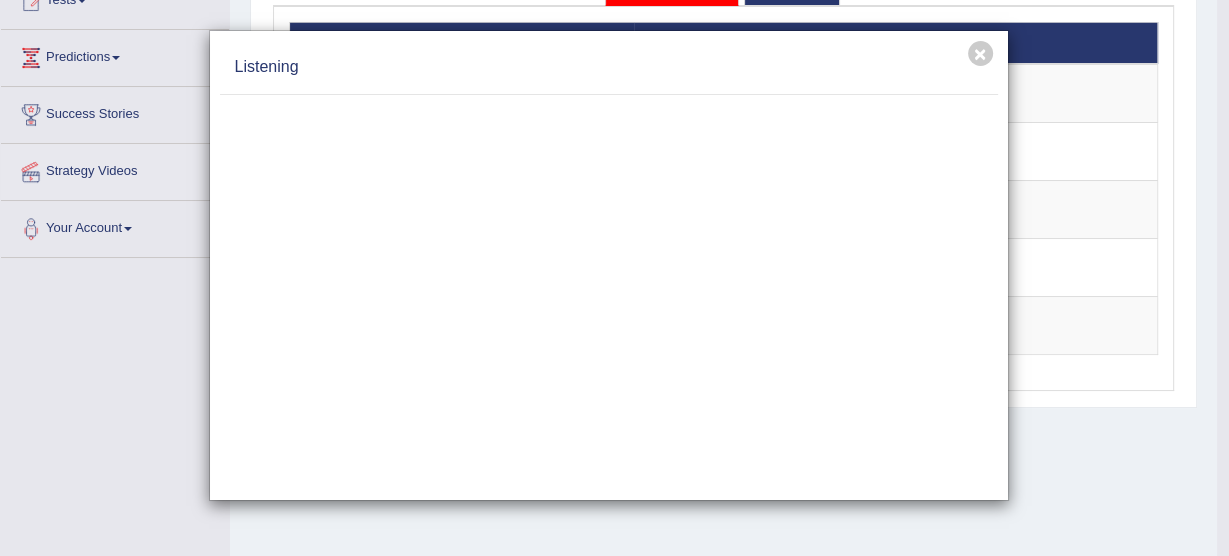 scroll, scrollTop: 0, scrollLeft: 0, axis: both 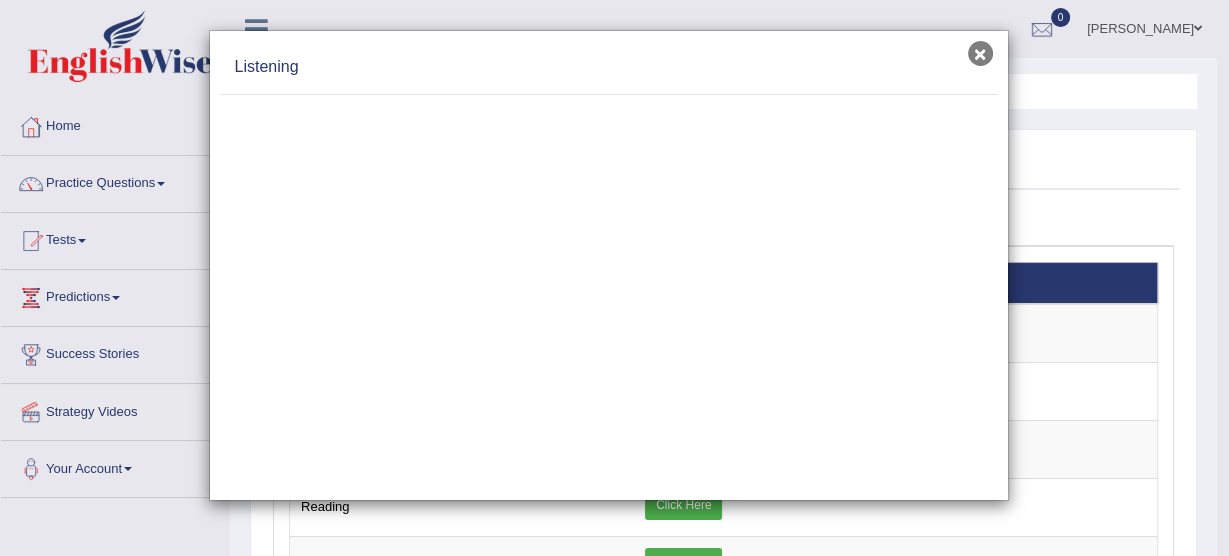 click on "×" at bounding box center [980, 53] 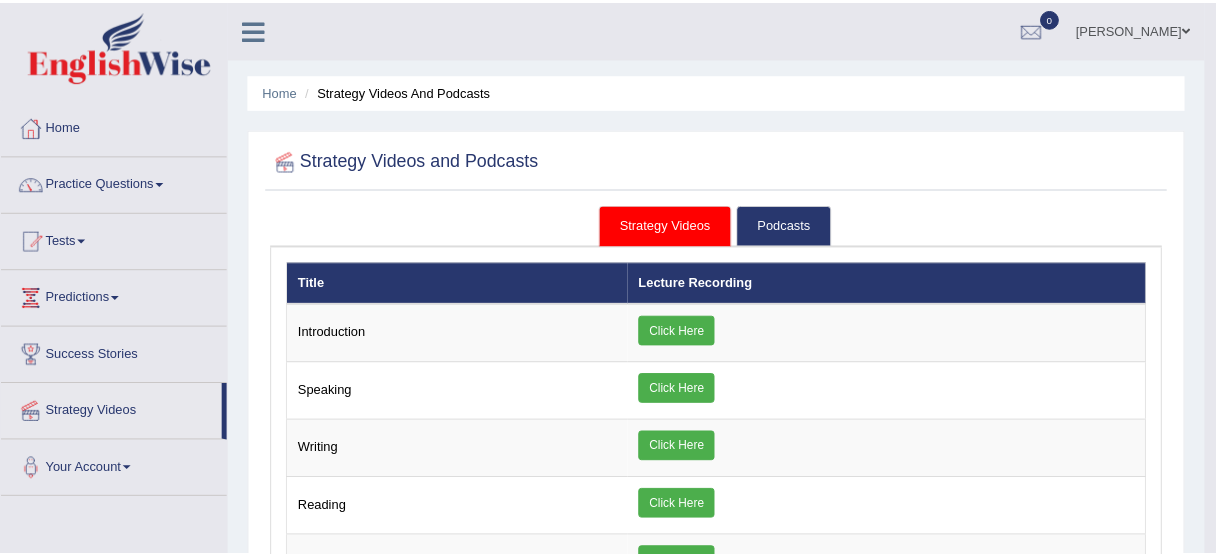 scroll, scrollTop: 15, scrollLeft: 0, axis: vertical 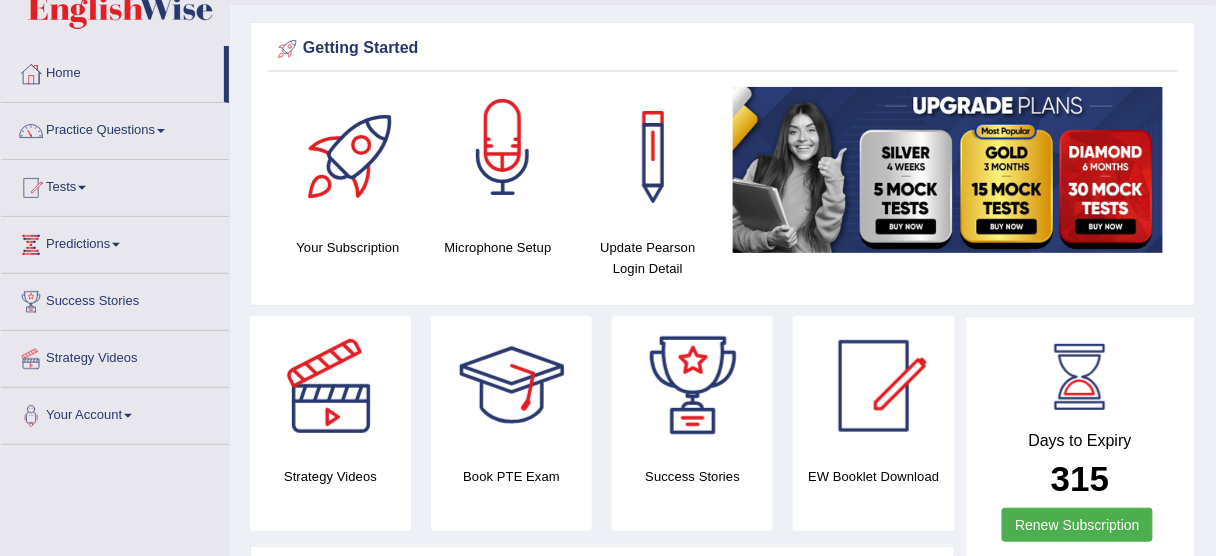 click at bounding box center (503, 157) 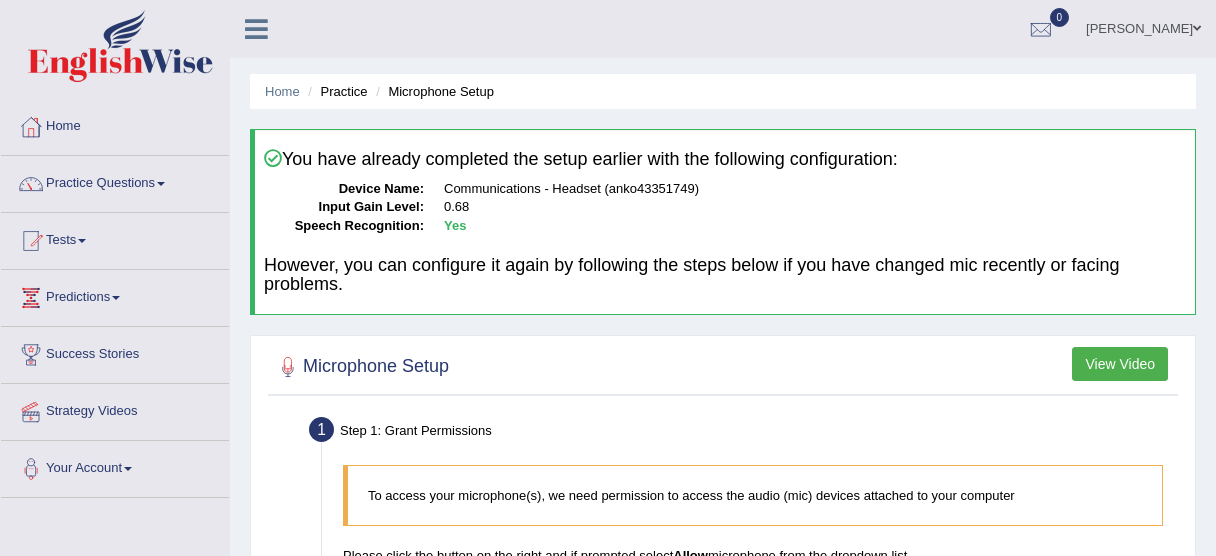 scroll, scrollTop: 106, scrollLeft: 0, axis: vertical 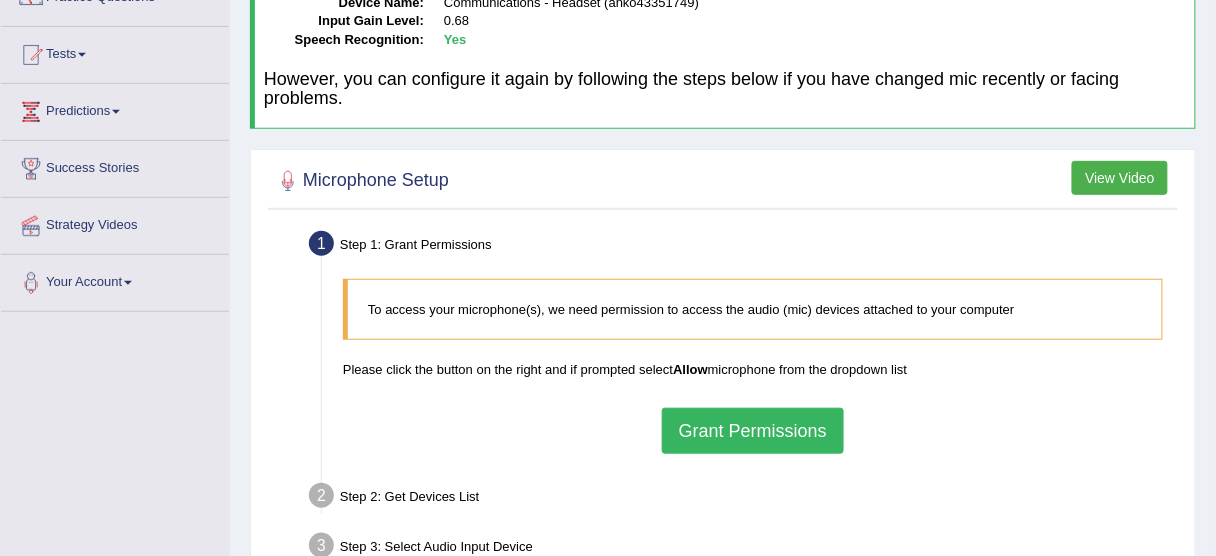 click on "Grant Permissions" at bounding box center (753, 431) 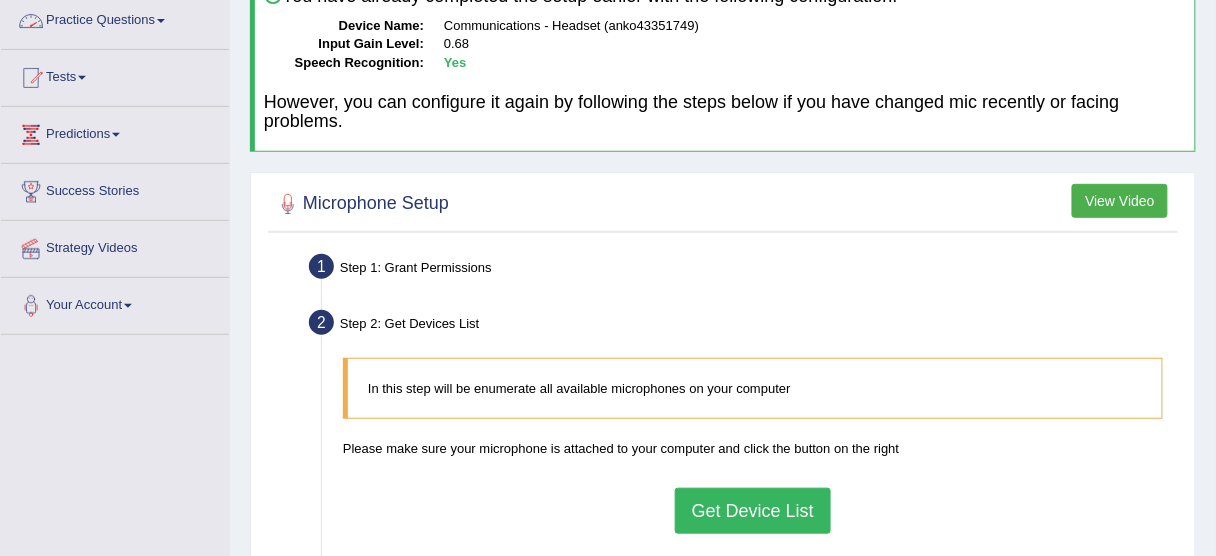 scroll, scrollTop: 133, scrollLeft: 0, axis: vertical 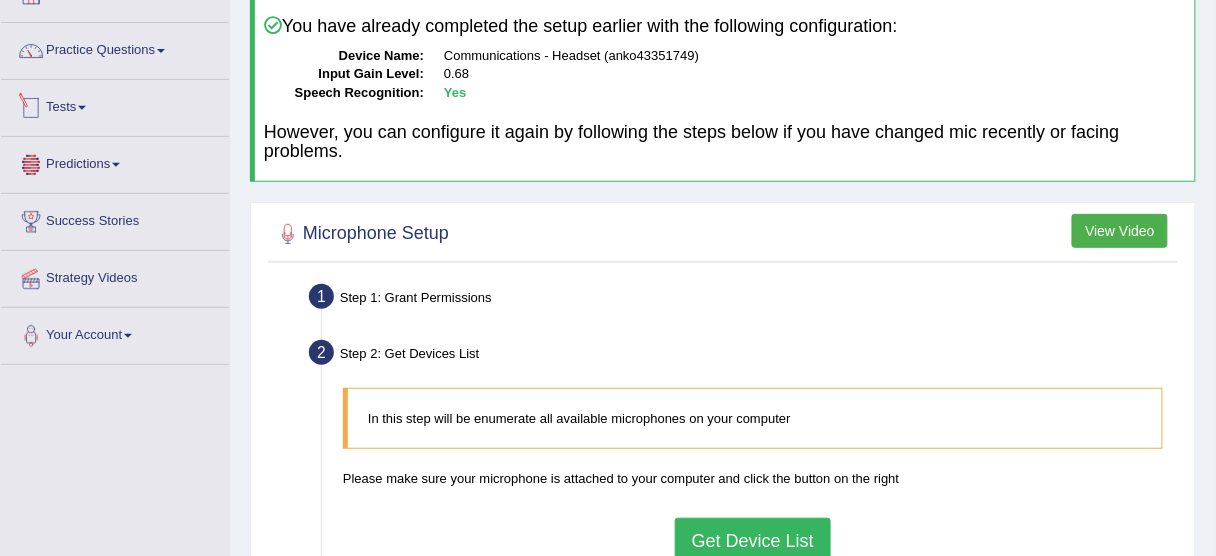 click on "Practice Questions" at bounding box center (115, 48) 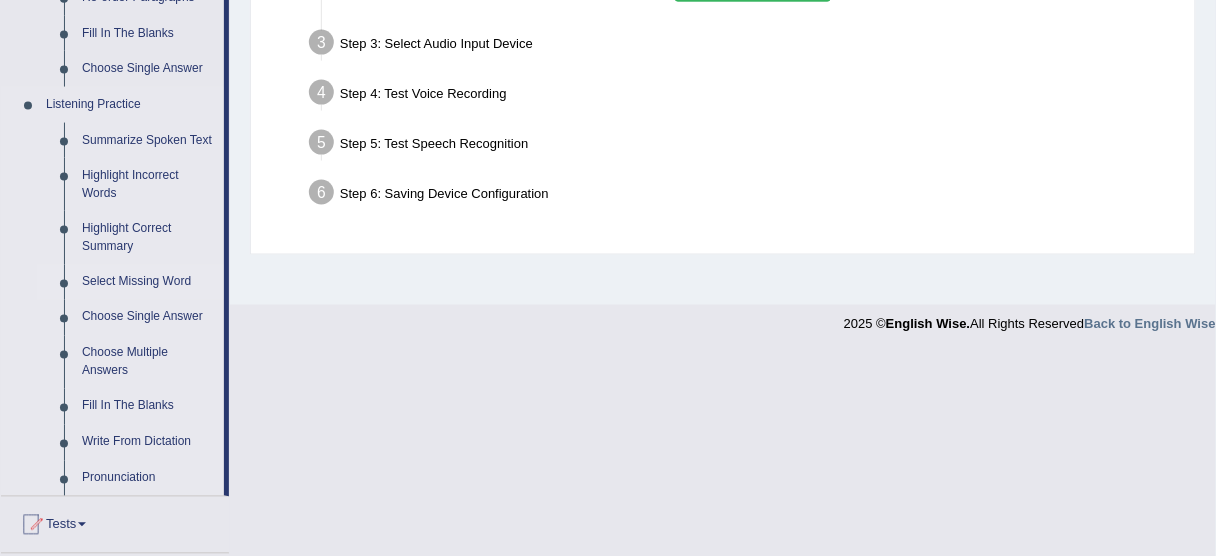 scroll, scrollTop: 746, scrollLeft: 0, axis: vertical 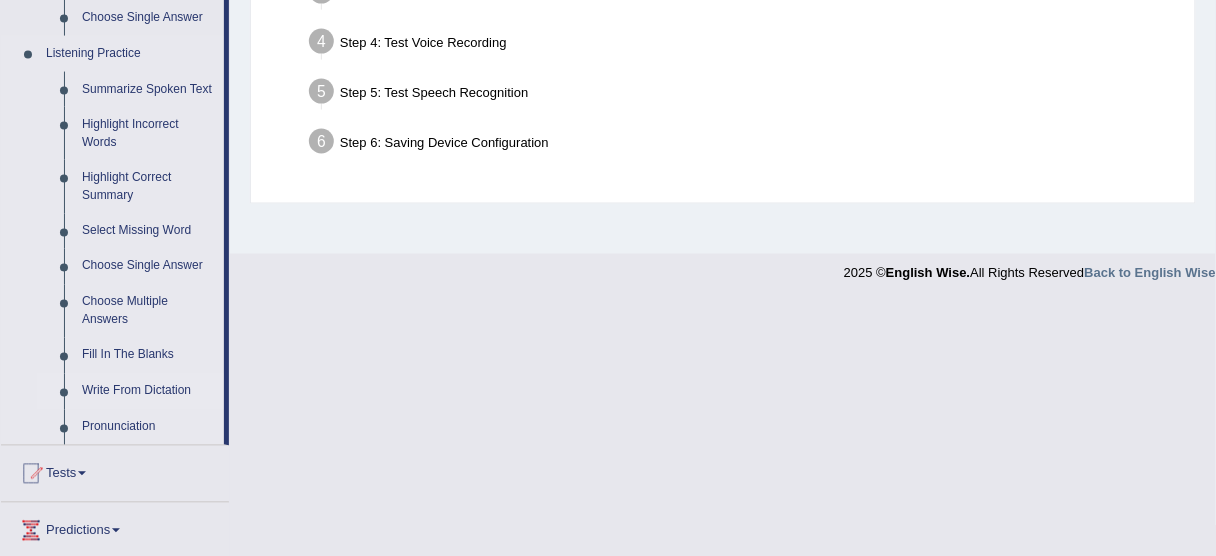 click on "Write From Dictation" at bounding box center (148, 392) 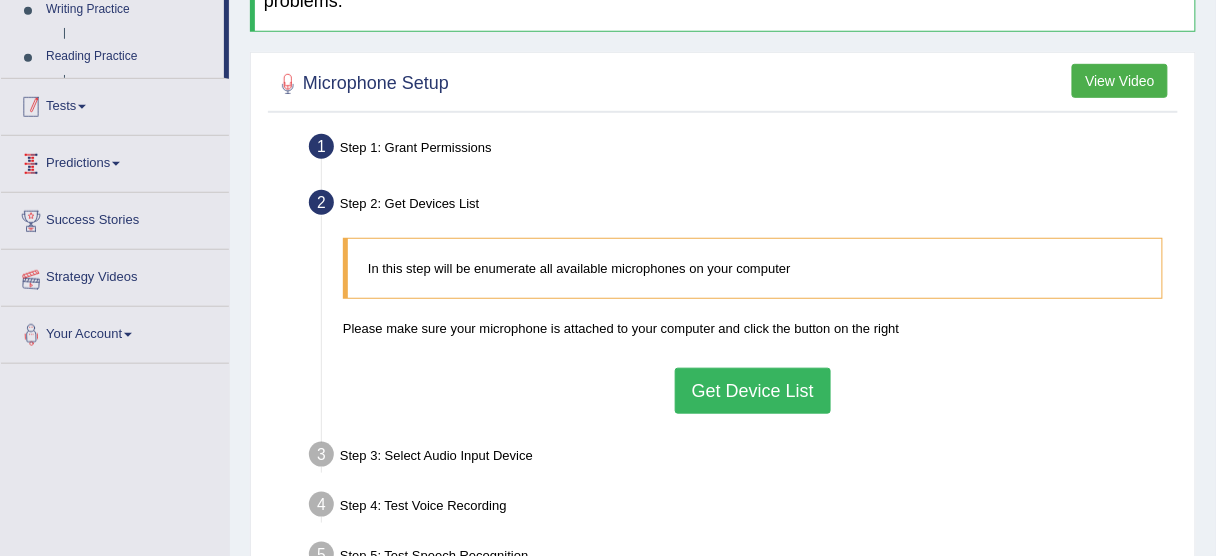 scroll, scrollTop: 243, scrollLeft: 0, axis: vertical 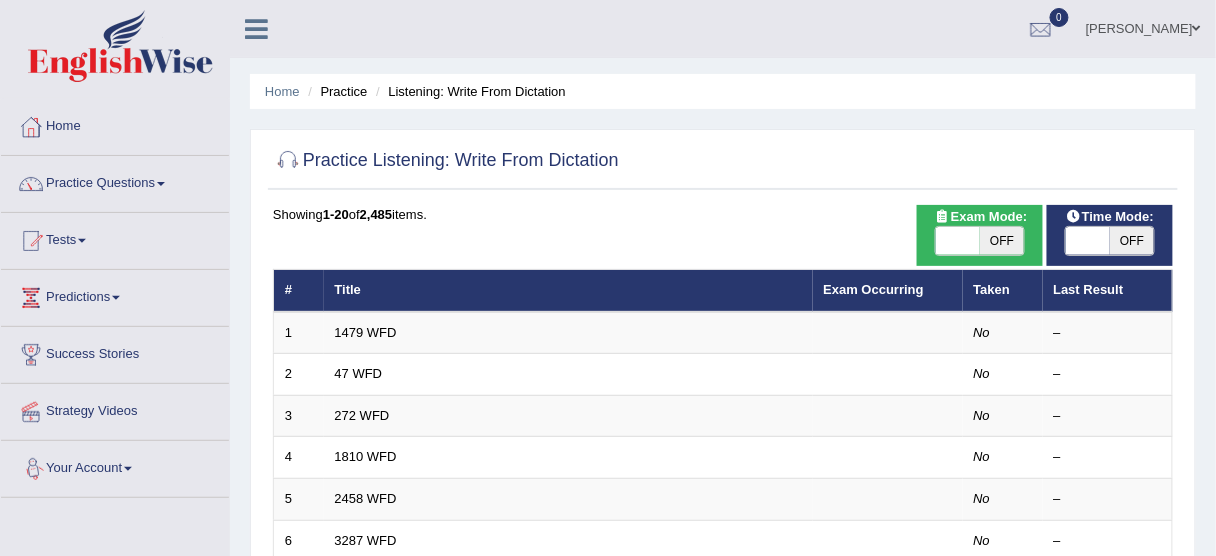 click on "OFF" at bounding box center (1002, 241) 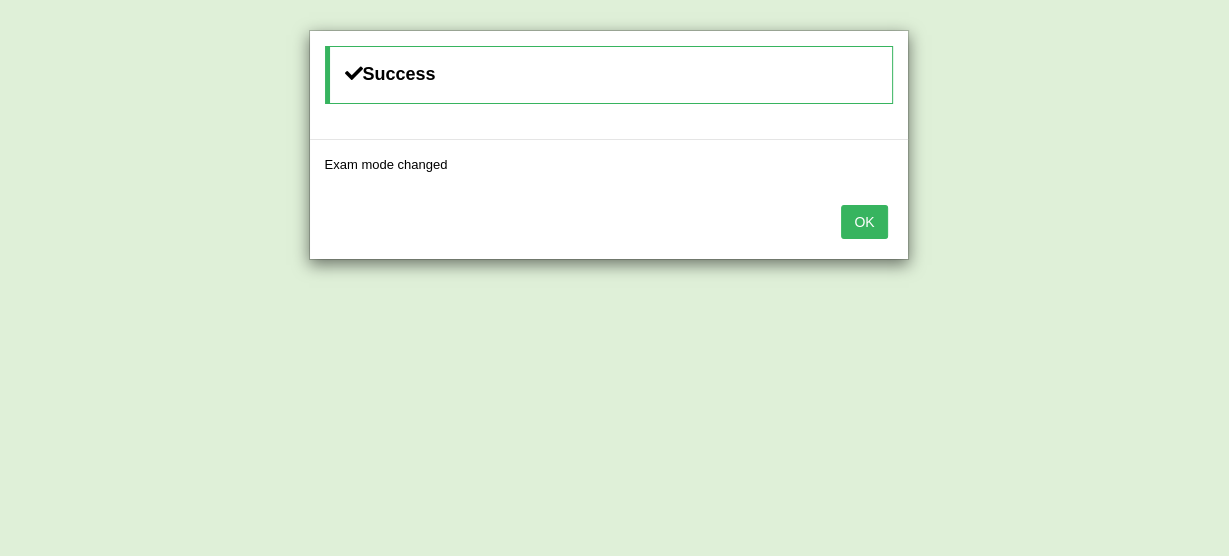 click on "OK" at bounding box center (864, 222) 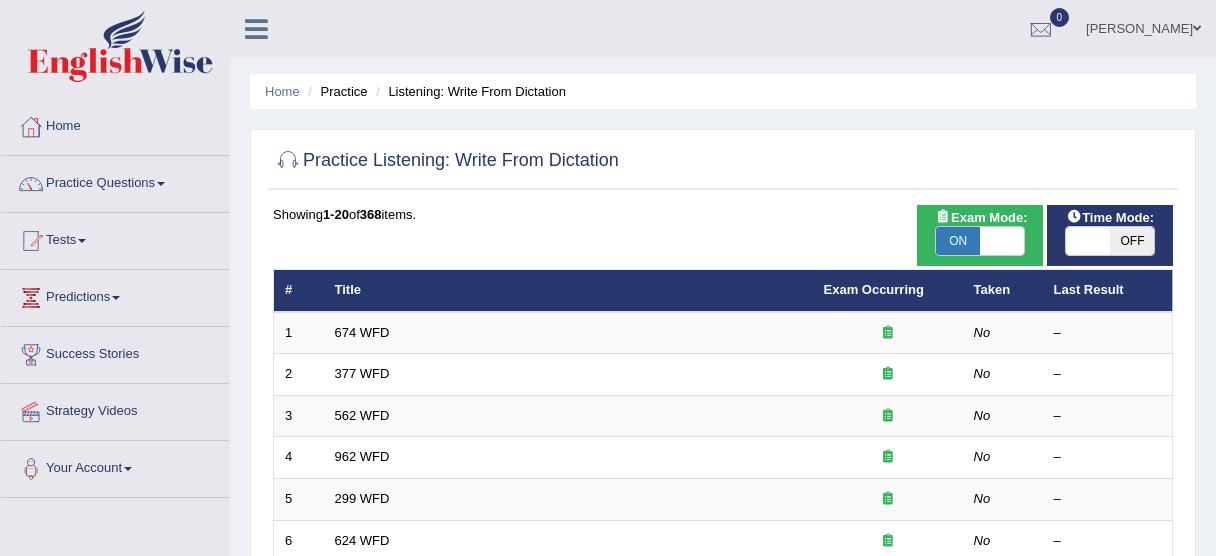 scroll, scrollTop: 0, scrollLeft: 0, axis: both 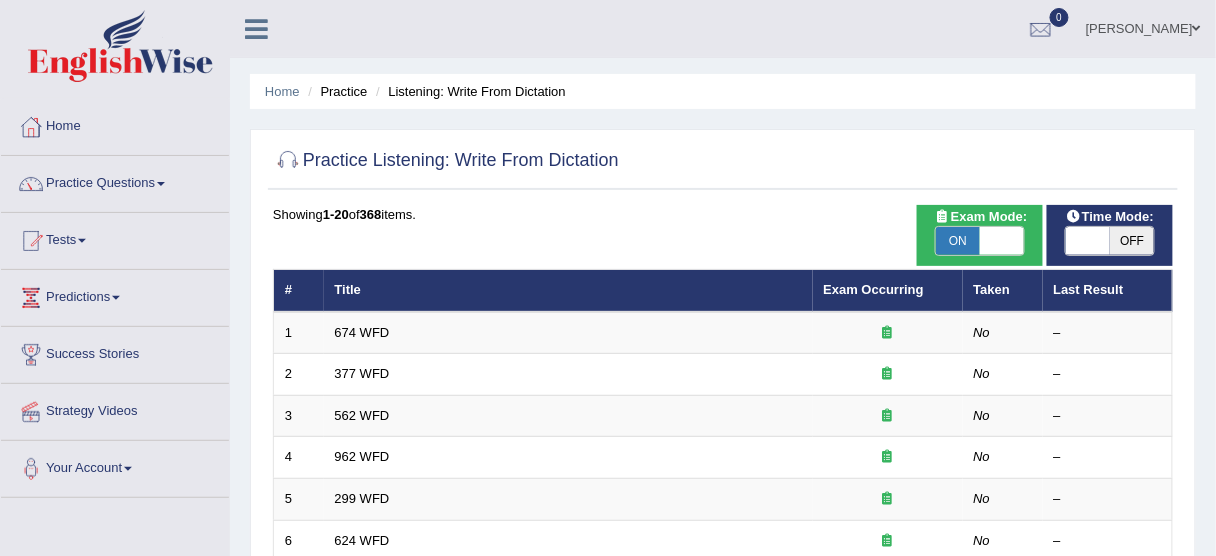 click on "OFF" at bounding box center [1132, 241] 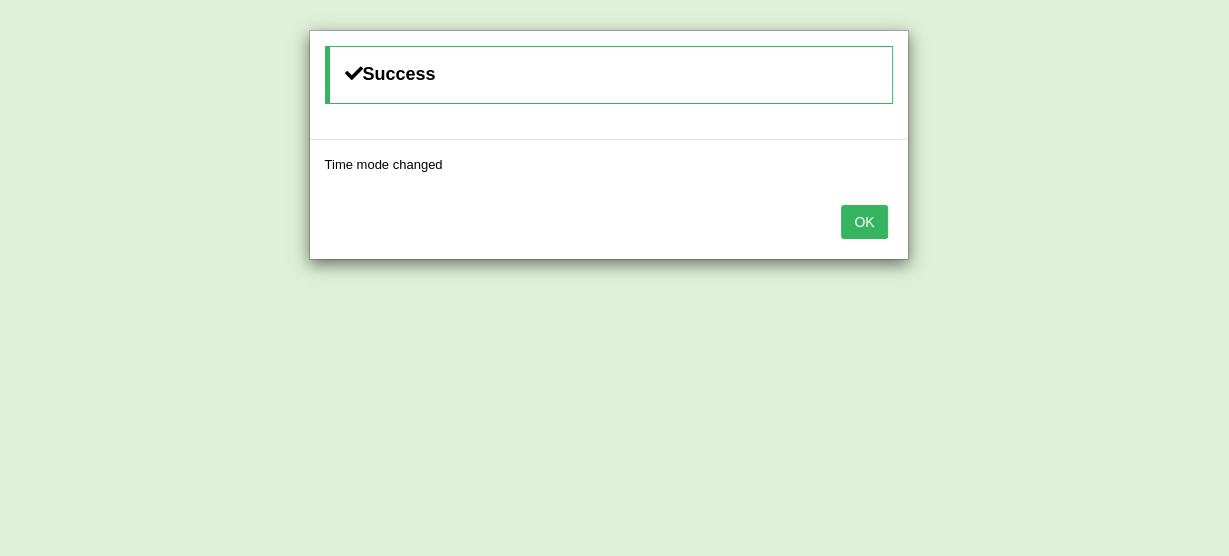 click on "OK" at bounding box center [864, 222] 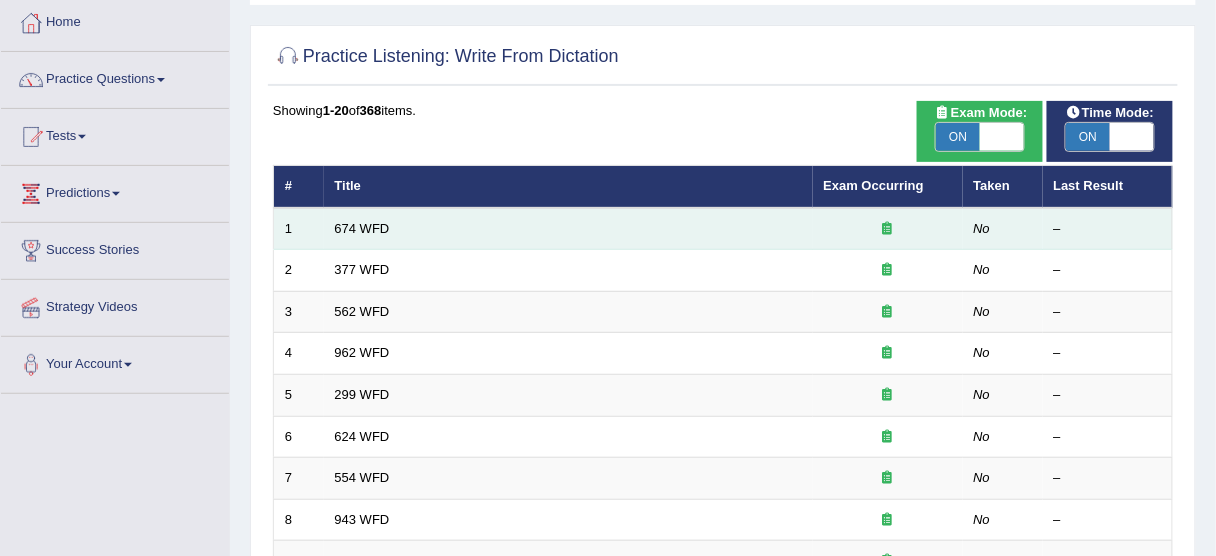 scroll, scrollTop: 106, scrollLeft: 0, axis: vertical 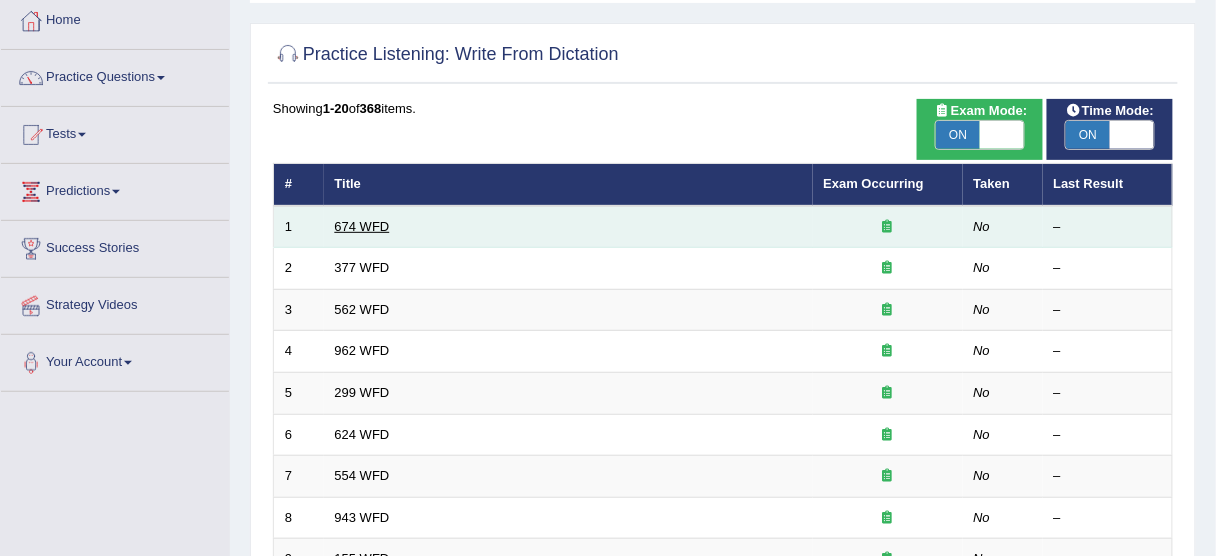 click on "674 WFD" at bounding box center (362, 226) 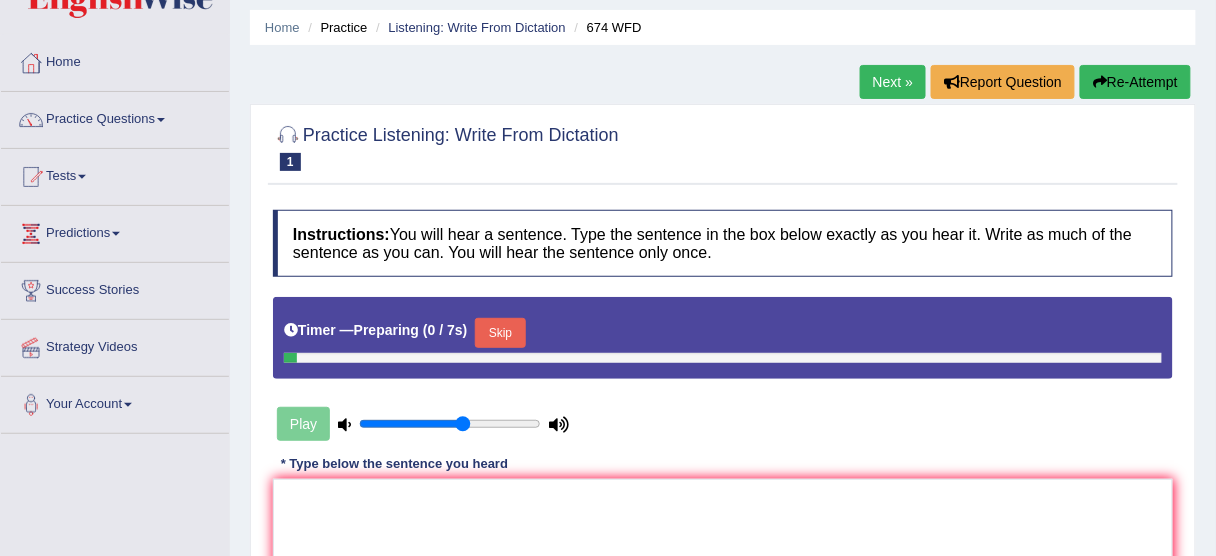 scroll, scrollTop: 0, scrollLeft: 0, axis: both 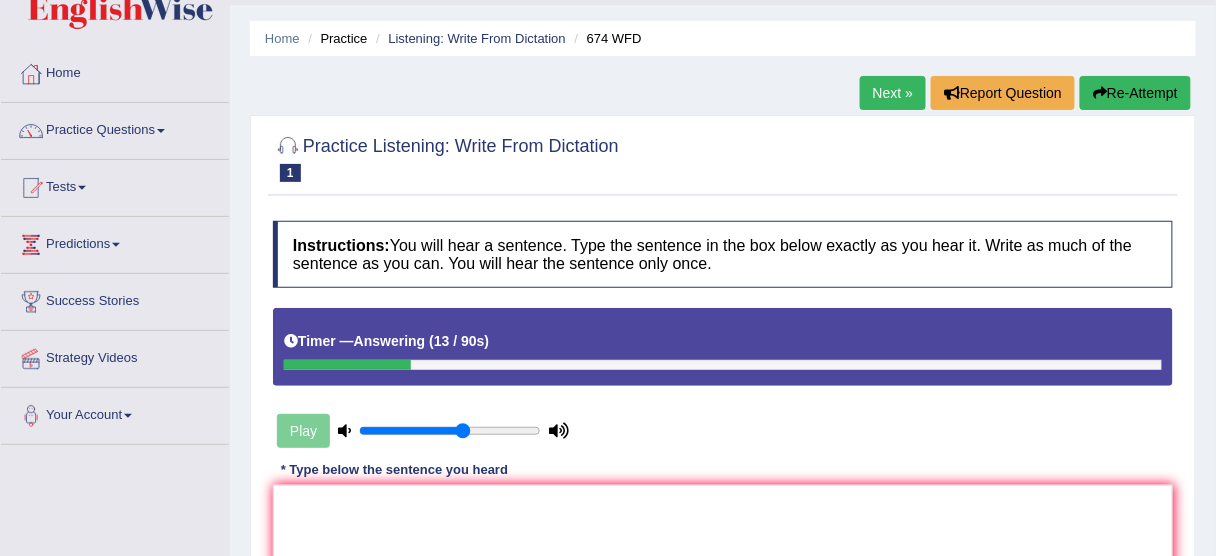 click on "Re-Attempt" at bounding box center [1135, 93] 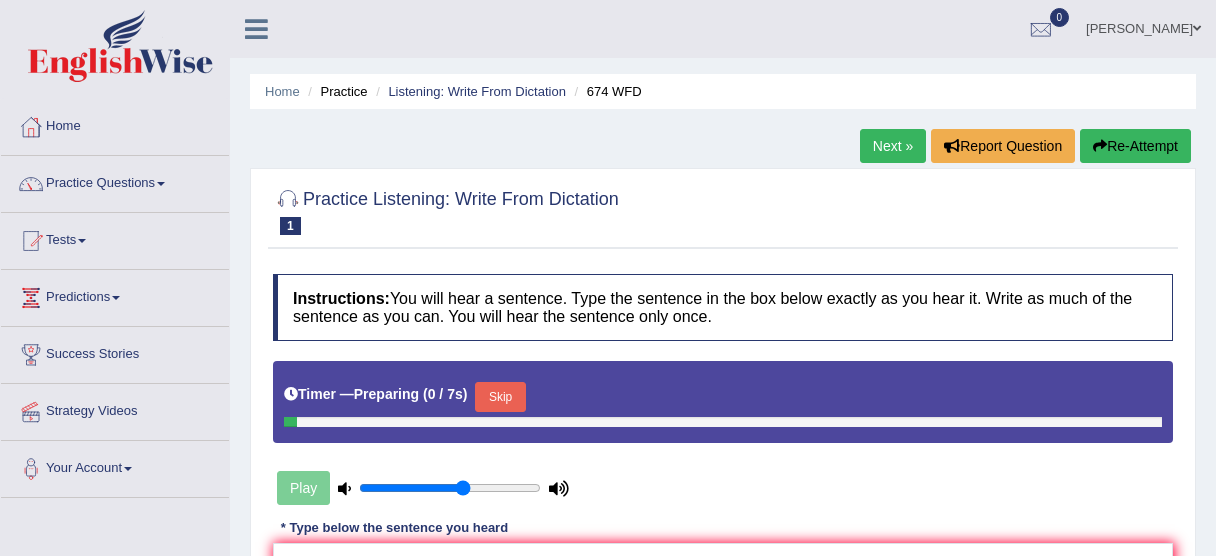 scroll, scrollTop: 53, scrollLeft: 0, axis: vertical 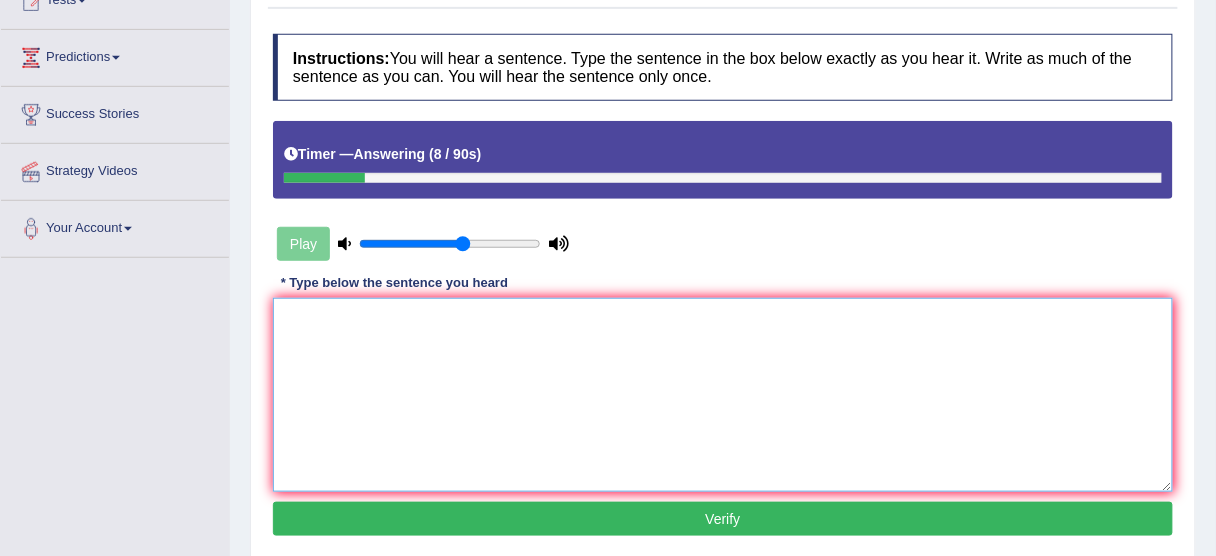 click at bounding box center [723, 395] 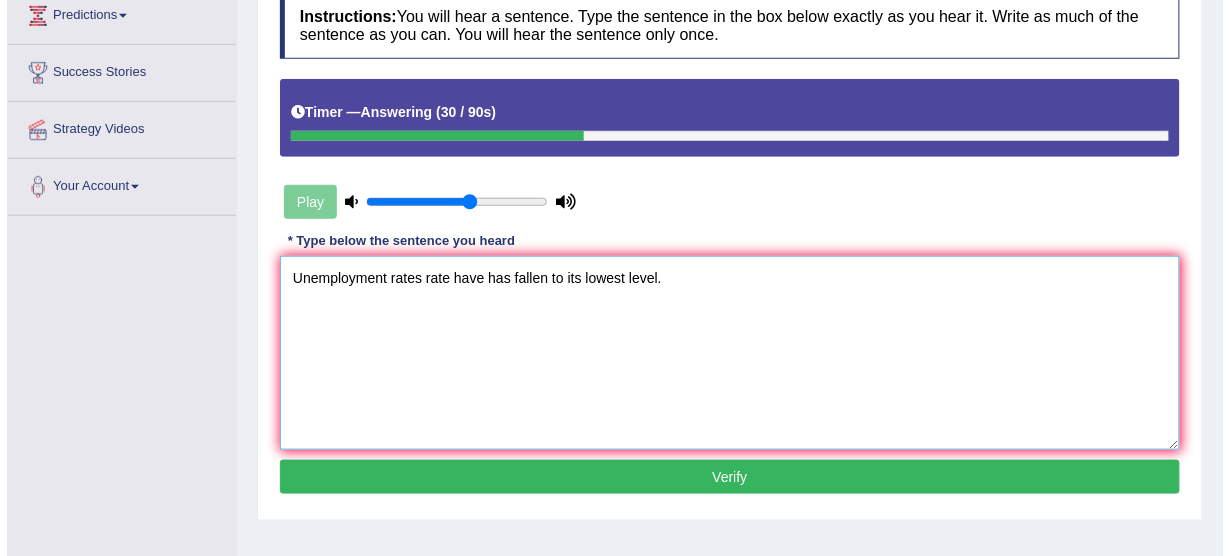 scroll, scrollTop: 293, scrollLeft: 0, axis: vertical 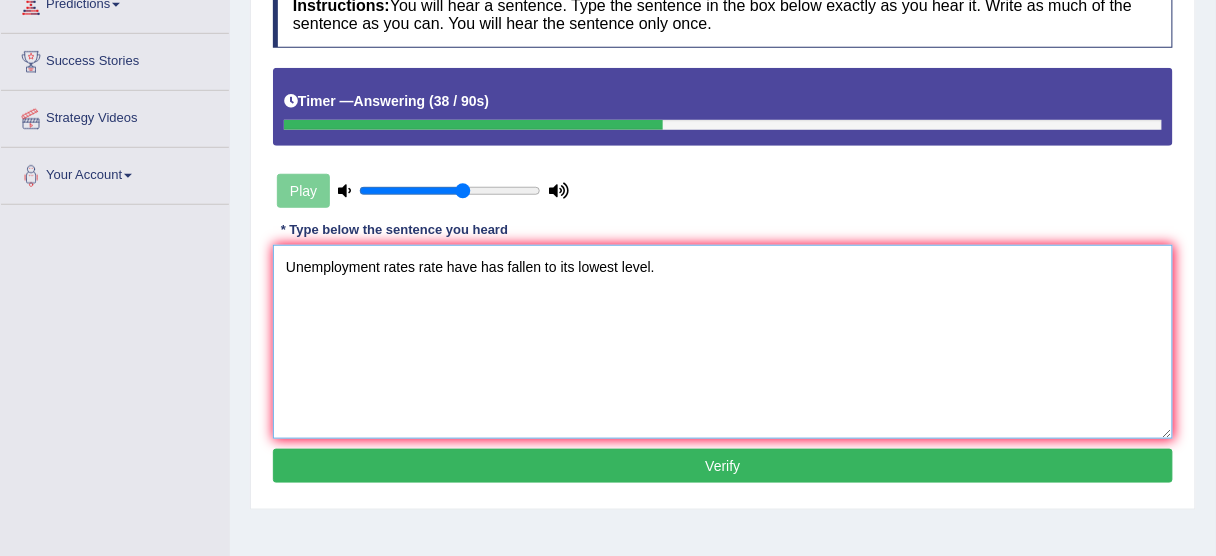 type on "Unemployment rates rate have has fallen to its lowest level." 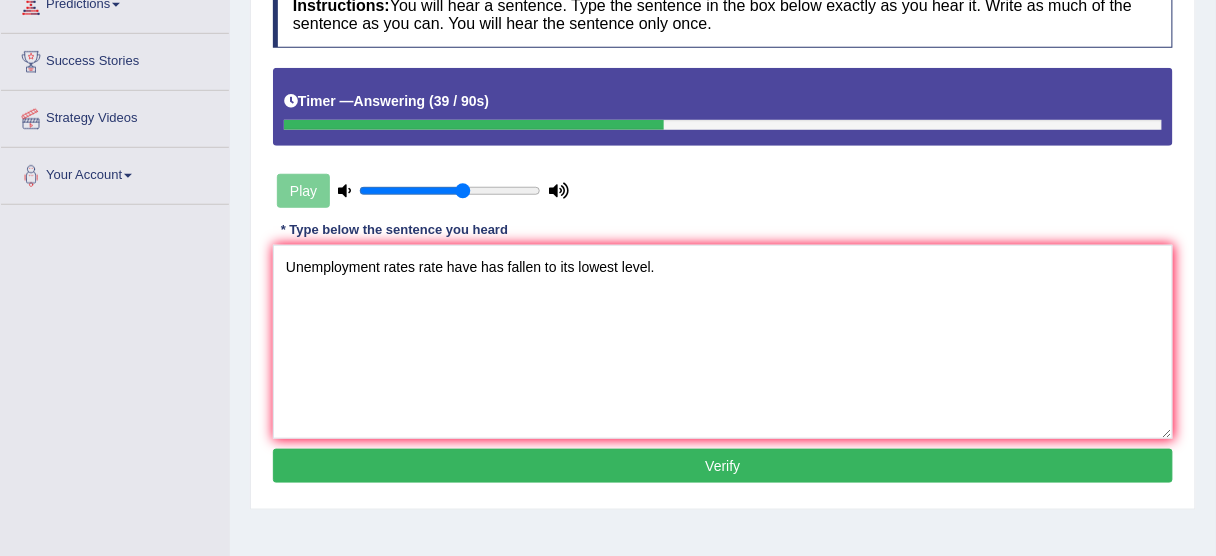 click on "Verify" at bounding box center [723, 466] 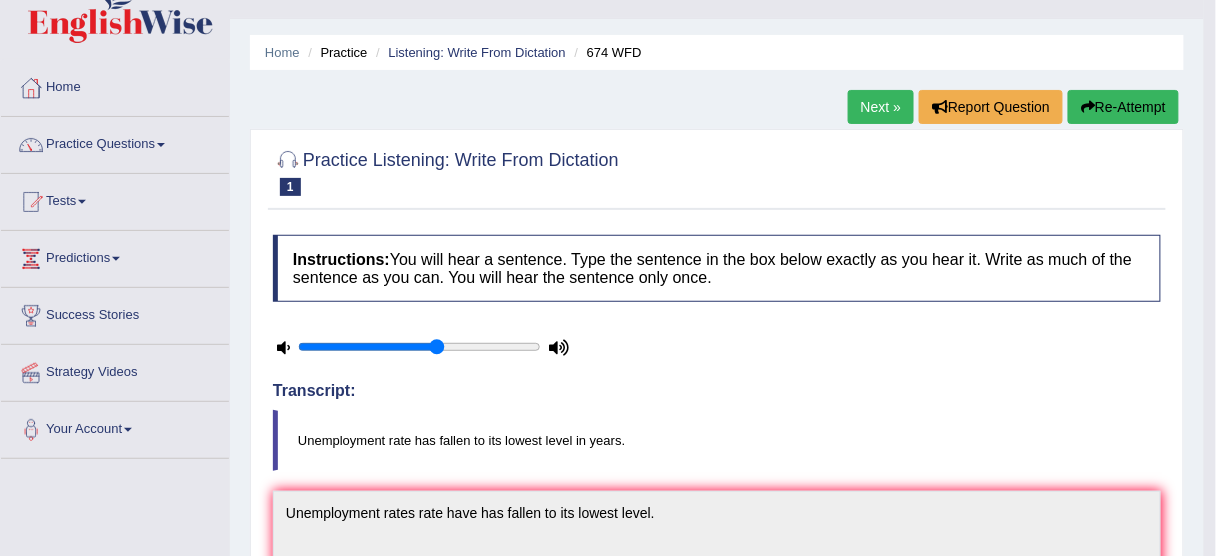 scroll, scrollTop: 19, scrollLeft: 0, axis: vertical 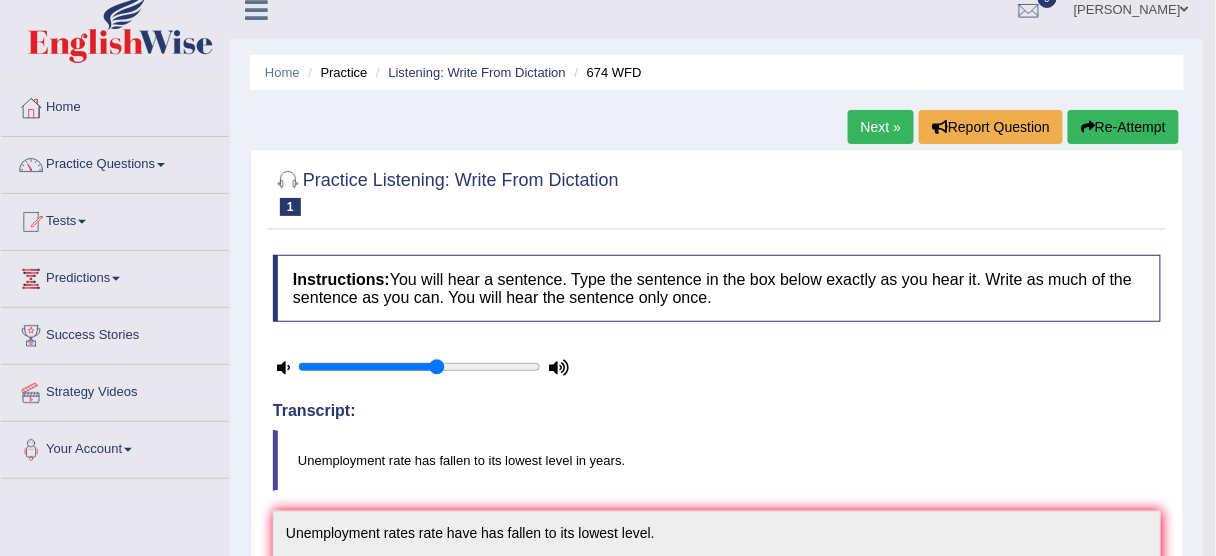 click on "Next »" at bounding box center [881, 127] 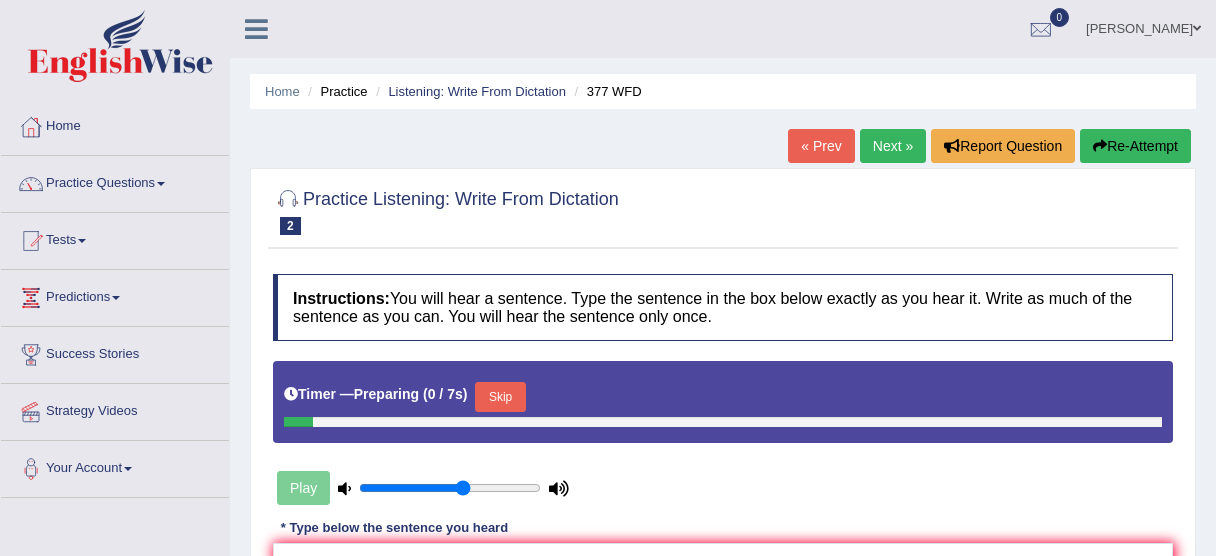scroll, scrollTop: 26, scrollLeft: 0, axis: vertical 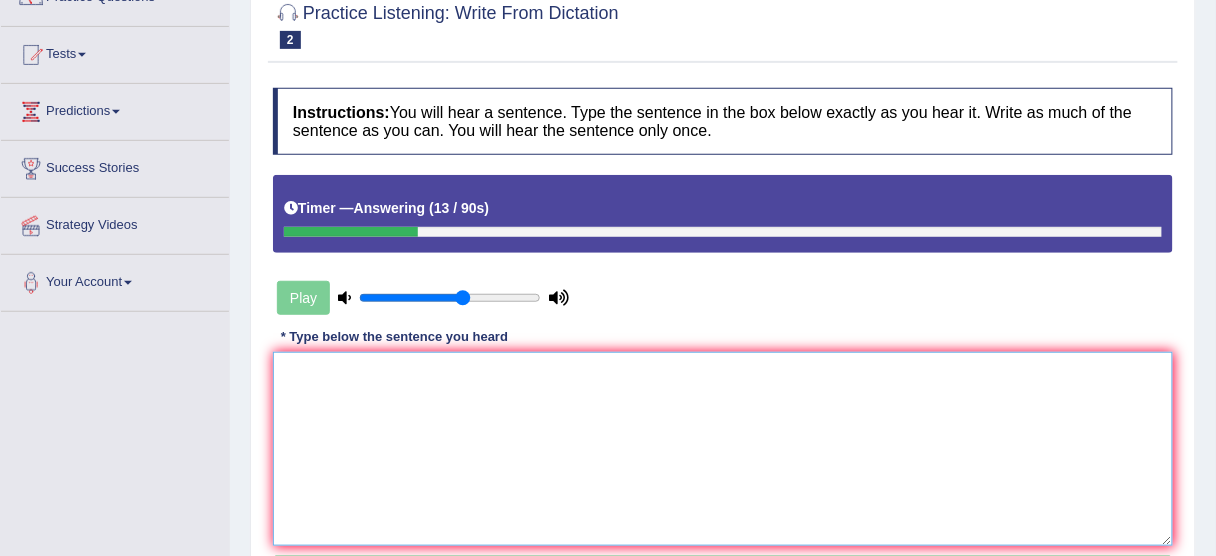 click at bounding box center [723, 449] 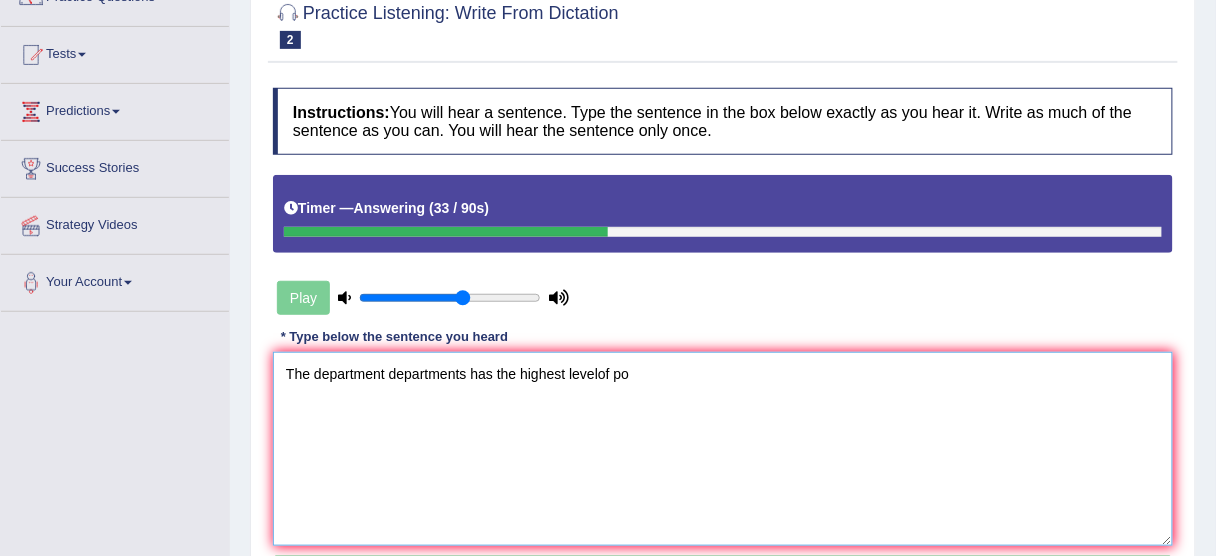 click on "The department departments has the highest levelof po" at bounding box center [723, 449] 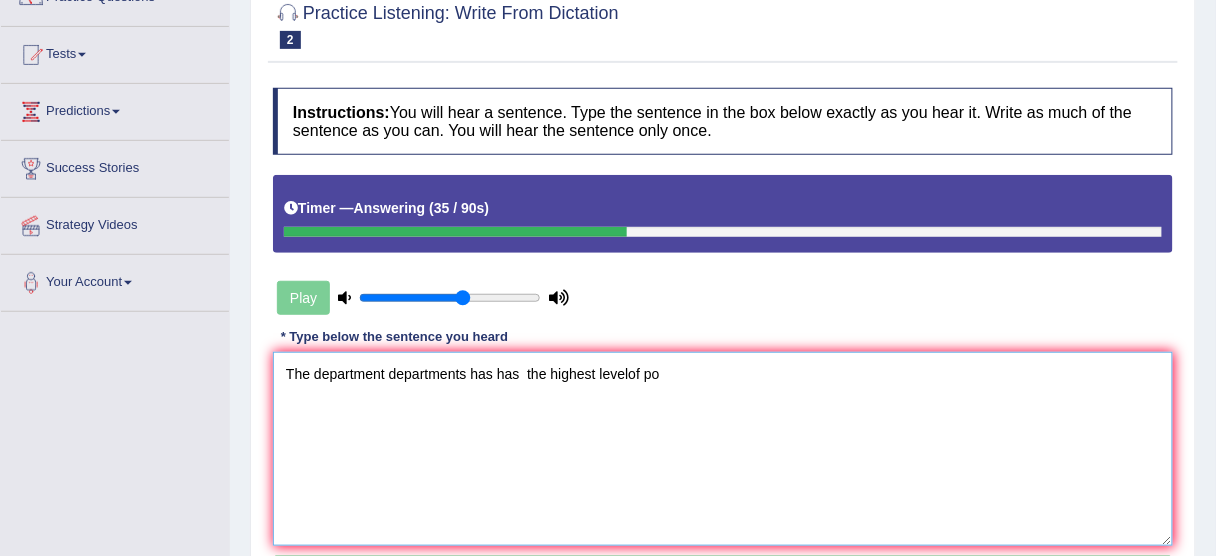 click on "The department departments has has  the highest levelof po" at bounding box center (723, 449) 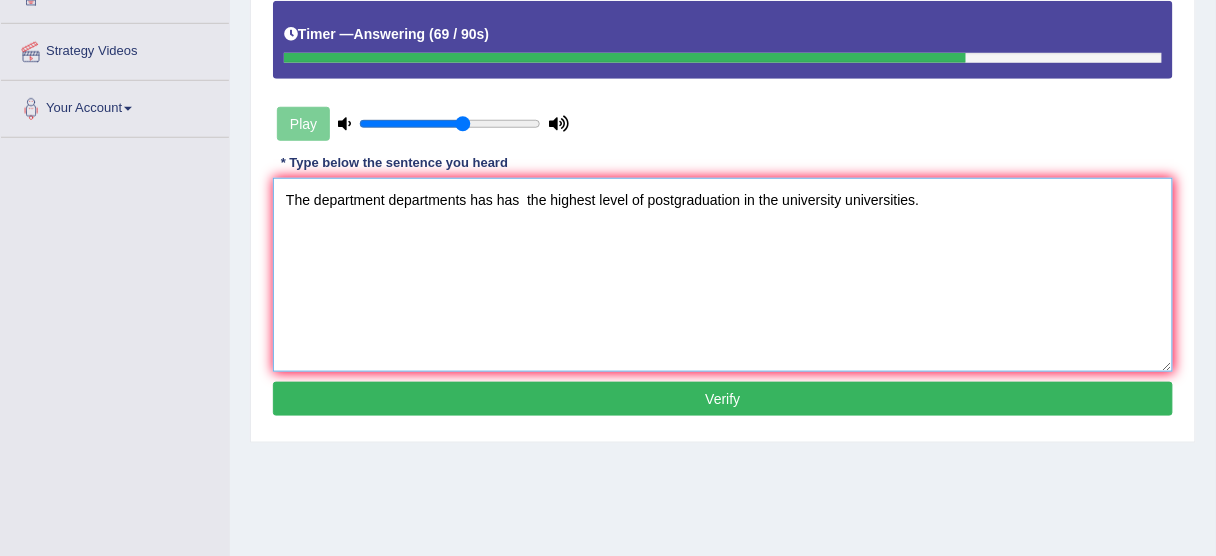 scroll, scrollTop: 373, scrollLeft: 0, axis: vertical 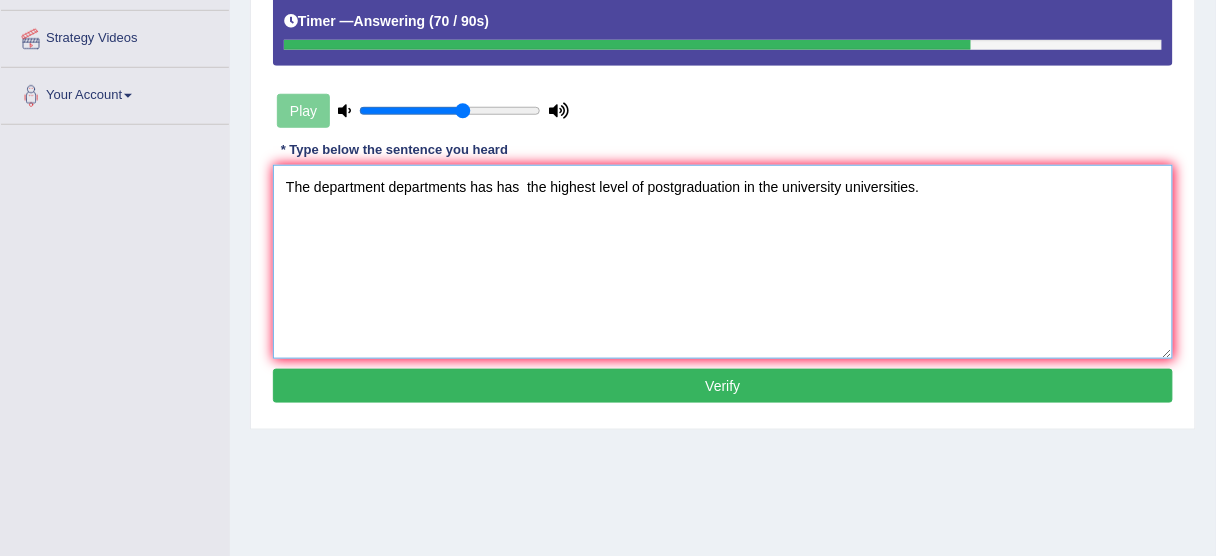 type on "The department departments has has  the highest level of postgraduation in the university universities." 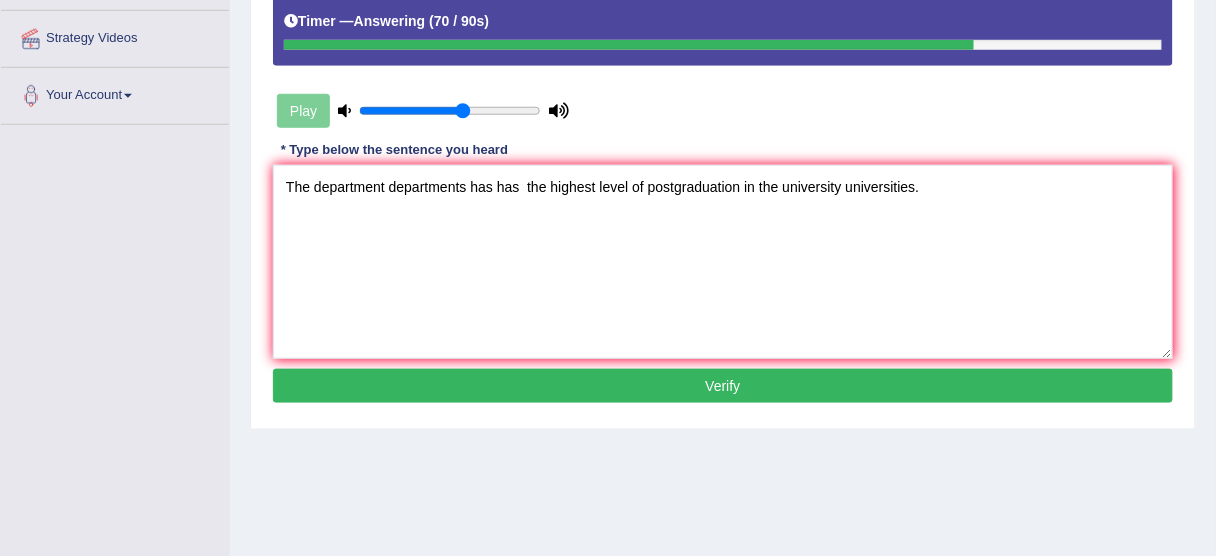 click on "Verify" at bounding box center (723, 386) 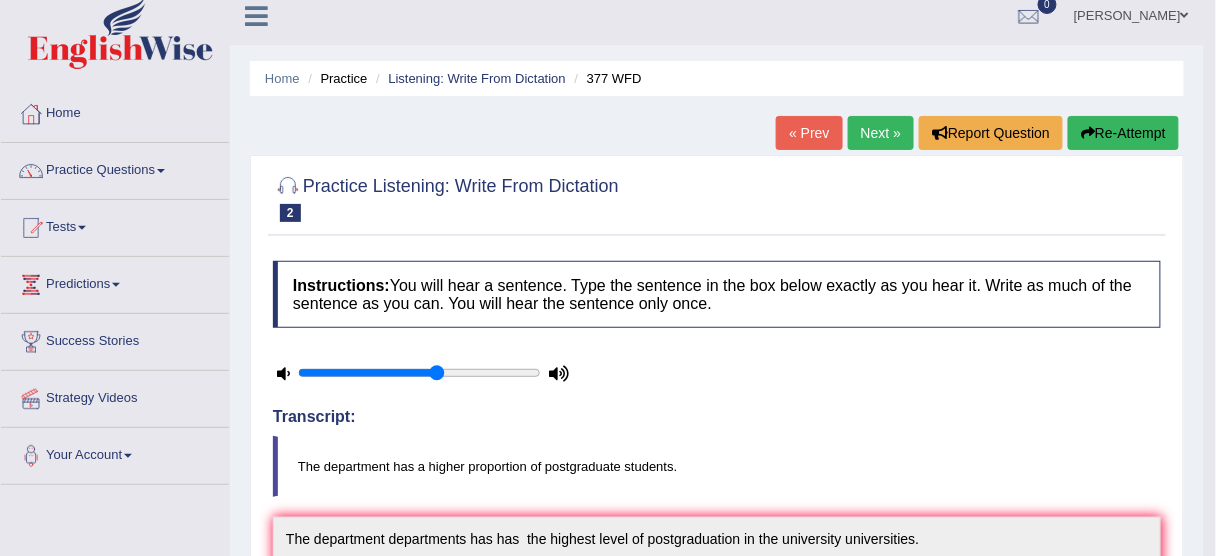 scroll, scrollTop: 0, scrollLeft: 0, axis: both 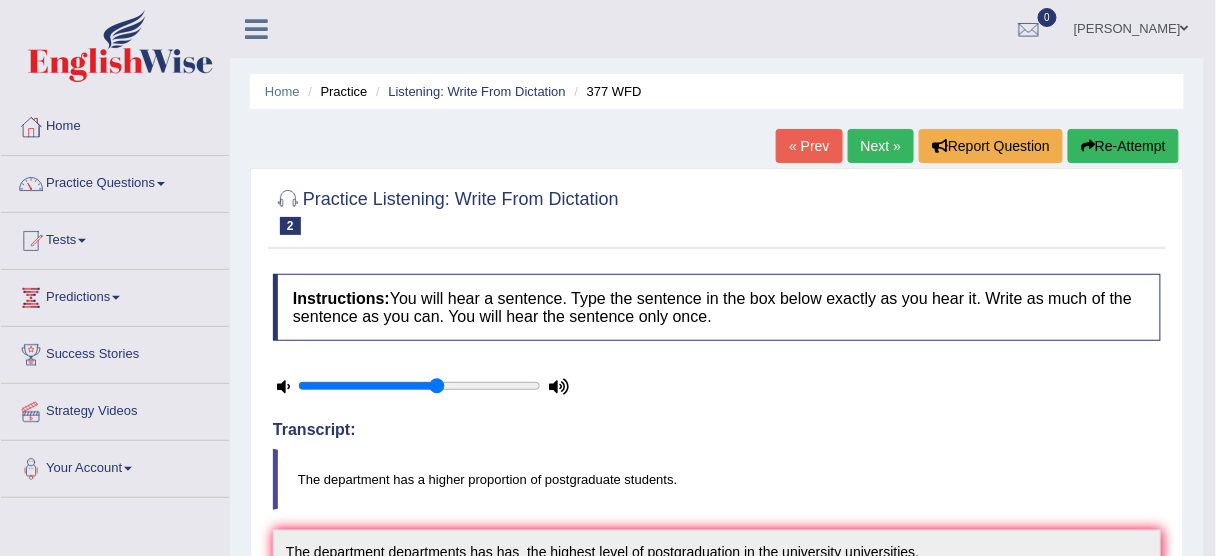 click on "Re-Attempt" at bounding box center (1123, 146) 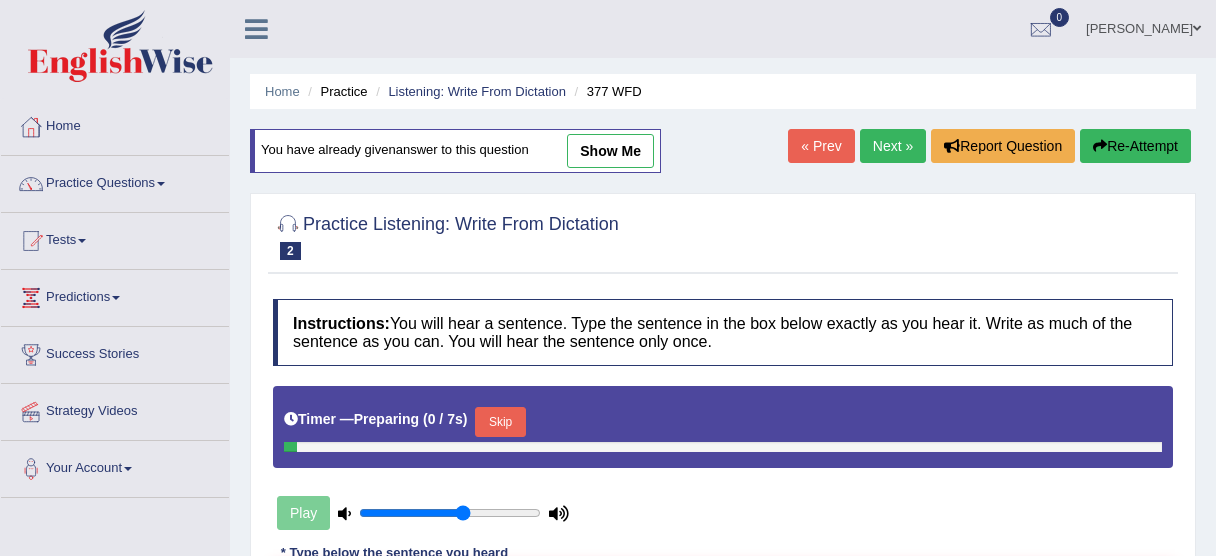 scroll, scrollTop: 0, scrollLeft: 0, axis: both 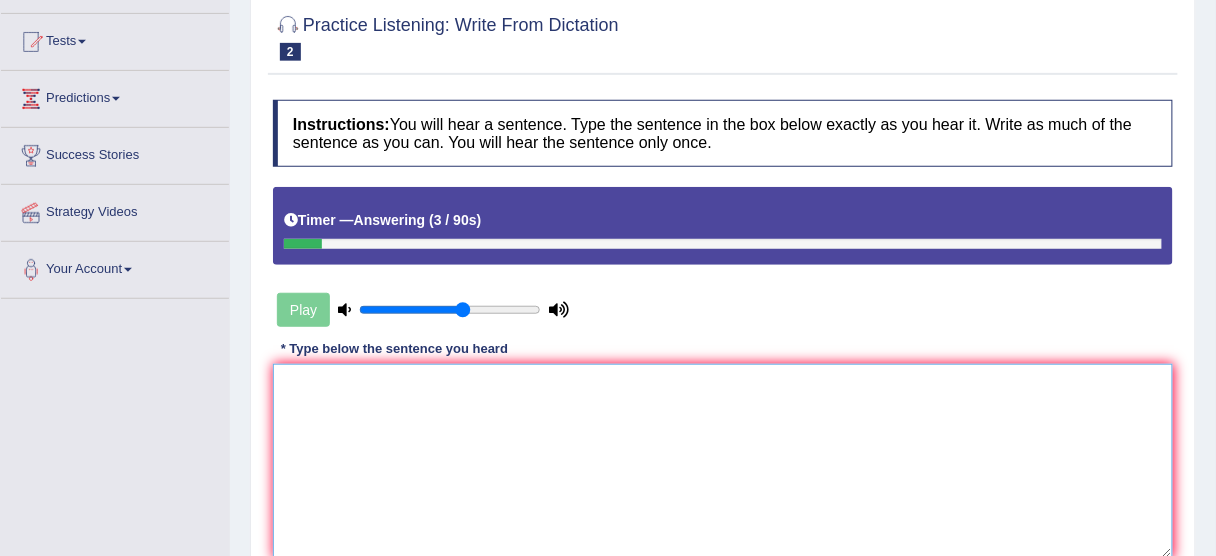 click at bounding box center (723, 461) 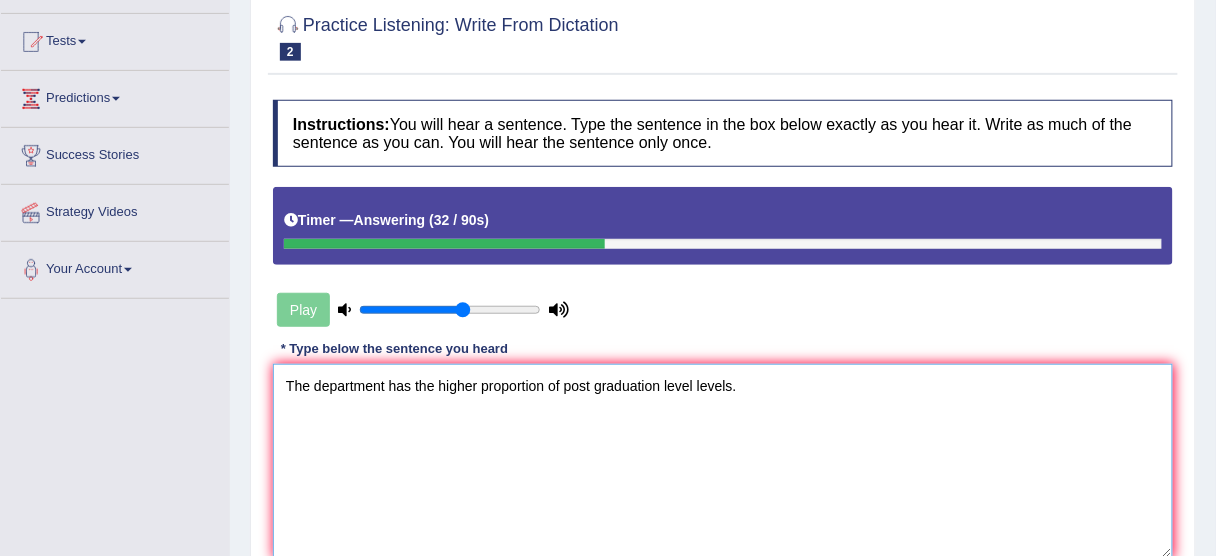 click on "The department has the higher proportion of post graduation level levels." at bounding box center (723, 461) 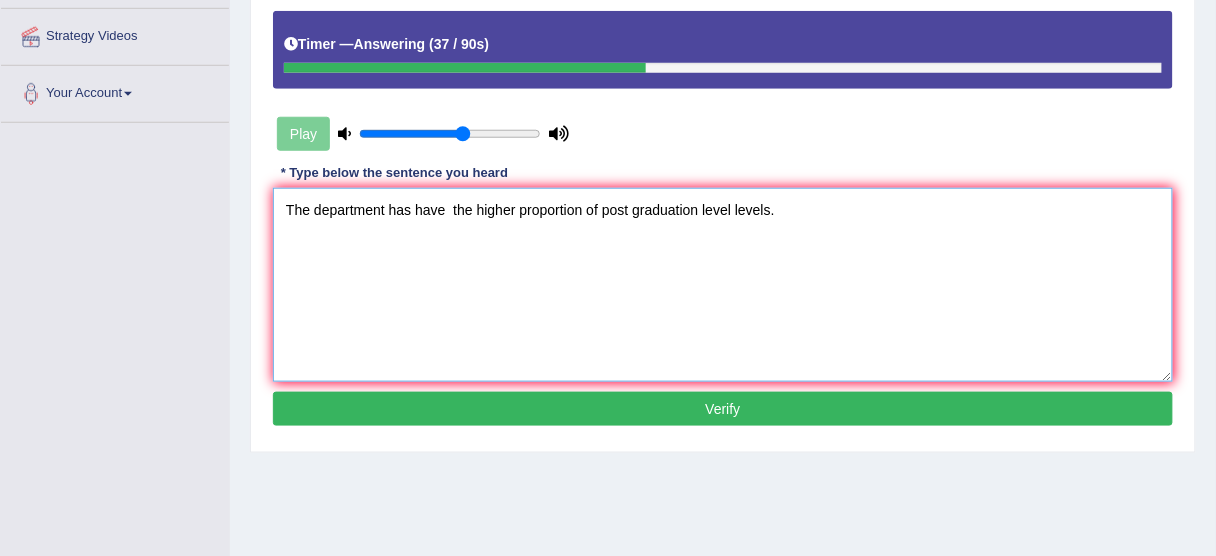 scroll, scrollTop: 385, scrollLeft: 0, axis: vertical 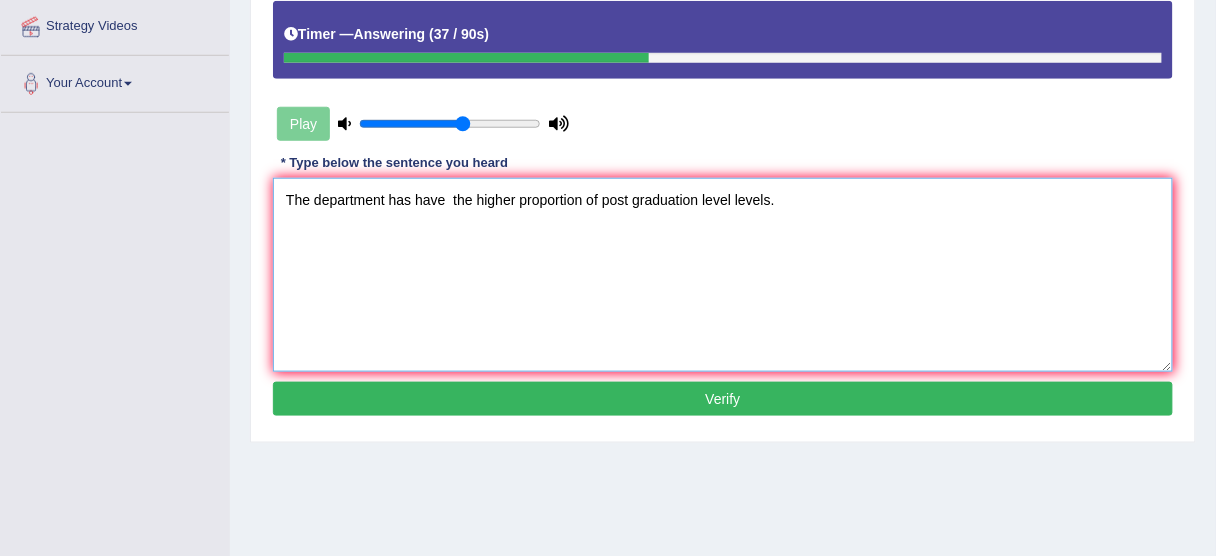 type on "The department has have  the higher proportion of post graduation level levels." 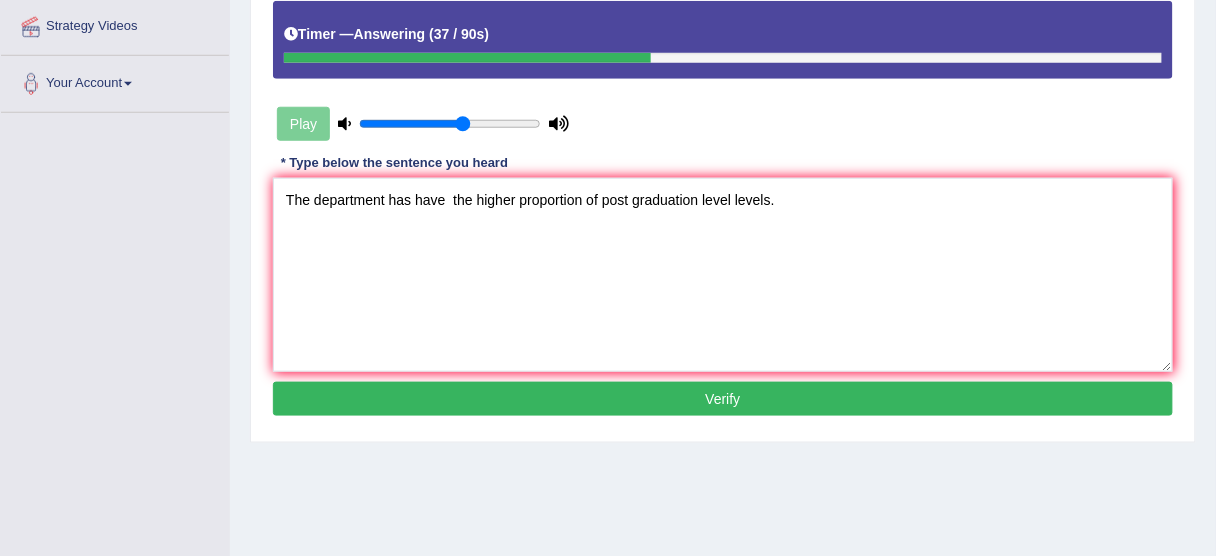 click on "Verify" at bounding box center (723, 399) 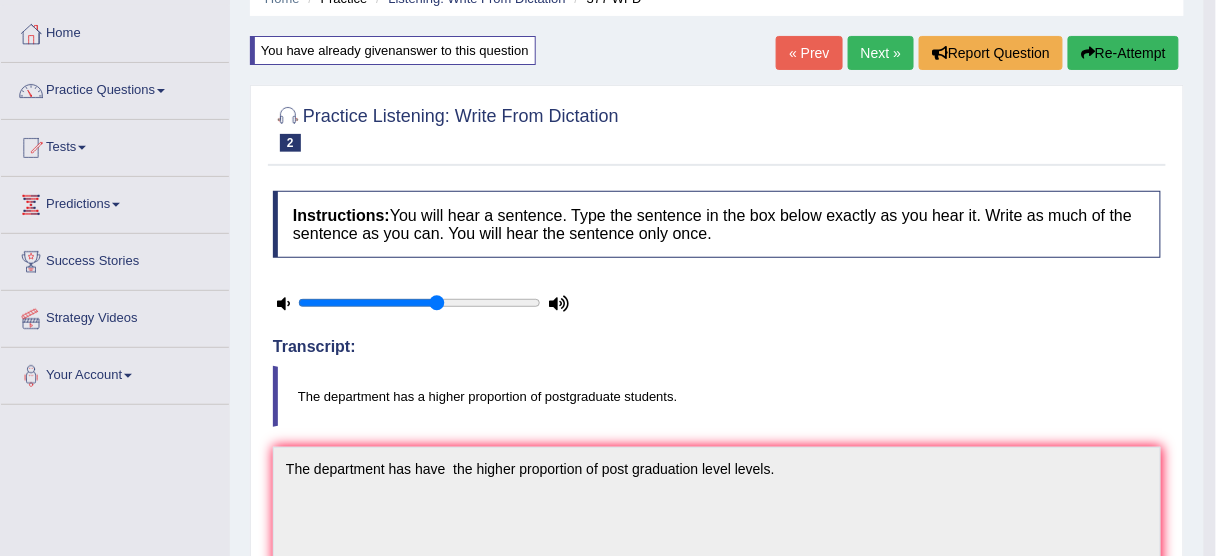 scroll, scrollTop: 29, scrollLeft: 0, axis: vertical 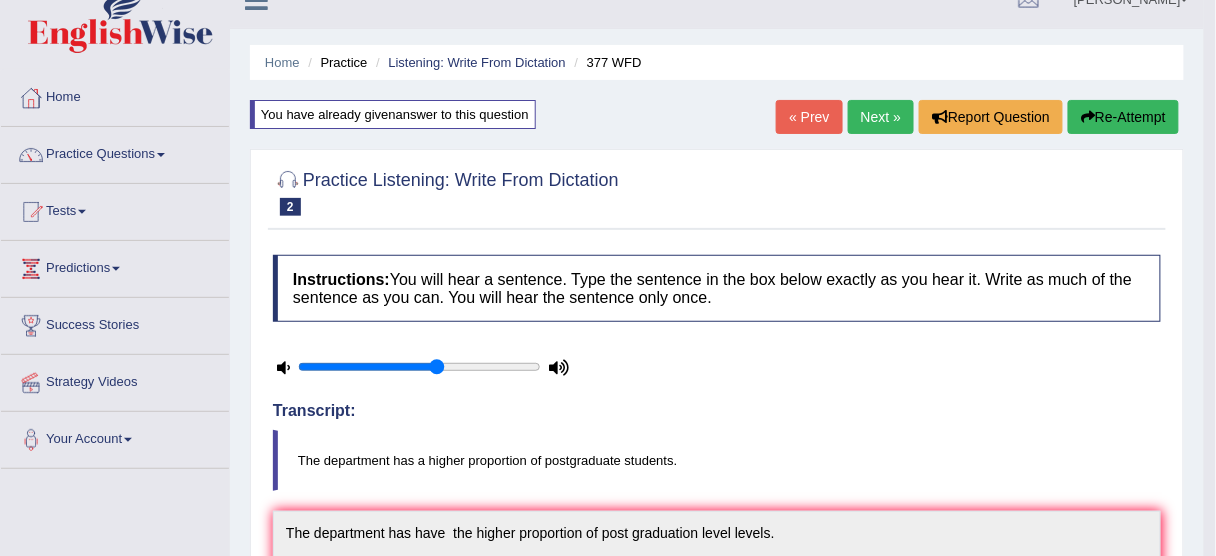 click on "Next »" at bounding box center [881, 117] 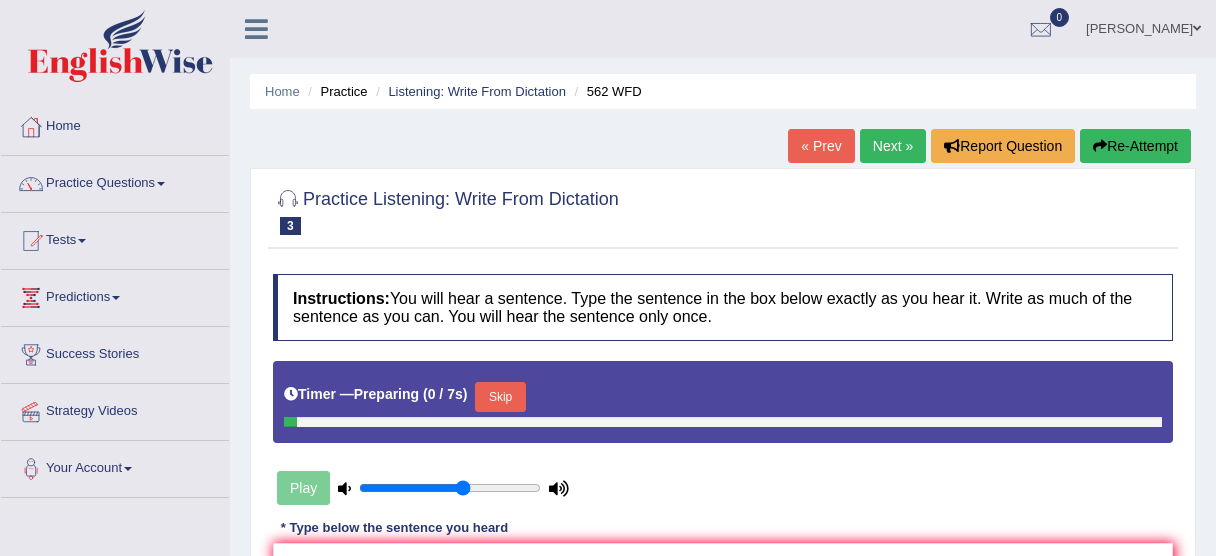 scroll, scrollTop: 0, scrollLeft: 0, axis: both 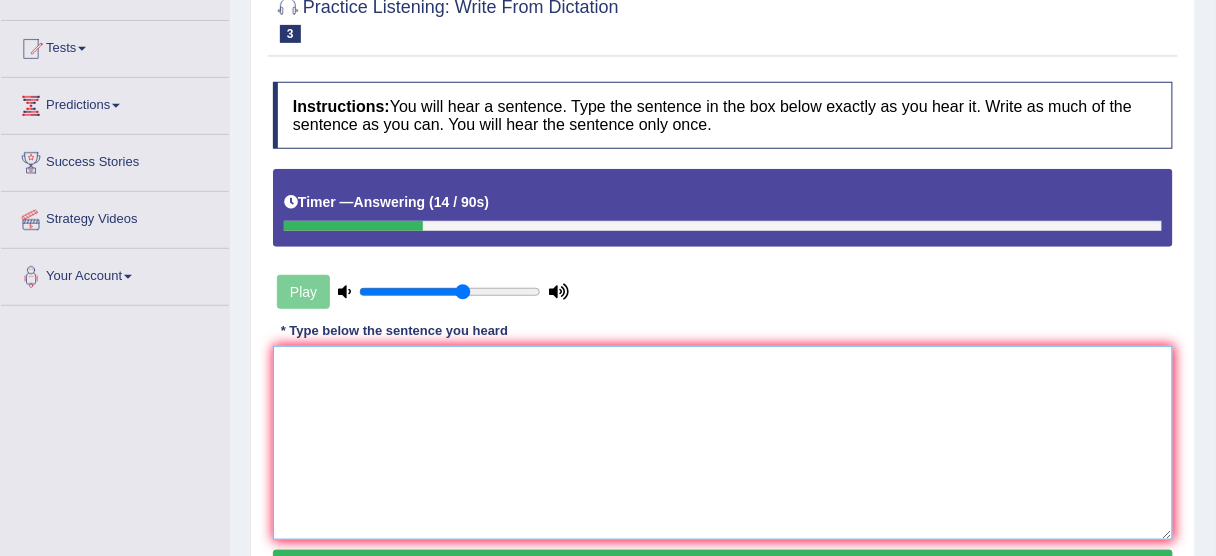 click at bounding box center (723, 443) 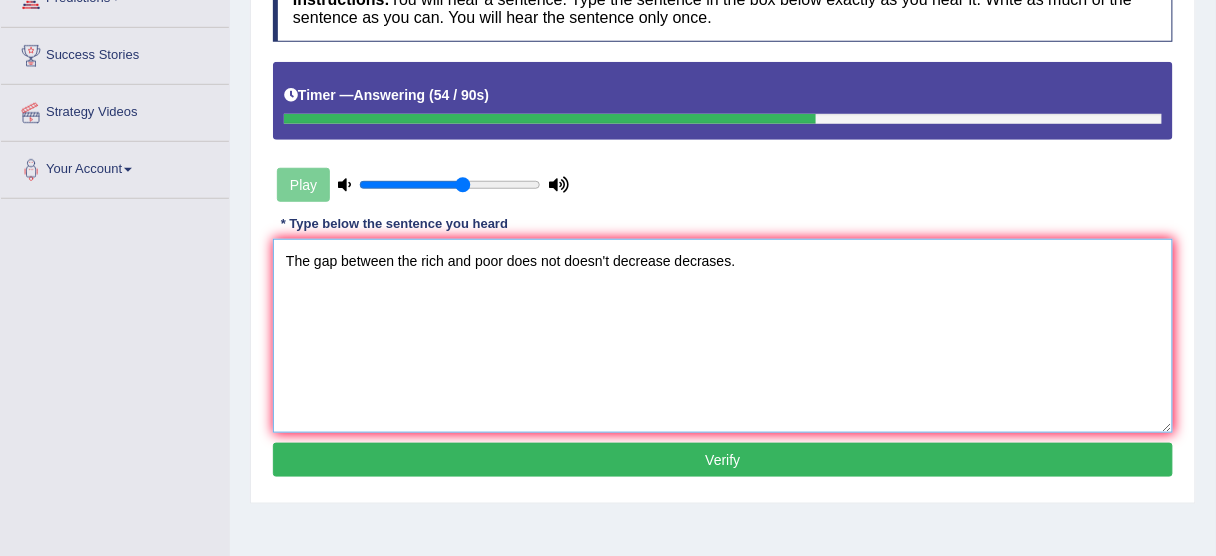 scroll, scrollTop: 326, scrollLeft: 0, axis: vertical 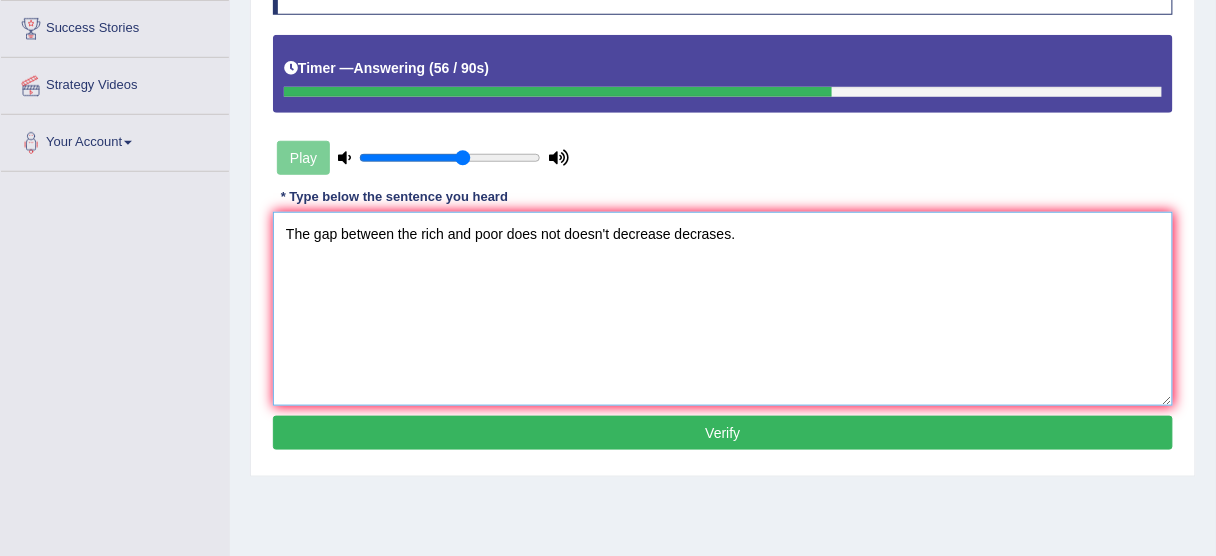 click on "The gap between the rich and poor does not doesn't decrease decrases." at bounding box center (723, 309) 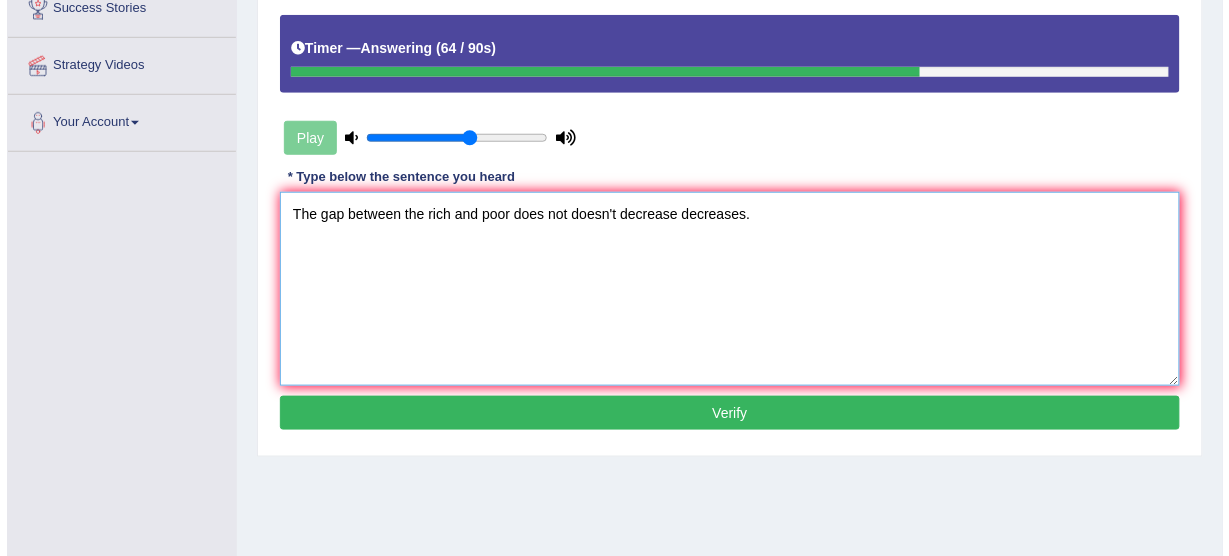 scroll, scrollTop: 352, scrollLeft: 0, axis: vertical 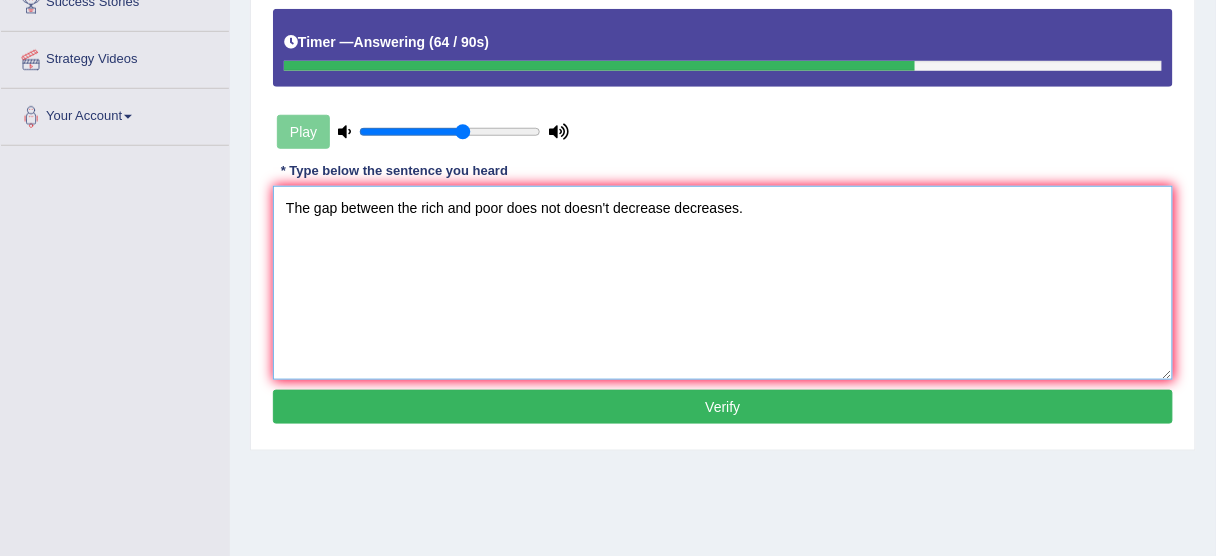 type on "The gap between the rich and poor does not doesn't decrease decreases." 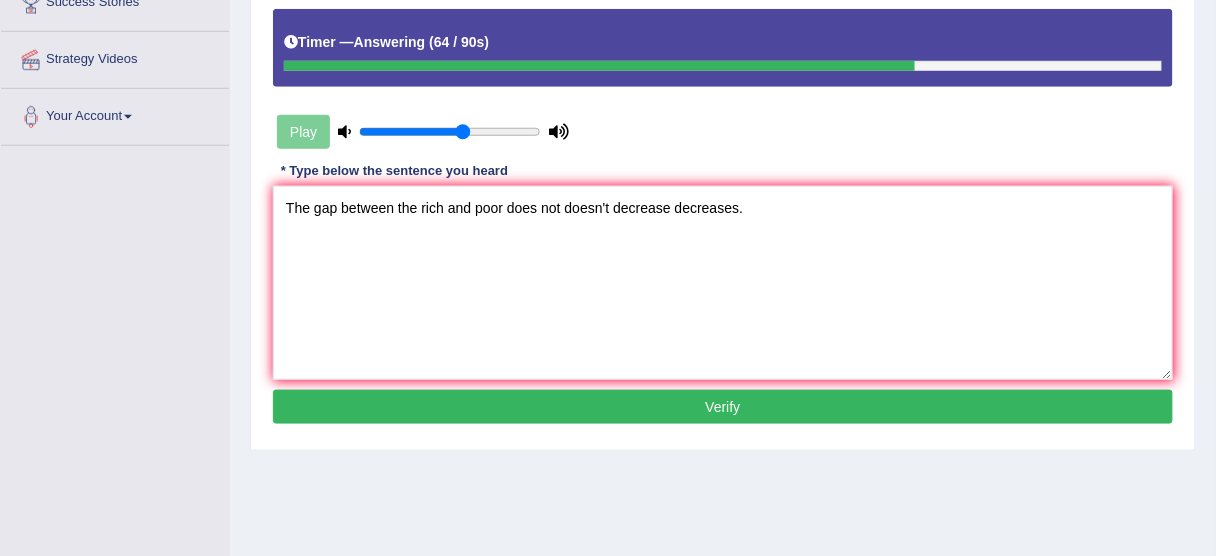 click on "Verify" at bounding box center (723, 407) 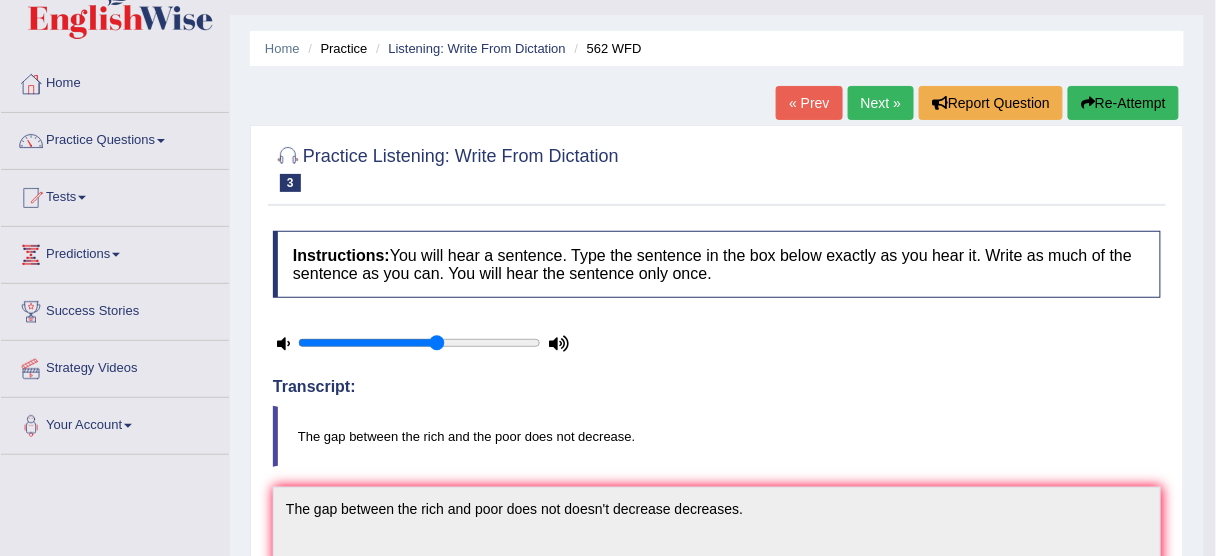 scroll, scrollTop: 19, scrollLeft: 0, axis: vertical 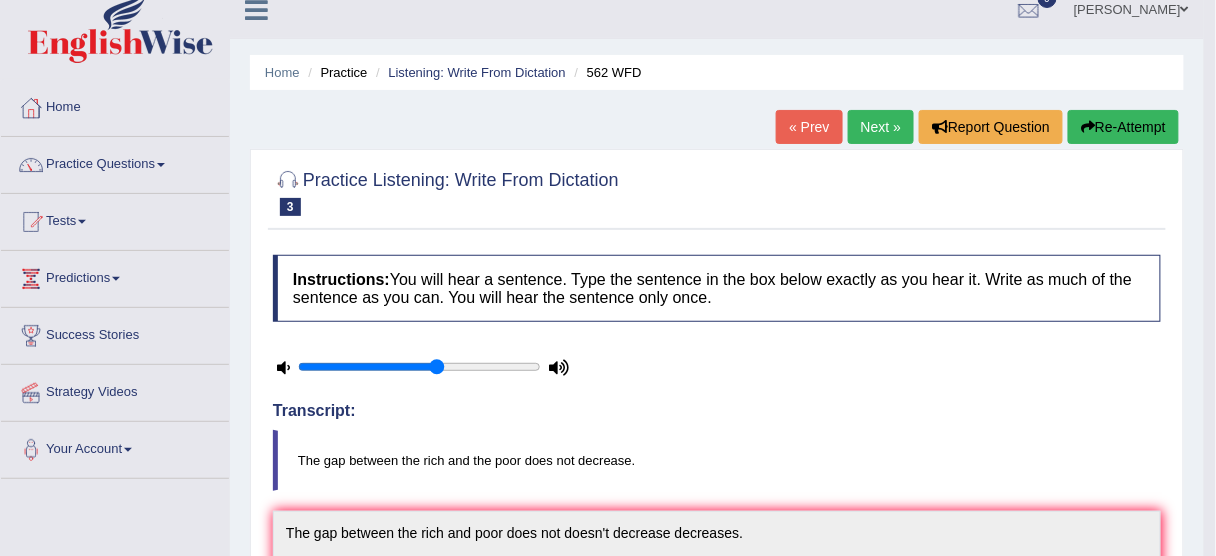 click on "Next »" at bounding box center [881, 127] 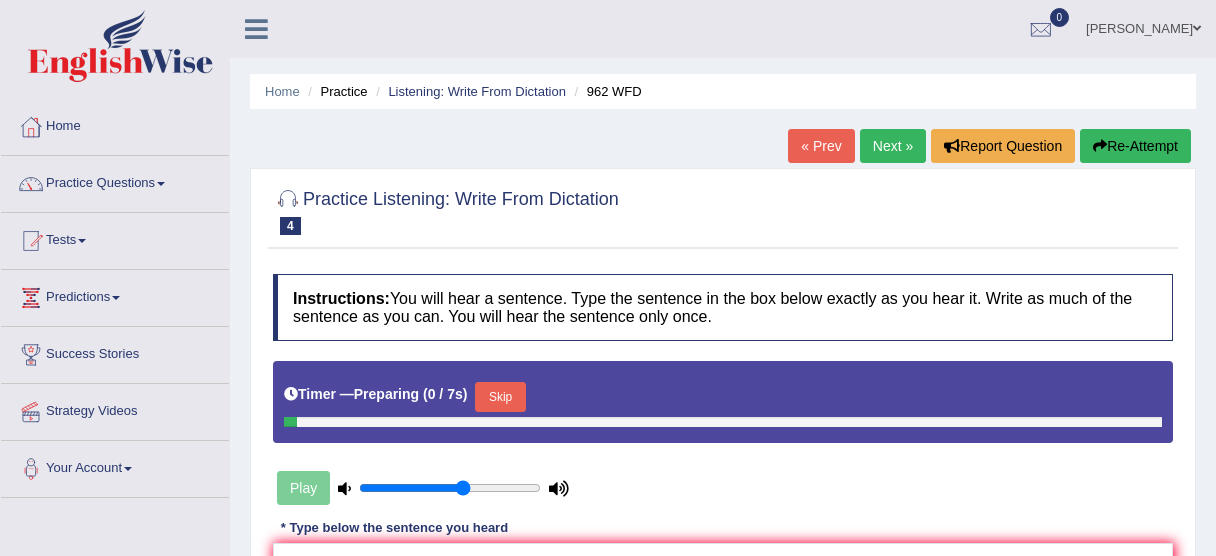 scroll, scrollTop: 0, scrollLeft: 0, axis: both 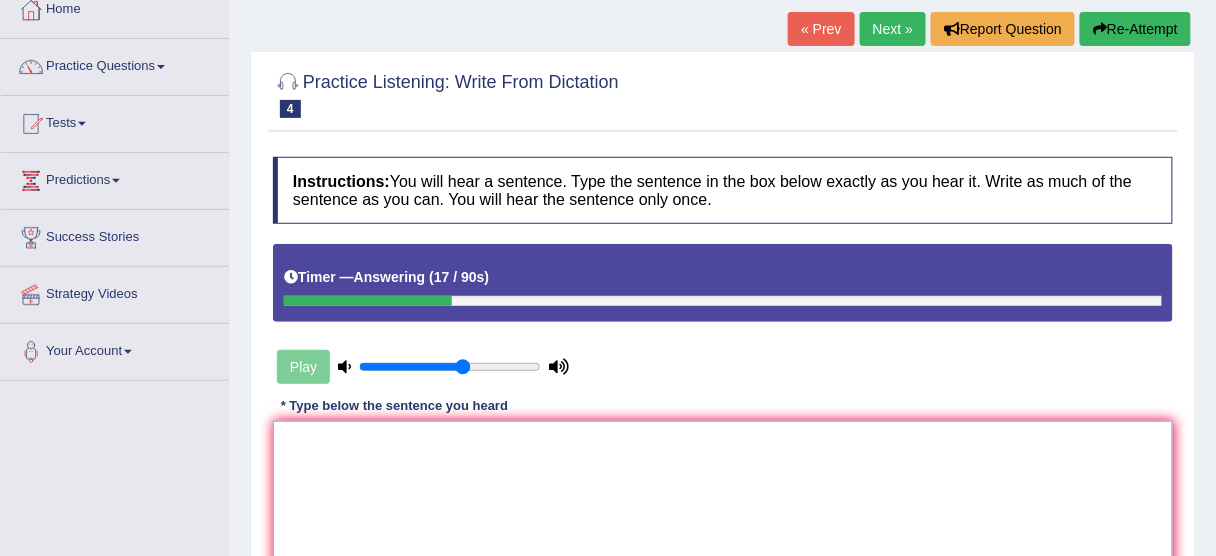 click at bounding box center (723, 518) 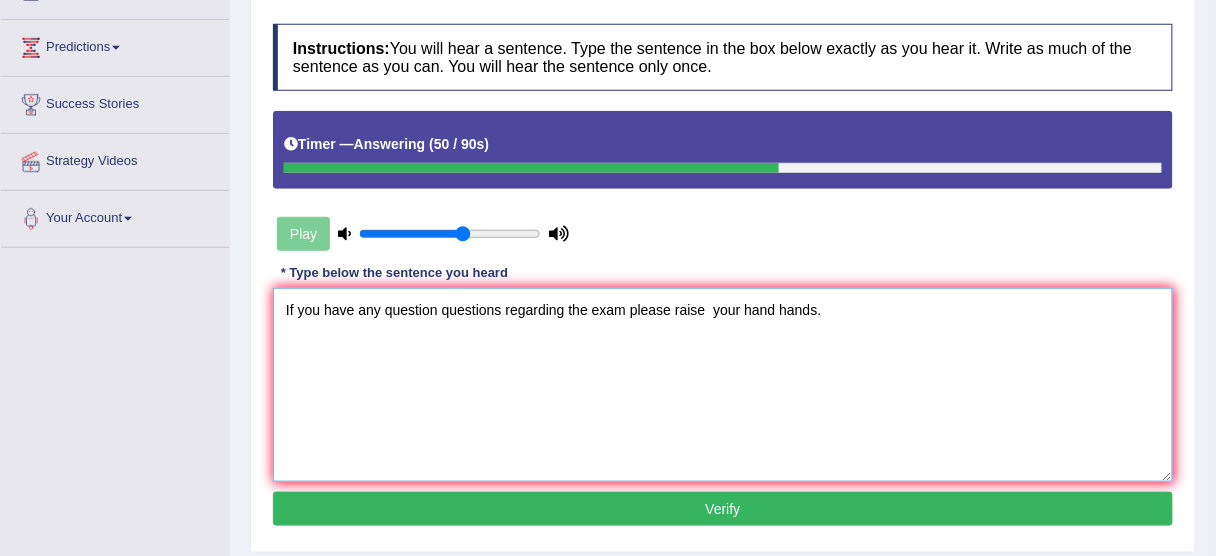 scroll, scrollTop: 250, scrollLeft: 0, axis: vertical 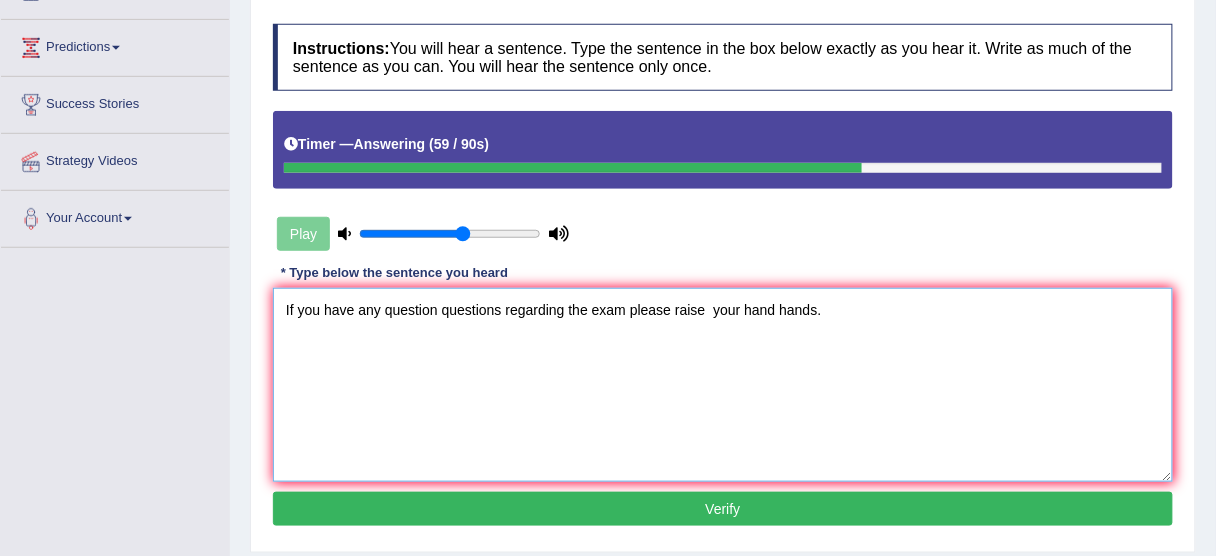 click on "If you have any question questions regarding the exam please raise  your hand hands." at bounding box center [723, 385] 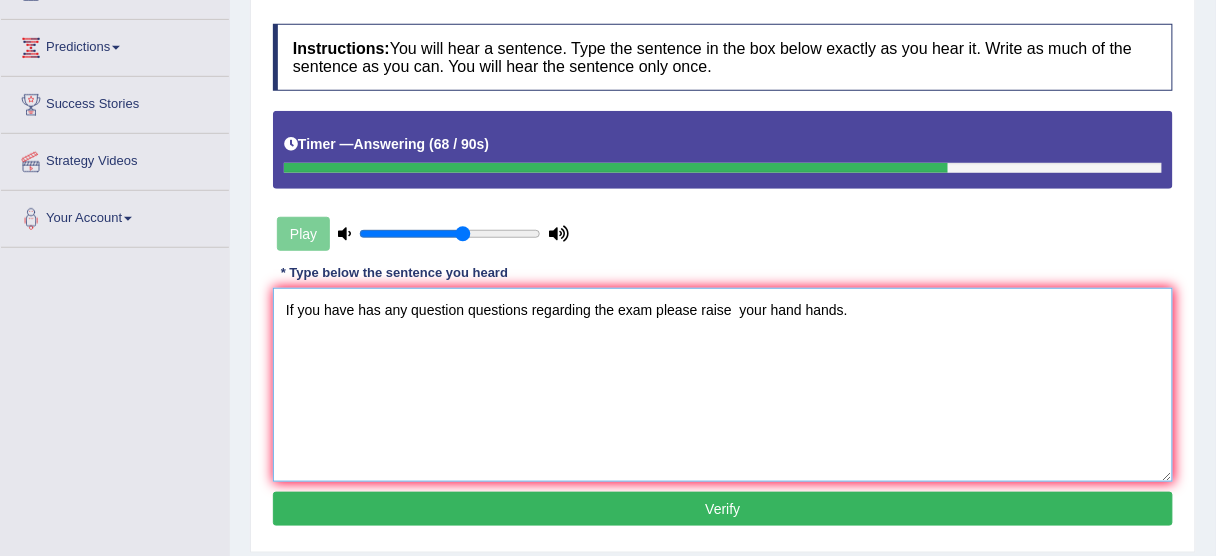 click on "If you have has any question questions regarding the exam please raise  your hand hands." at bounding box center (723, 385) 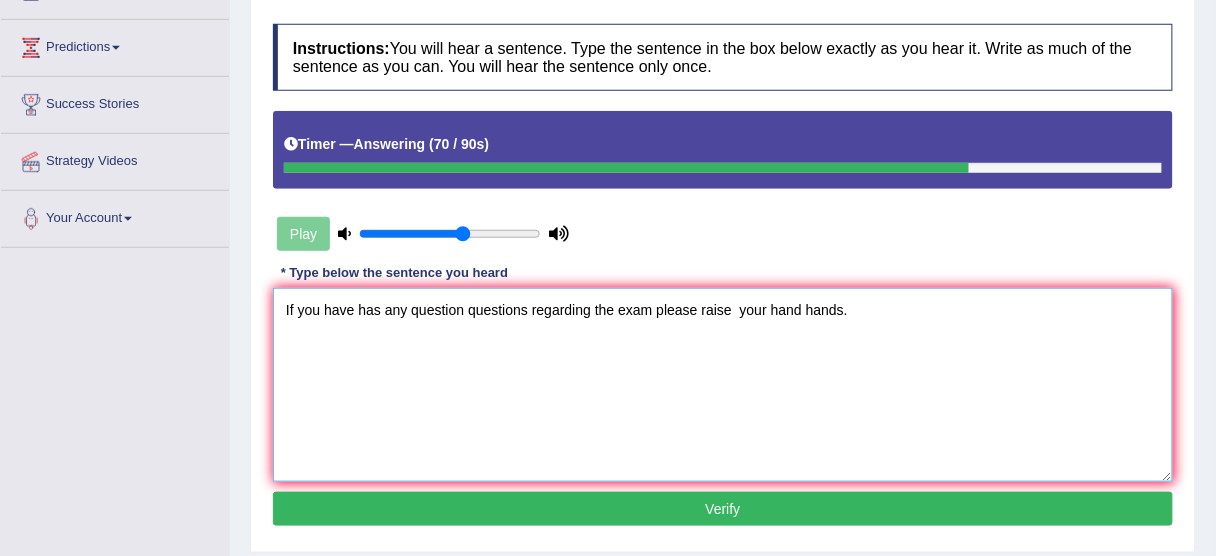 type on "If you have has any question questions regarding the exam please raise  your hand hands." 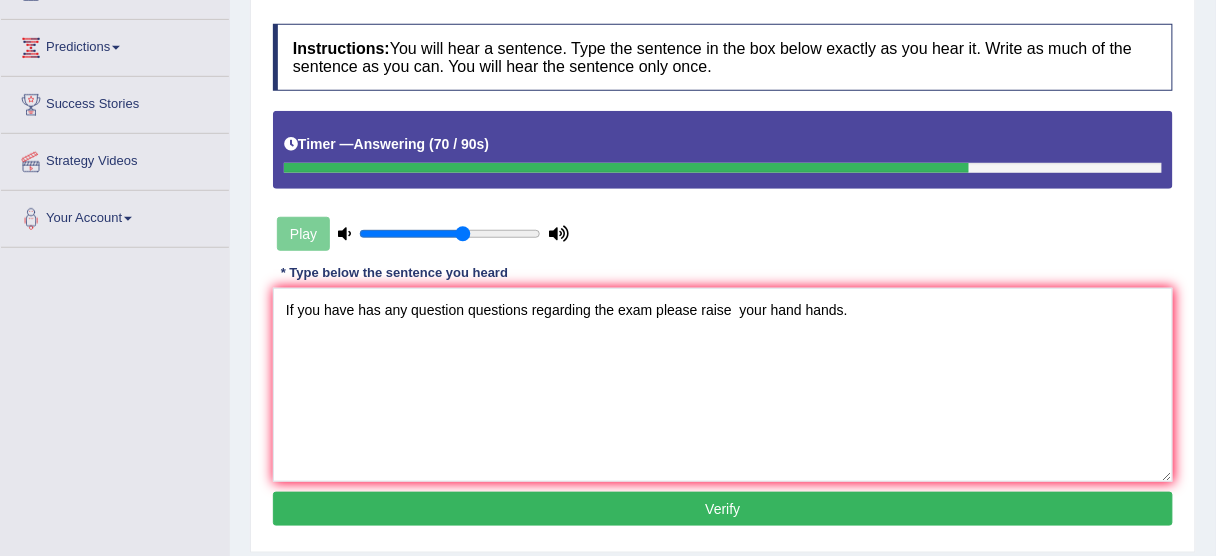 click on "Verify" at bounding box center [723, 509] 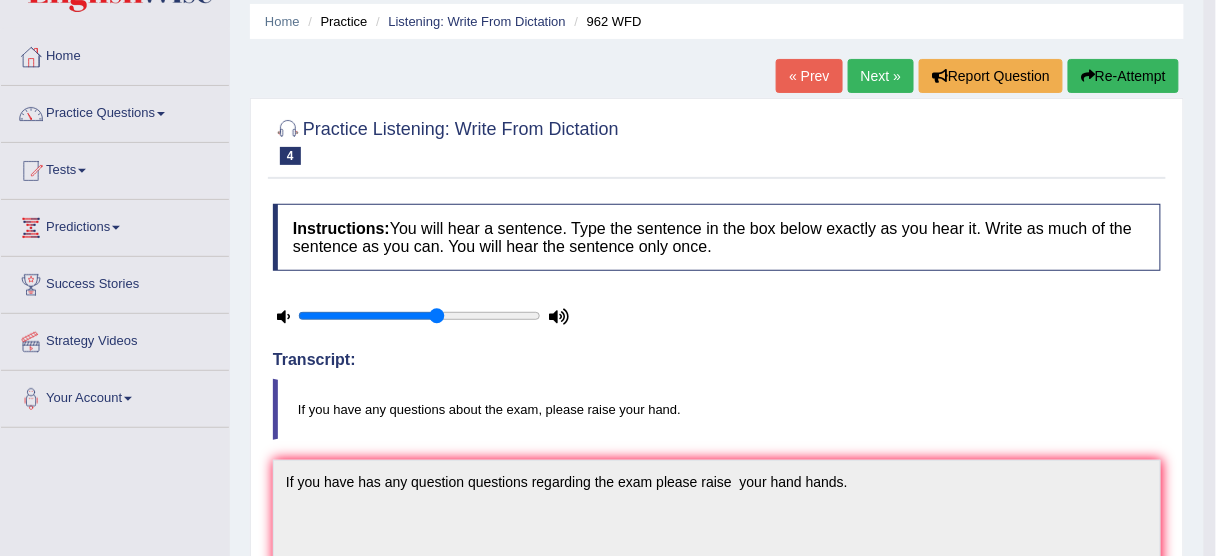 scroll, scrollTop: 0, scrollLeft: 0, axis: both 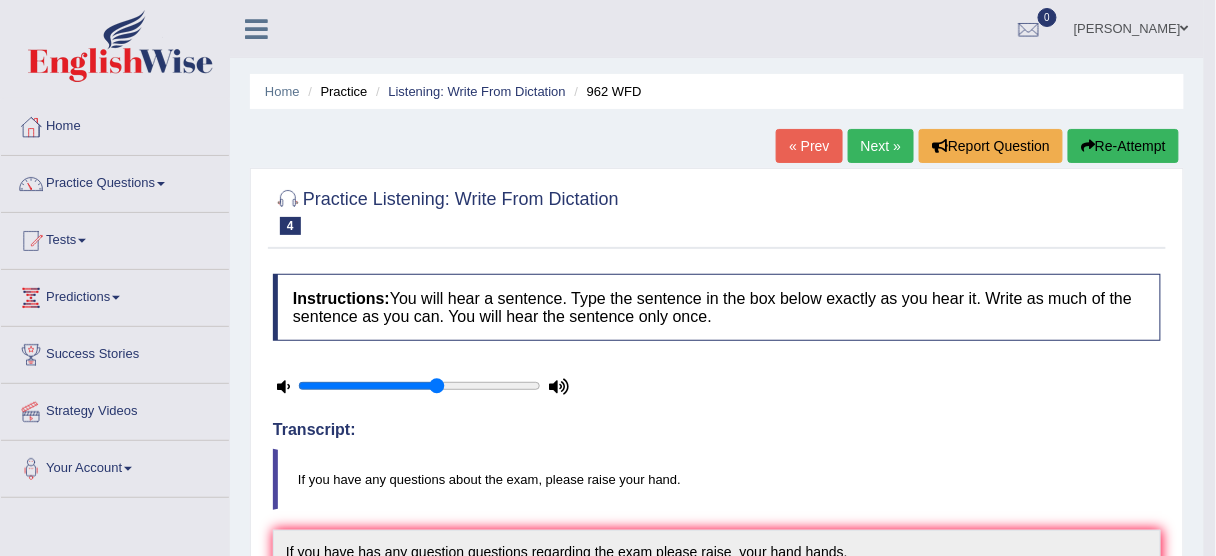 click on "Next »" at bounding box center (881, 146) 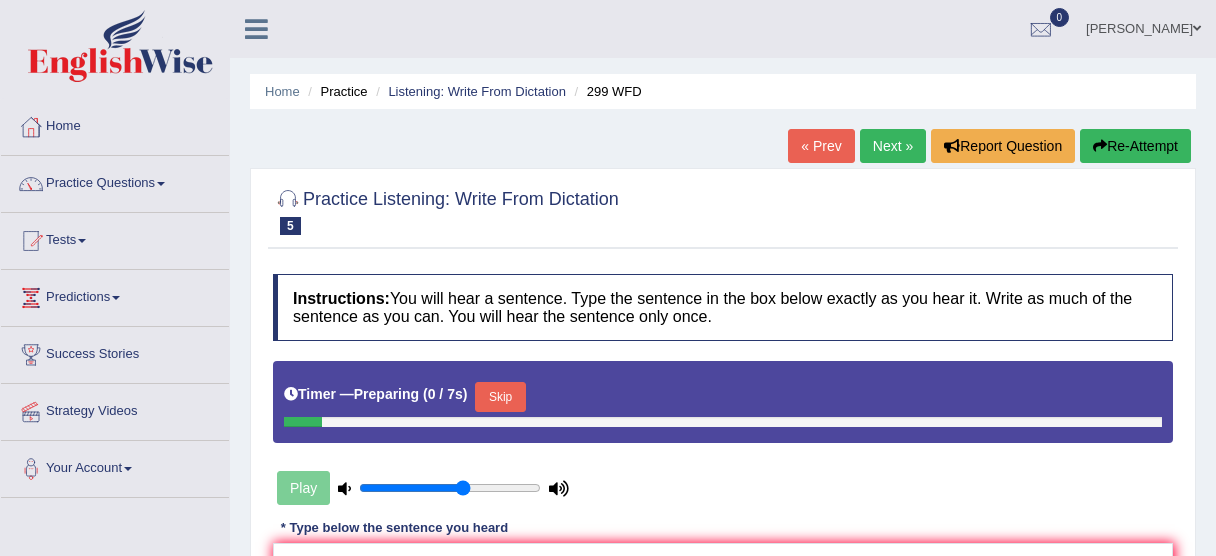 scroll, scrollTop: 0, scrollLeft: 0, axis: both 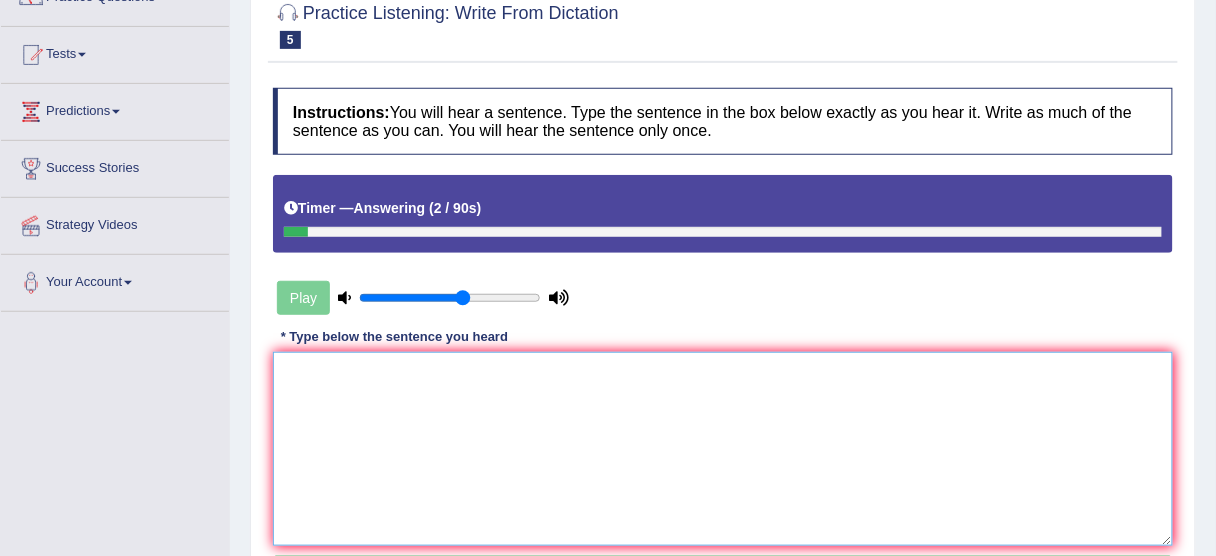 click at bounding box center [723, 449] 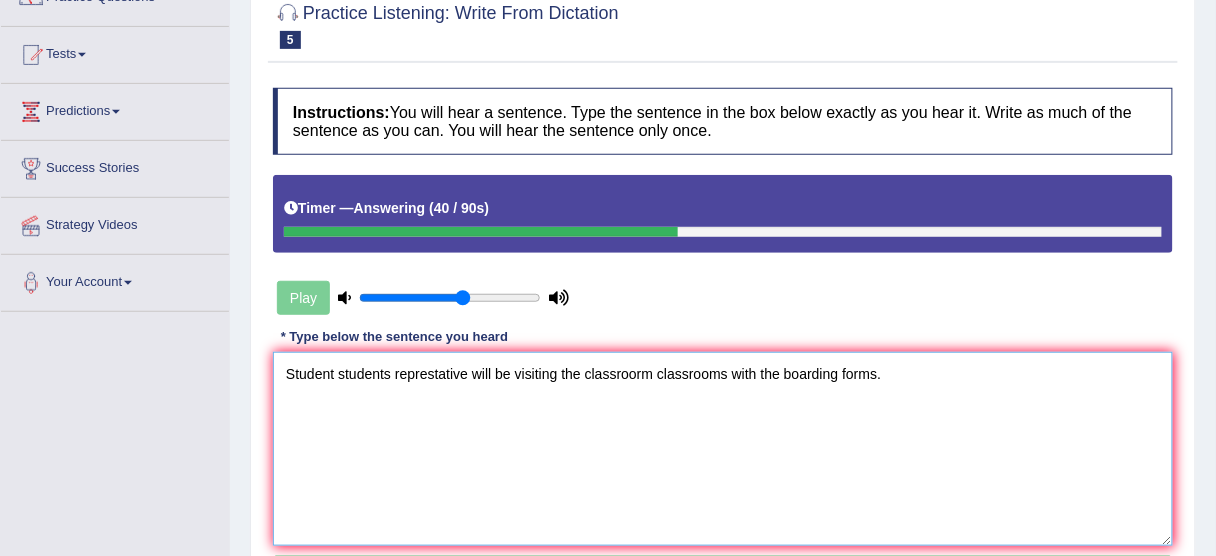 click on "Student students represtative will be visiting the classroorm classrooms with the boarding forms." at bounding box center (723, 449) 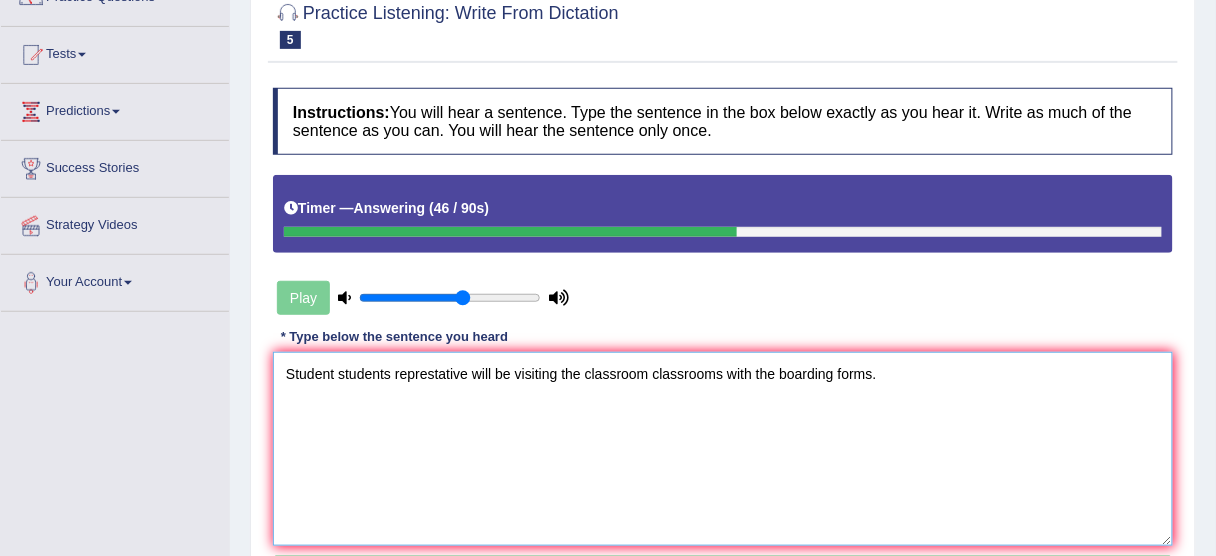 click on "Student students represtative will be visiting the classroom classrooms with the boarding forms." at bounding box center [723, 449] 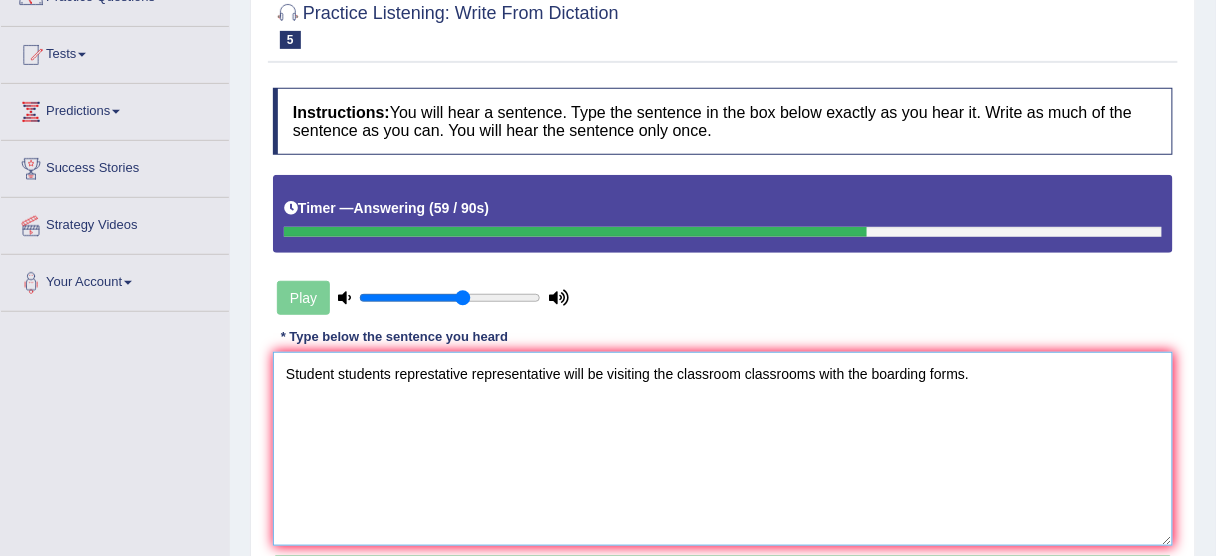 click on "Student students represtative representative will be visiting the classroom classrooms with the boarding forms." at bounding box center [723, 449] 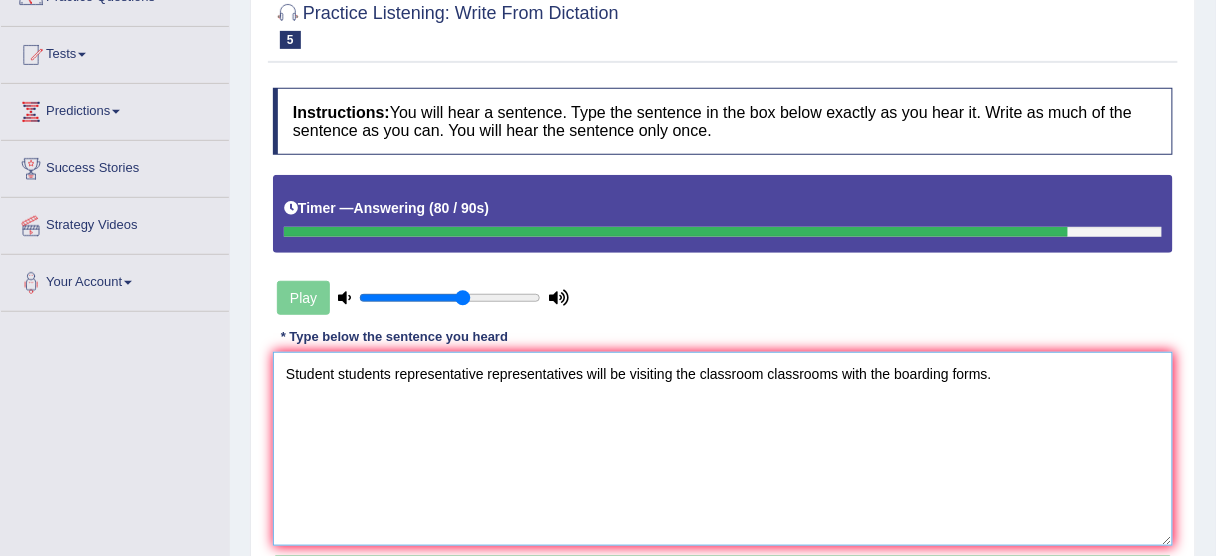 click on "Student students representative representatives will be visiting the classroom classrooms with the boarding forms." at bounding box center [723, 449] 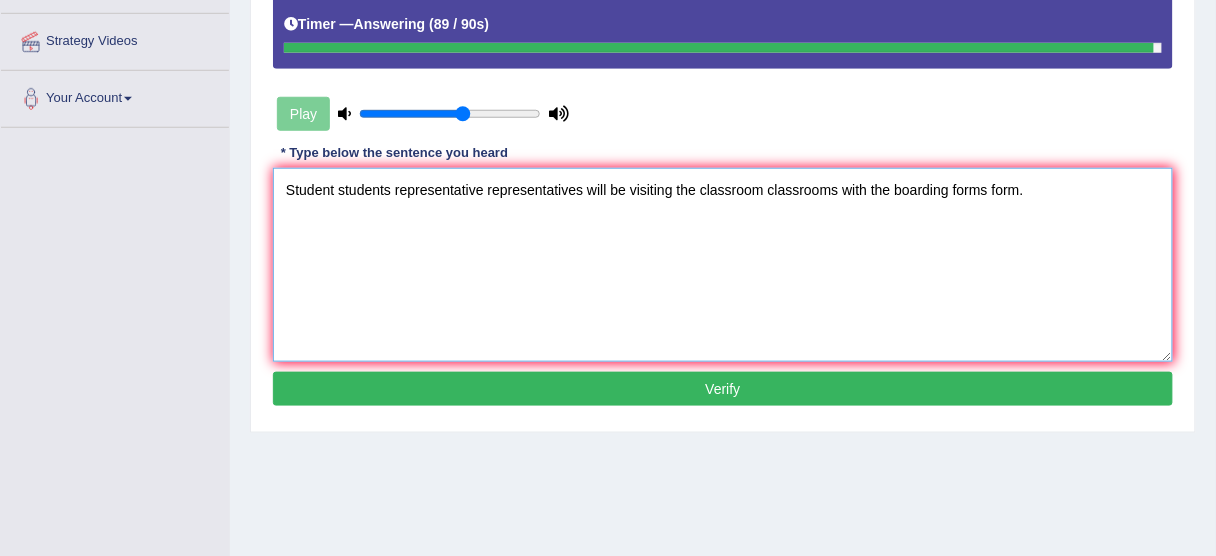 scroll, scrollTop: 400, scrollLeft: 0, axis: vertical 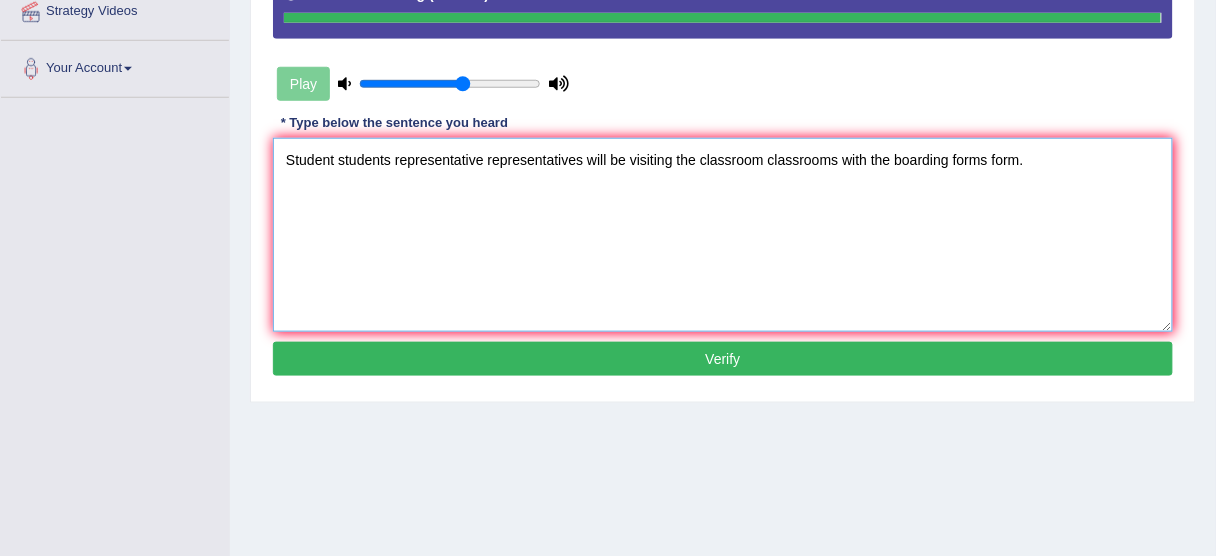 type on "Student students representative representatives will be visiting the classroom classrooms with the boarding forms form." 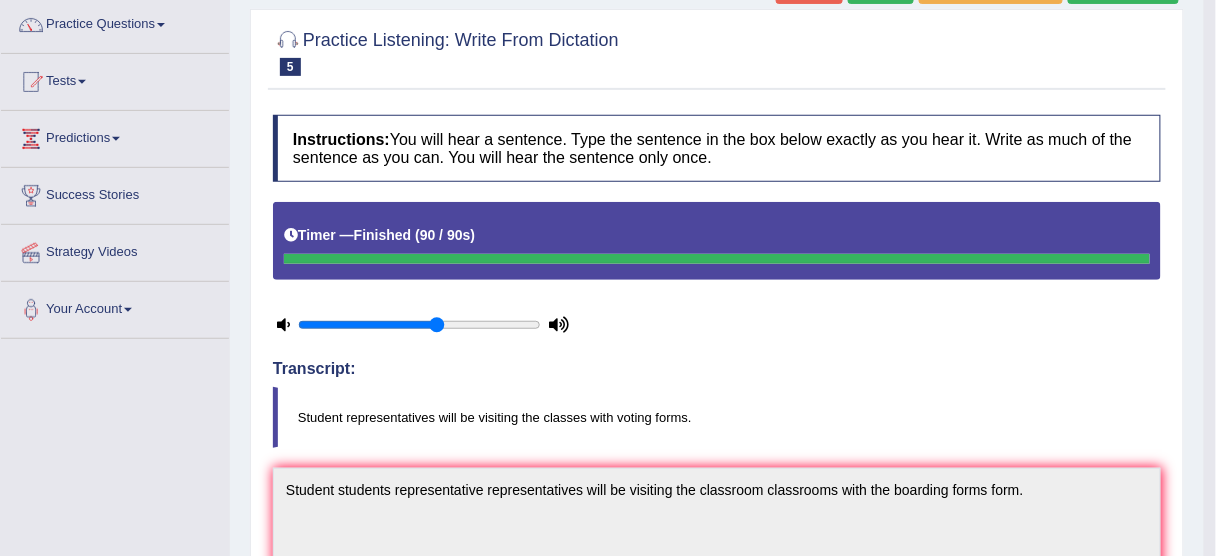 scroll, scrollTop: 53, scrollLeft: 0, axis: vertical 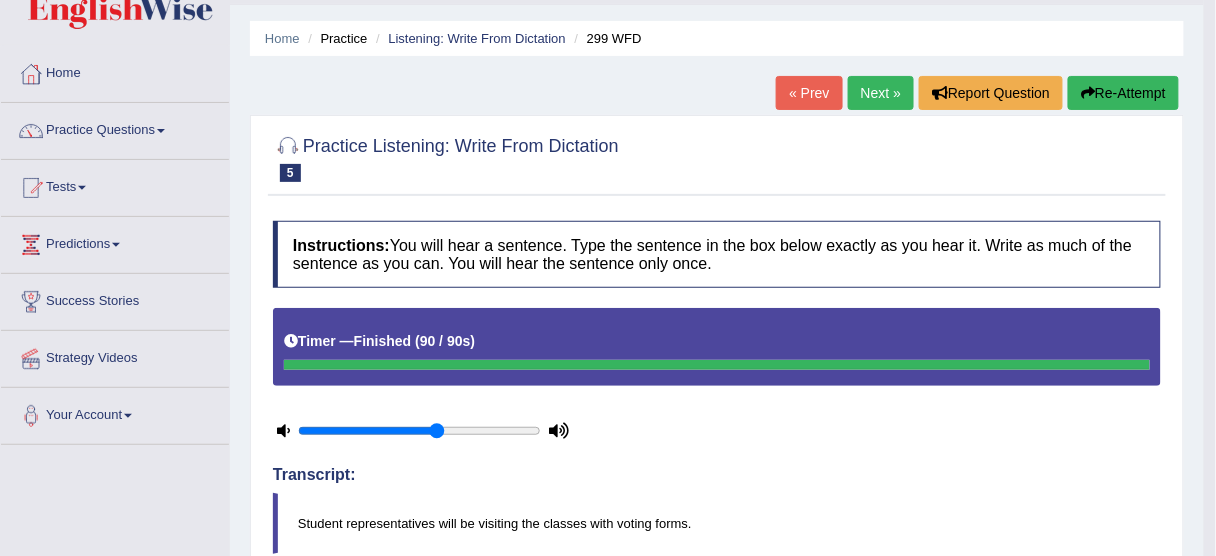 click on "Next »" at bounding box center [881, 93] 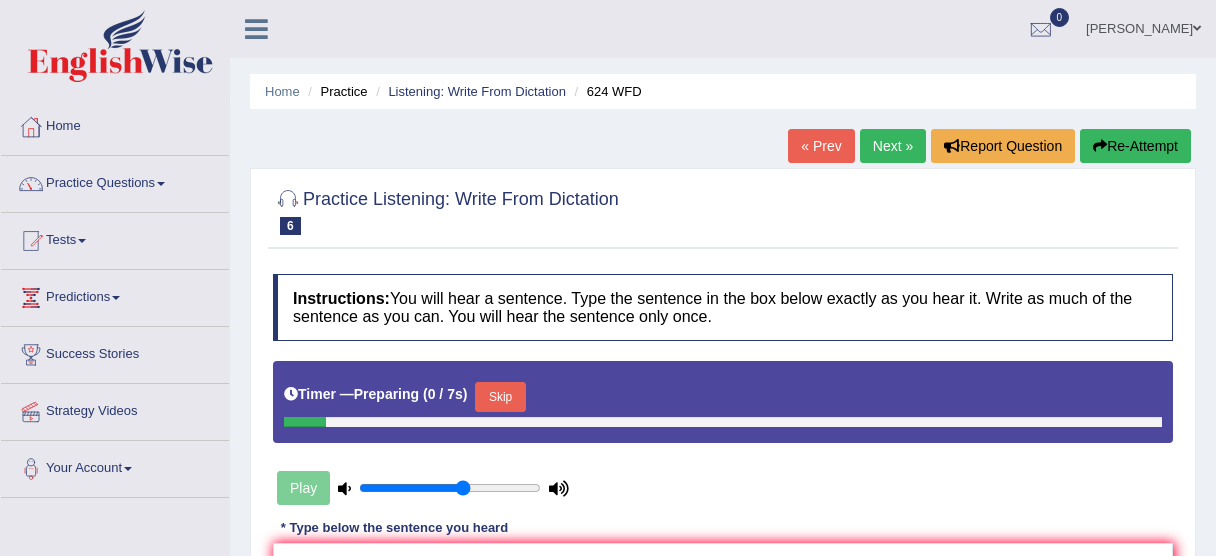 scroll, scrollTop: 0, scrollLeft: 0, axis: both 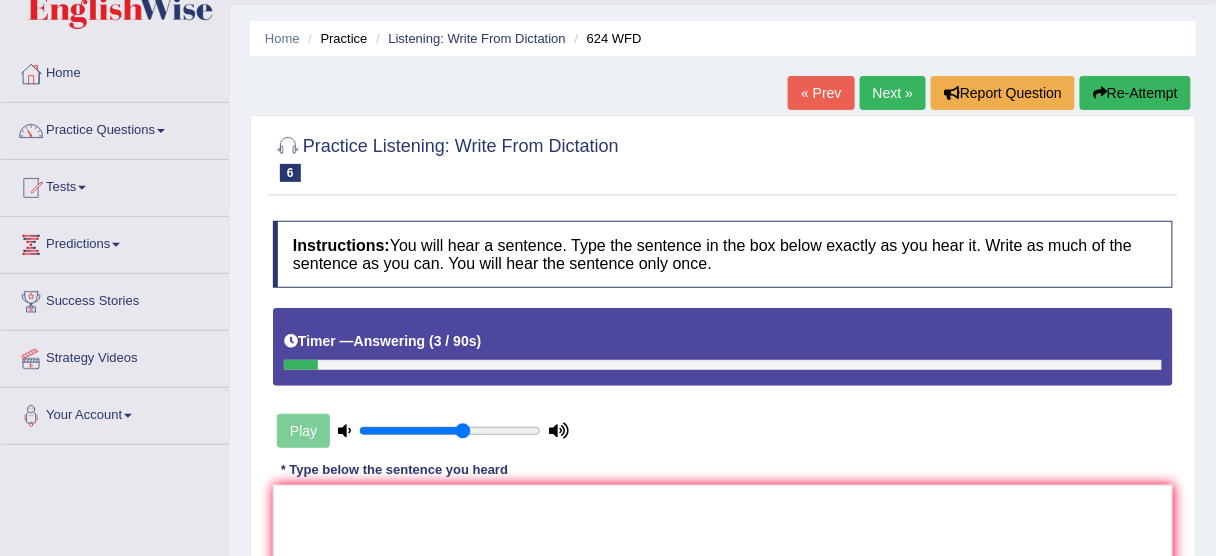 click on "Re-Attempt" at bounding box center (1135, 93) 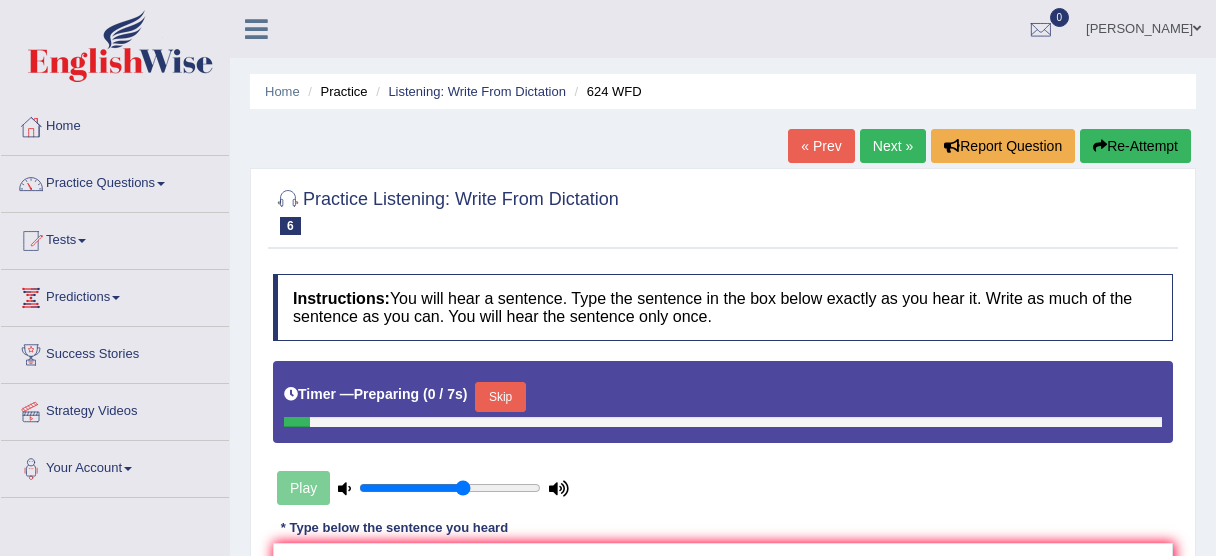 scroll, scrollTop: 53, scrollLeft: 0, axis: vertical 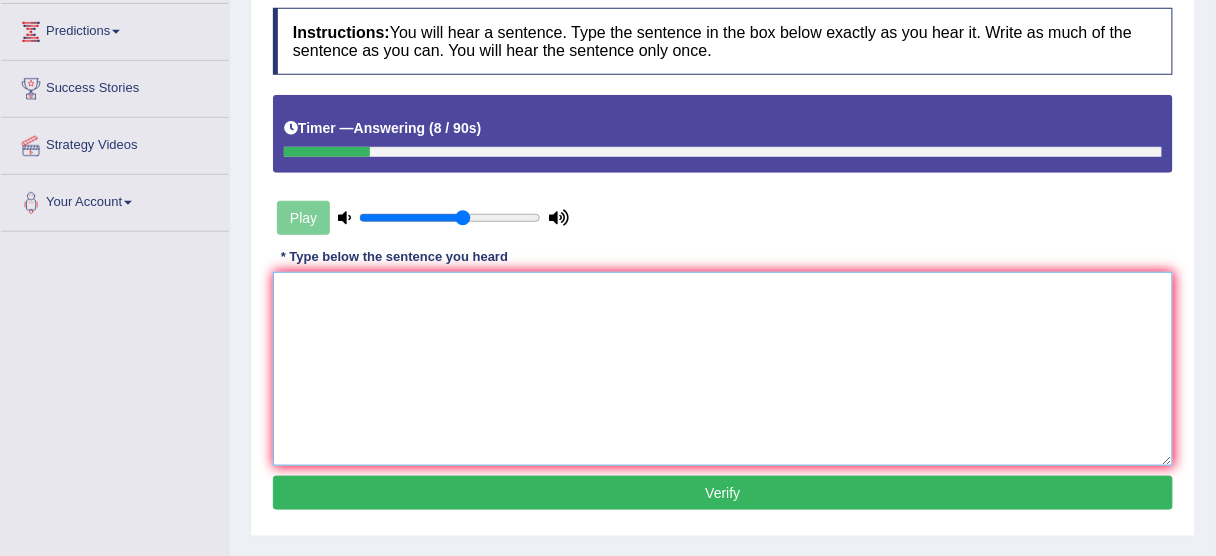 click at bounding box center [723, 369] 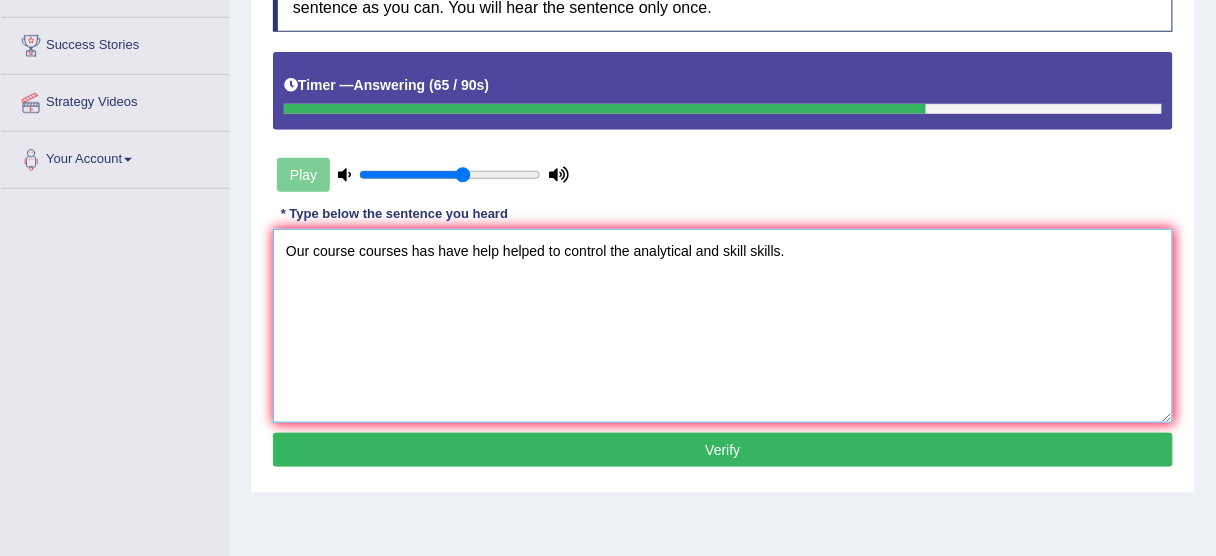 scroll, scrollTop: 320, scrollLeft: 0, axis: vertical 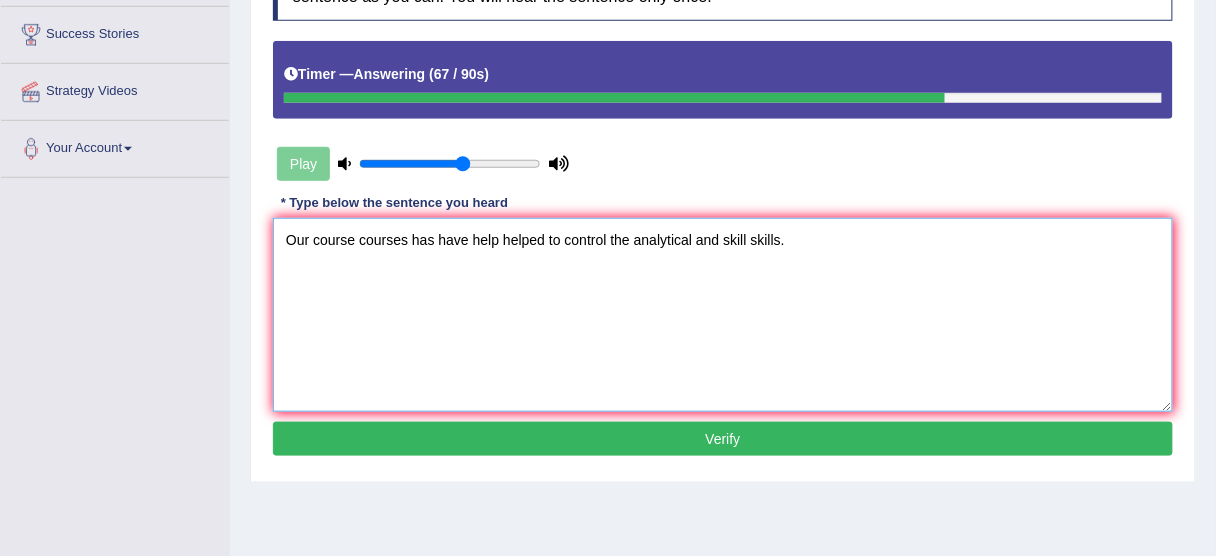 click on "Our course courses has have help helped to control the analytical and skill skills." at bounding box center [723, 315] 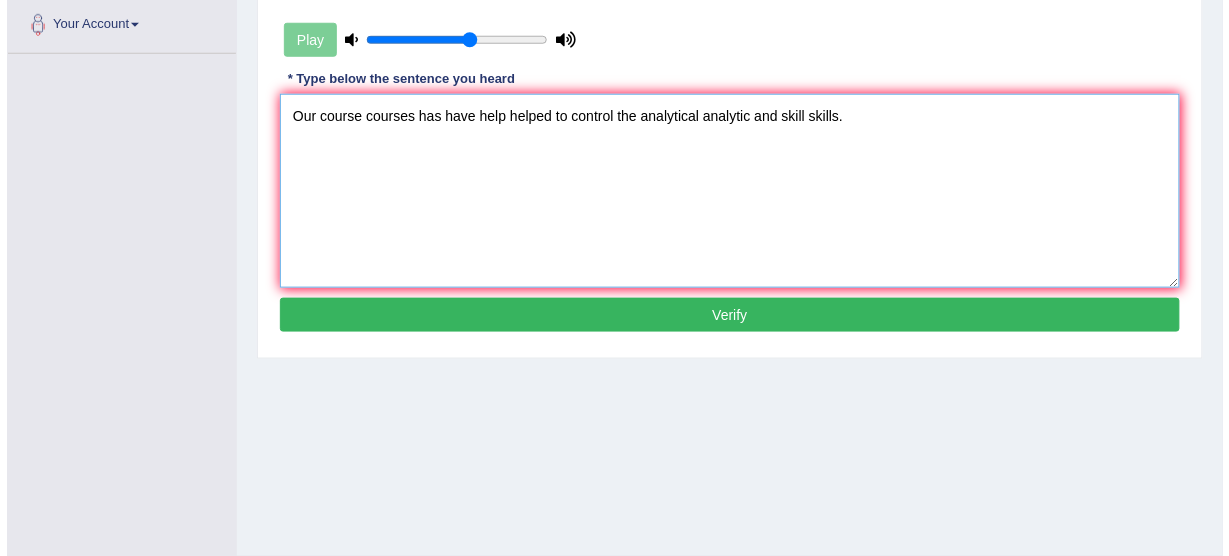 scroll, scrollTop: 480, scrollLeft: 0, axis: vertical 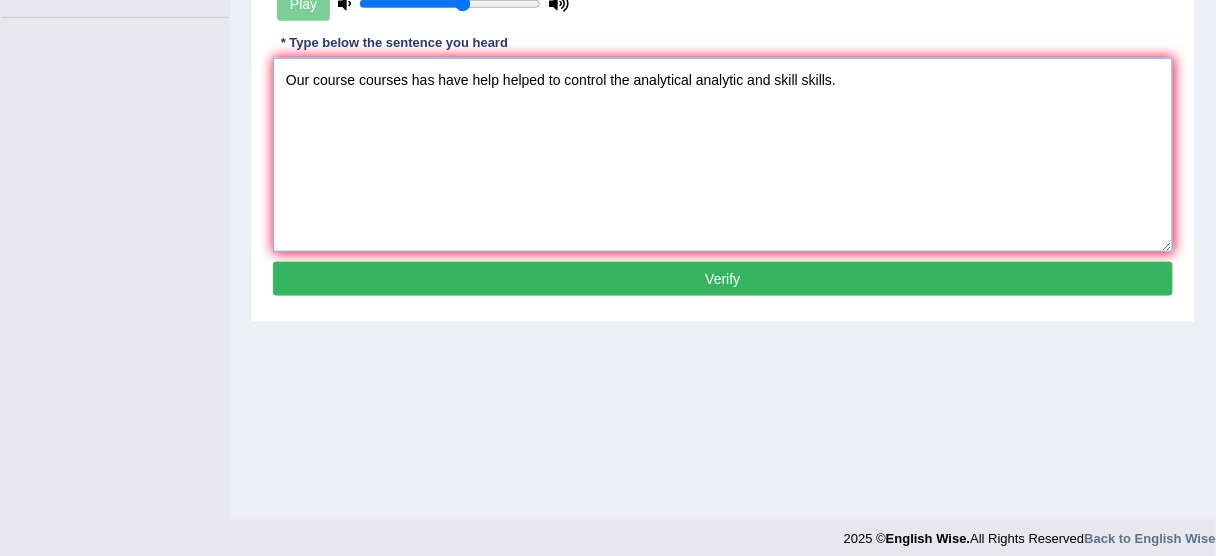 type on "Our course courses has have help helped to control the analytical analytic and skill skills." 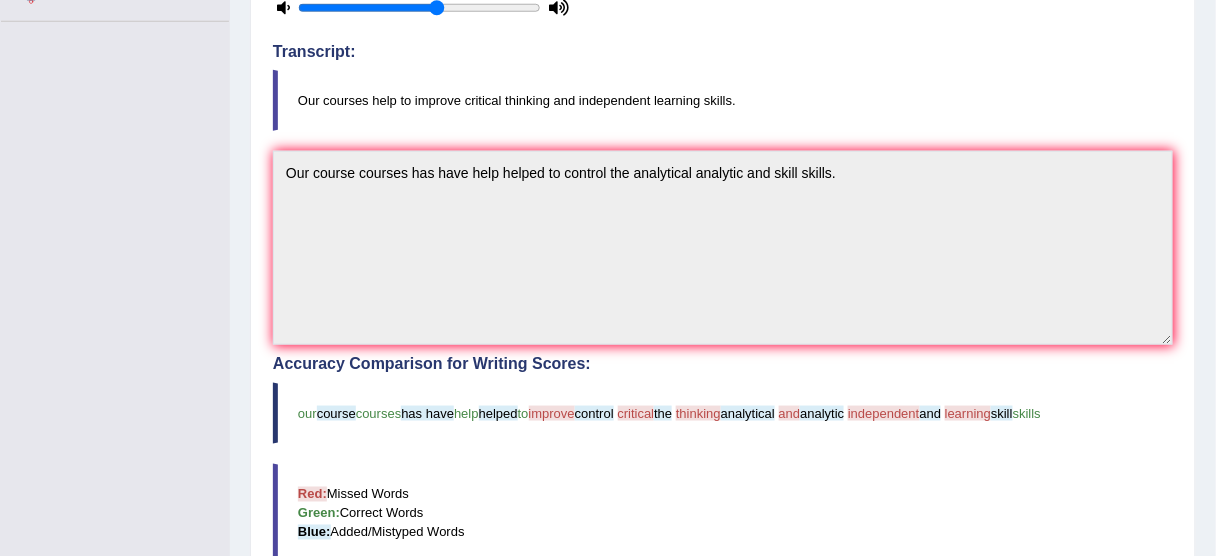 scroll, scrollTop: 462, scrollLeft: 0, axis: vertical 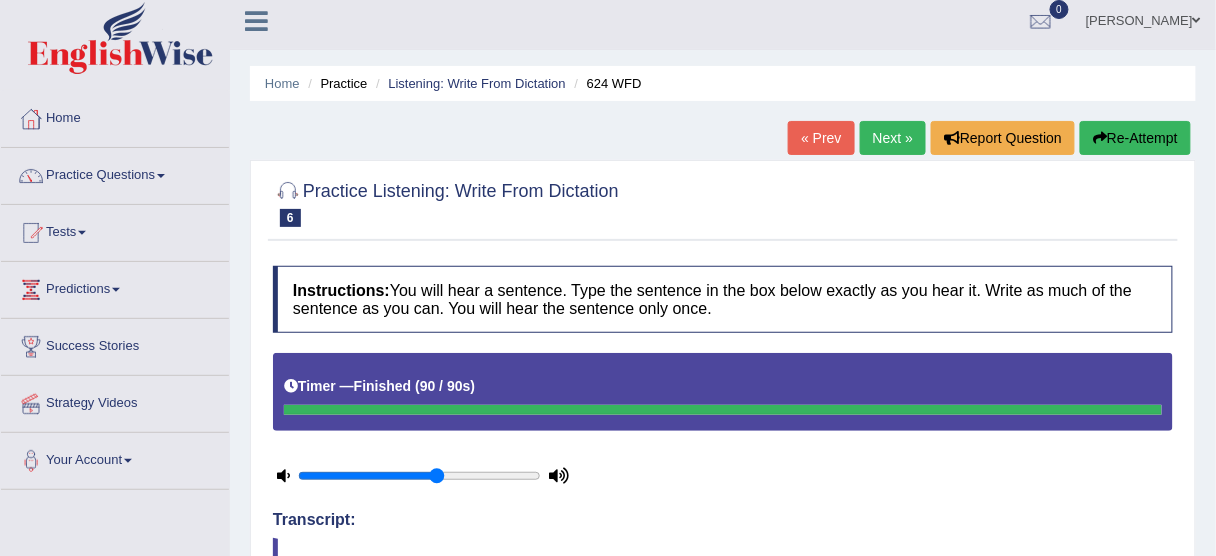 click on "Re-Attempt" at bounding box center [1135, 138] 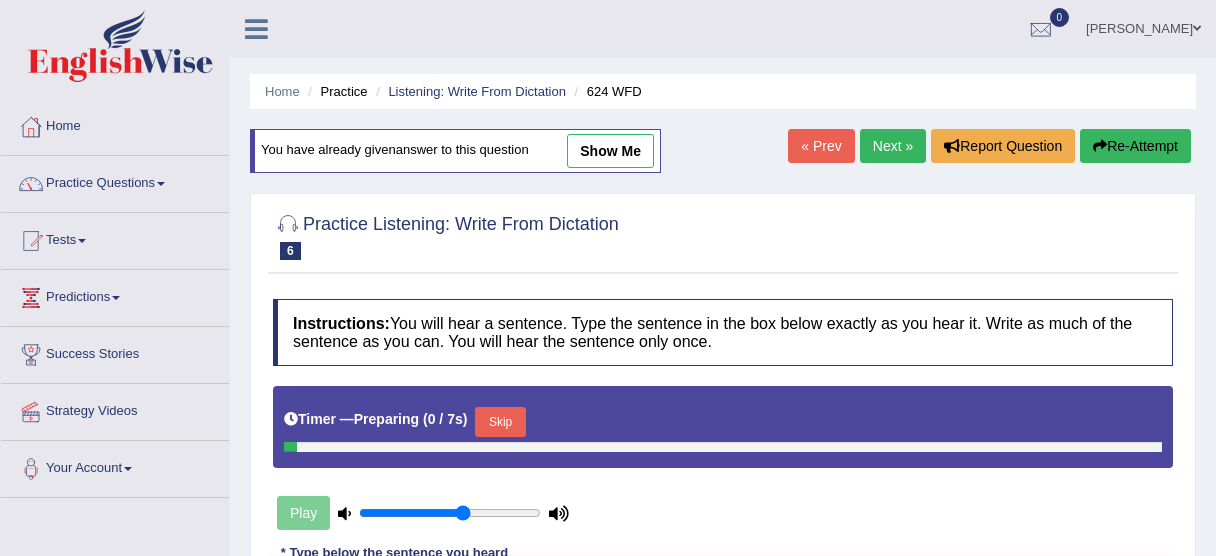 scroll, scrollTop: 92, scrollLeft: 0, axis: vertical 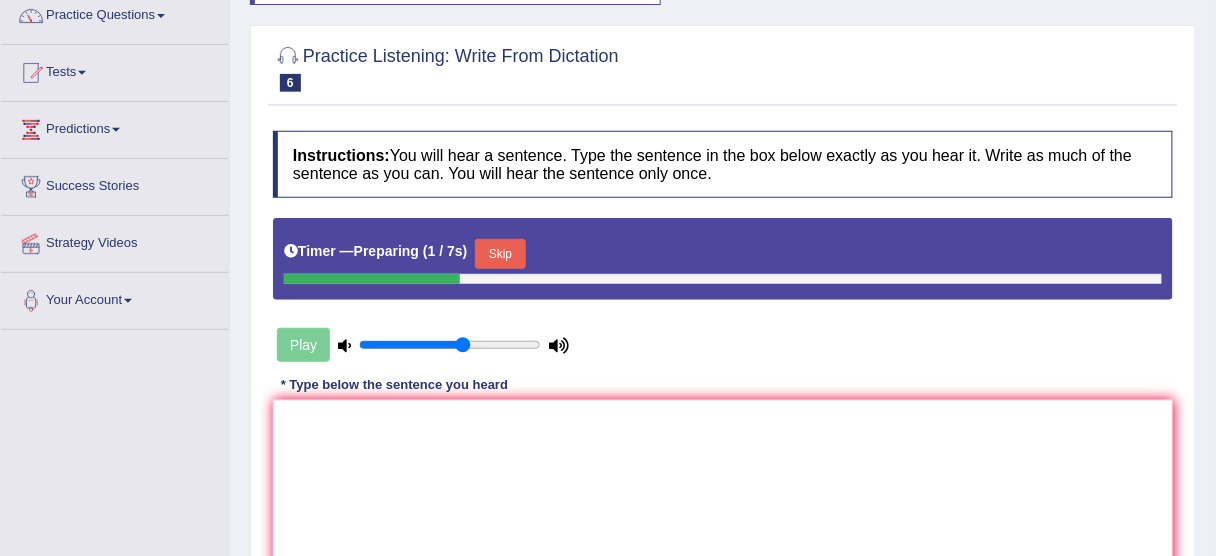click on "Skip" at bounding box center (500, 254) 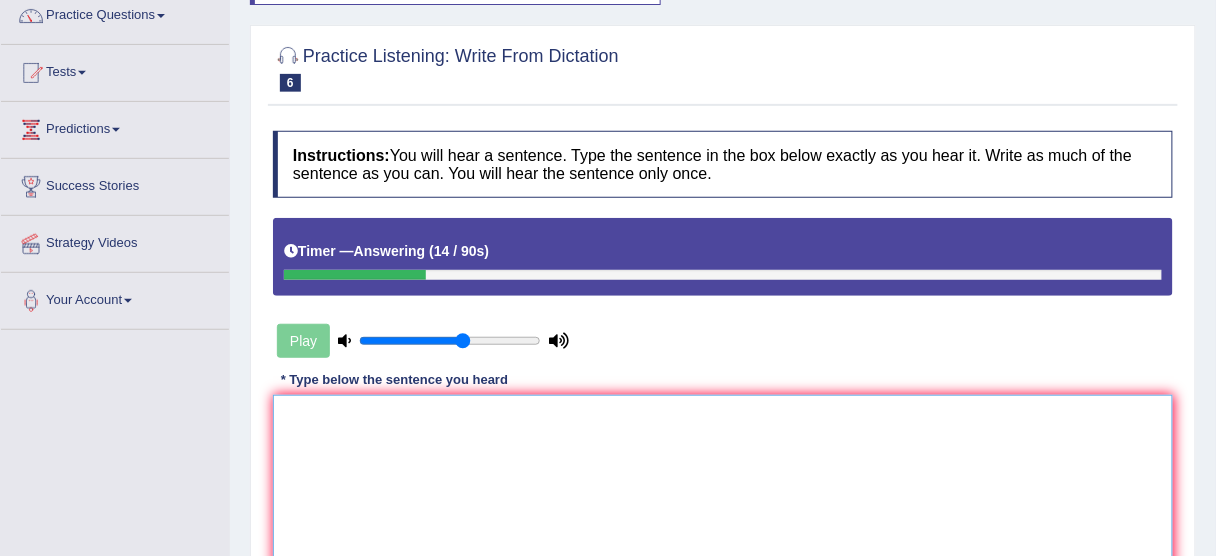 click at bounding box center (723, 492) 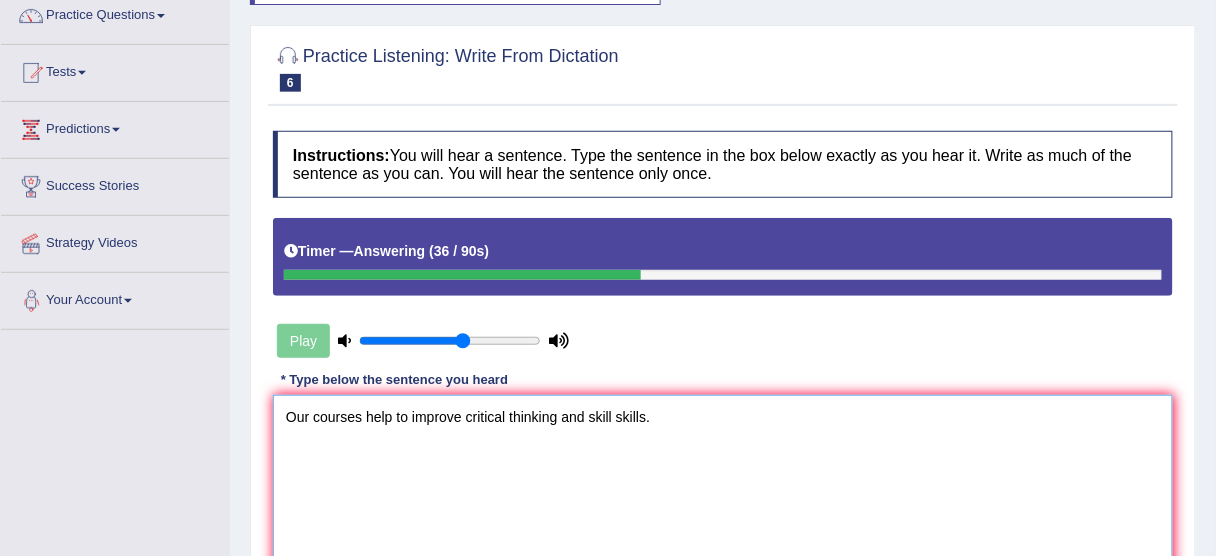click on "Our courses help to improve critical thinking and skill skills." at bounding box center (723, 492) 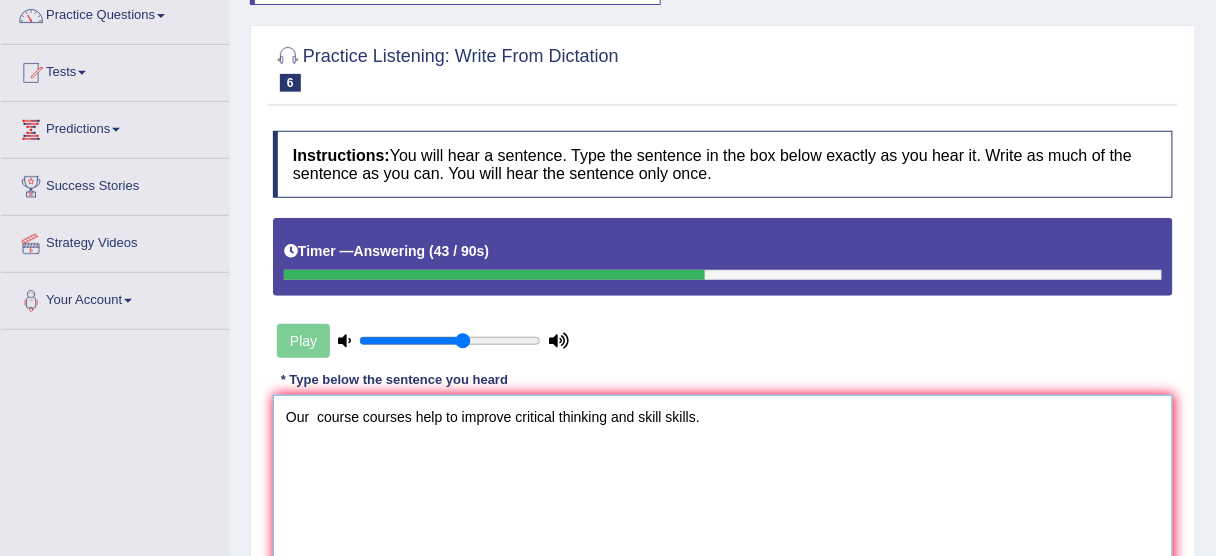 click on "Our  course courses help to improve critical thinking and skill skills." at bounding box center [723, 492] 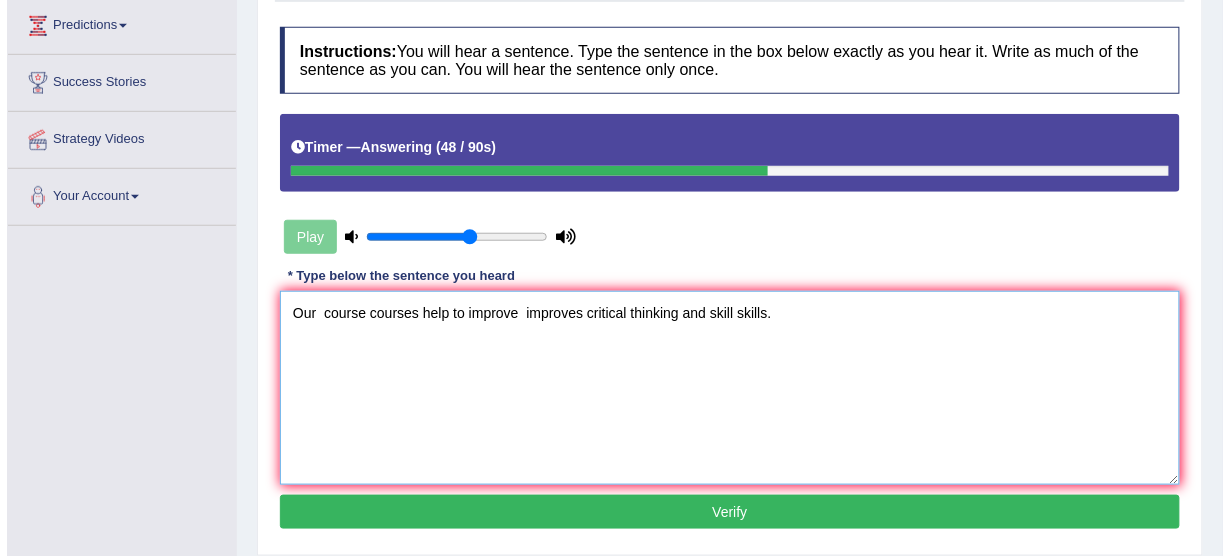 scroll, scrollTop: 302, scrollLeft: 0, axis: vertical 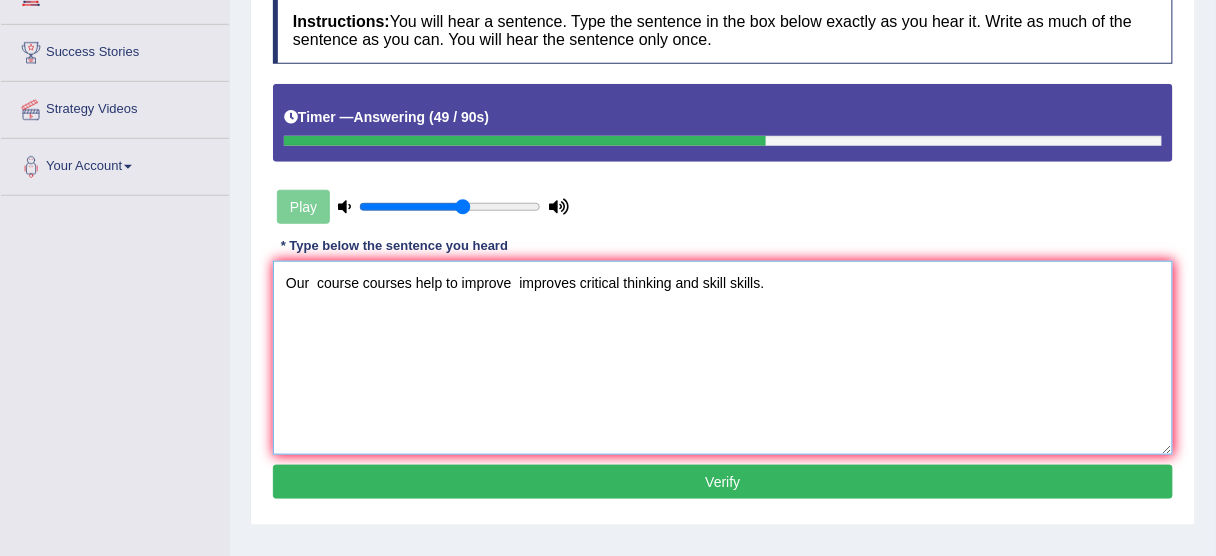 type on "Our  course courses help to improve  improves critical thinking and skill skills." 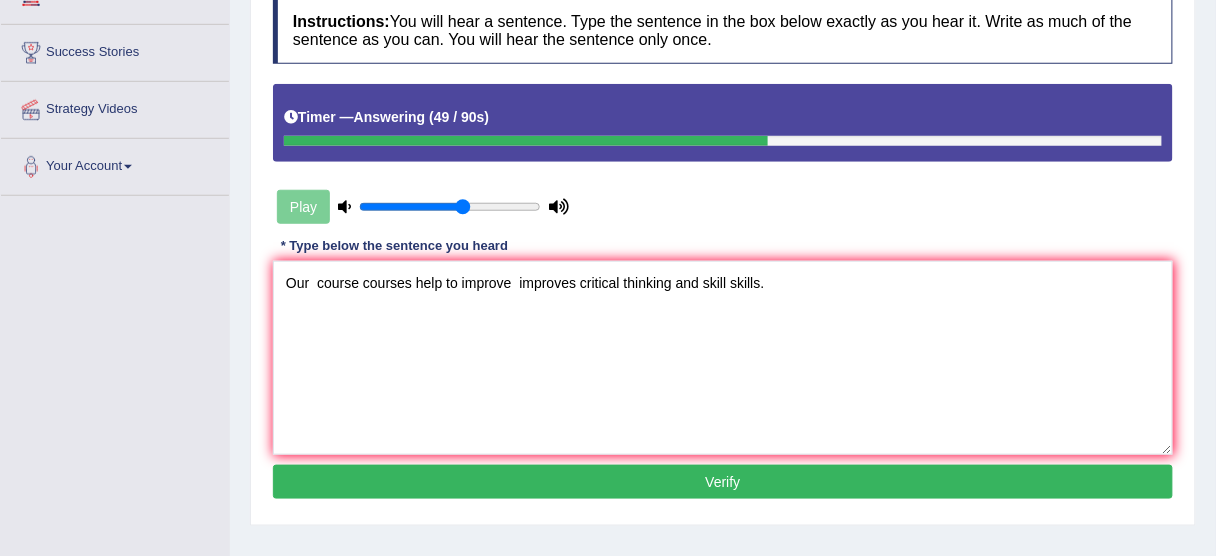 click on "Verify" at bounding box center [723, 482] 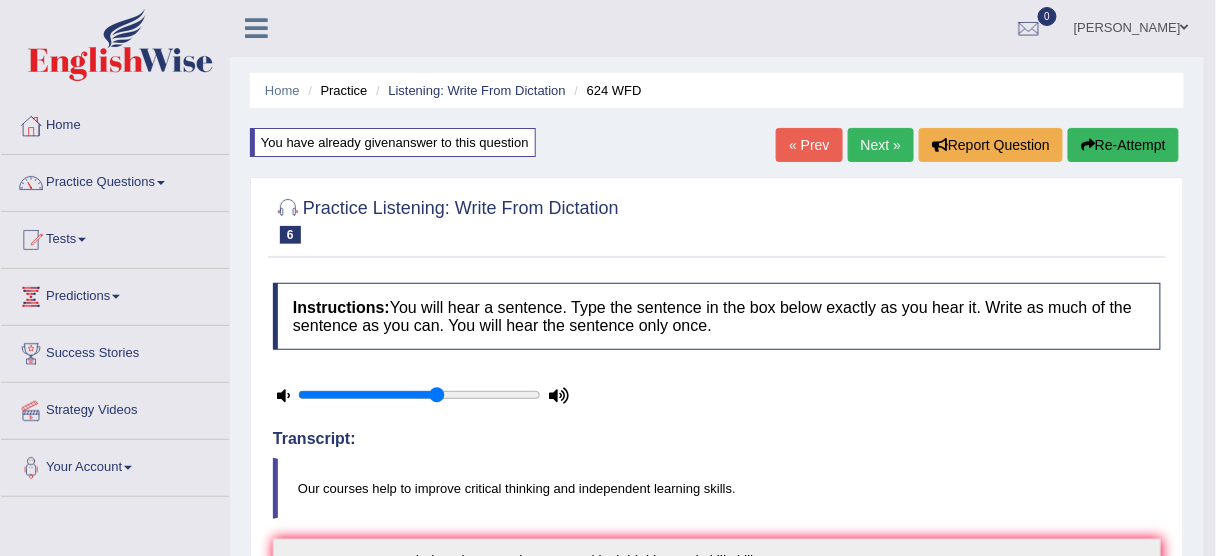scroll, scrollTop: 0, scrollLeft: 0, axis: both 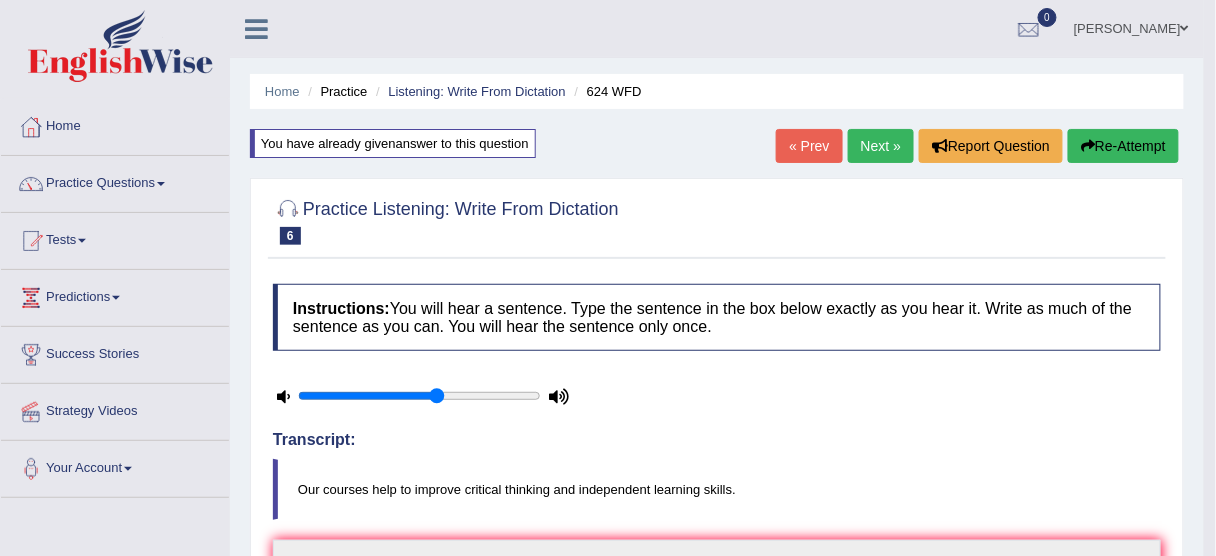 click on "Next »" at bounding box center (881, 146) 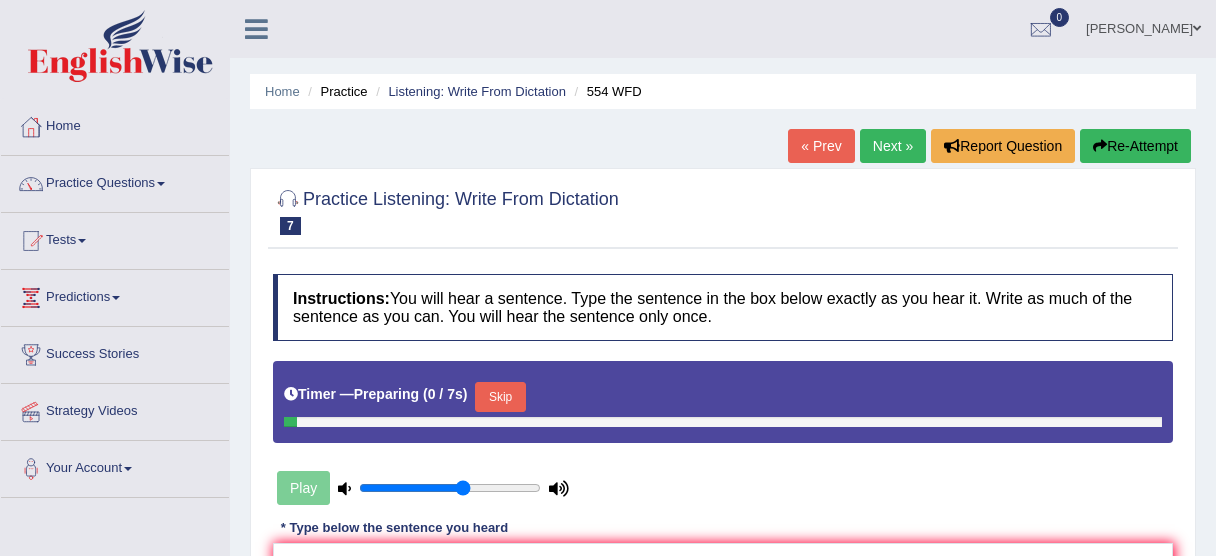 scroll, scrollTop: 0, scrollLeft: 0, axis: both 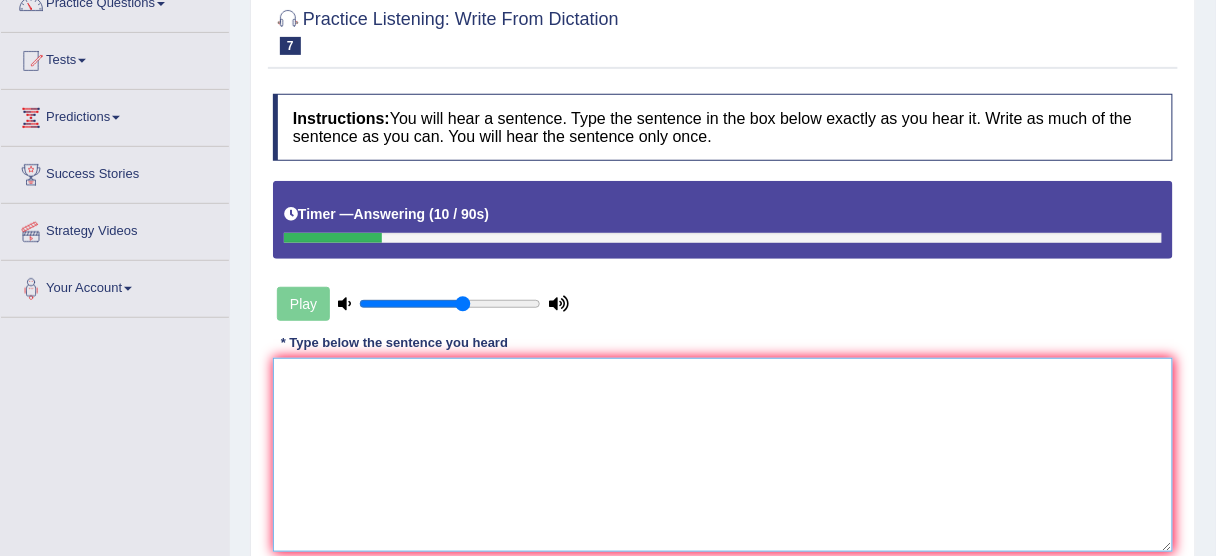 click at bounding box center [723, 455] 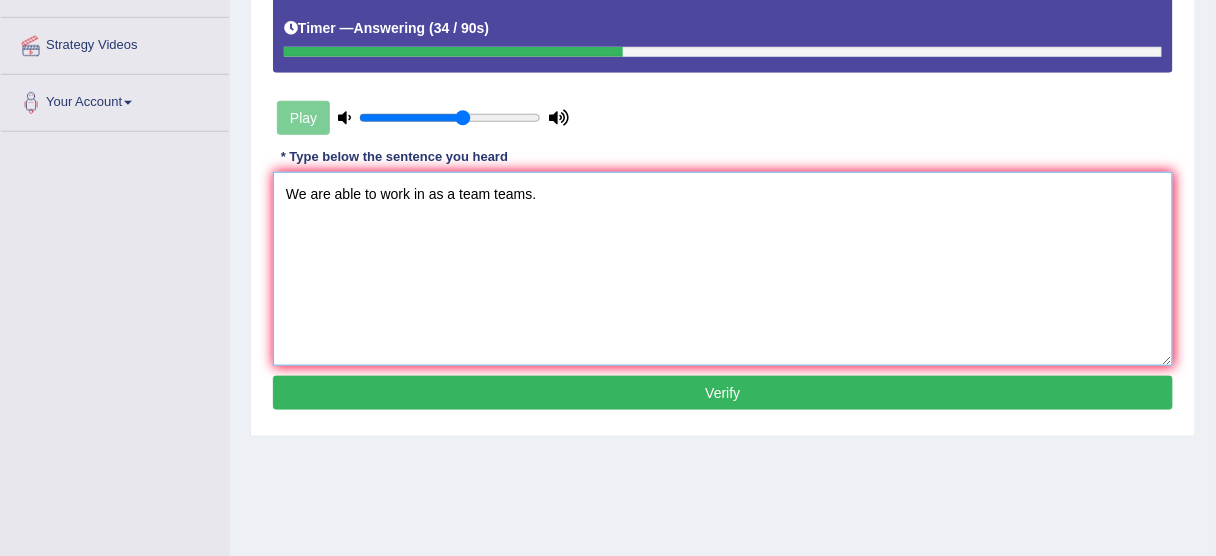 scroll, scrollTop: 367, scrollLeft: 0, axis: vertical 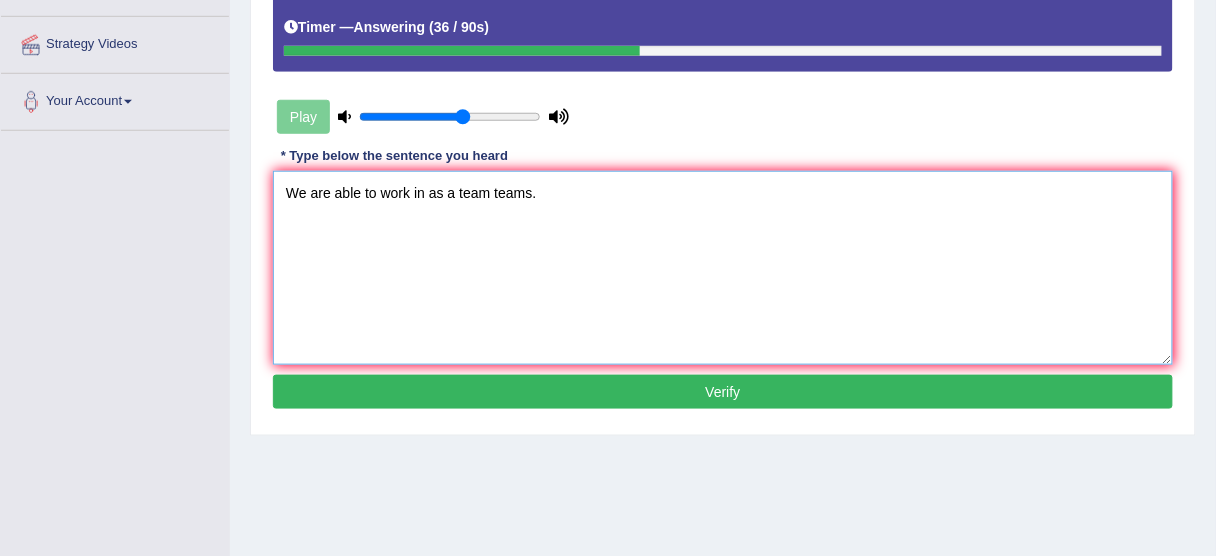 type on "We are able to work in as a team teams." 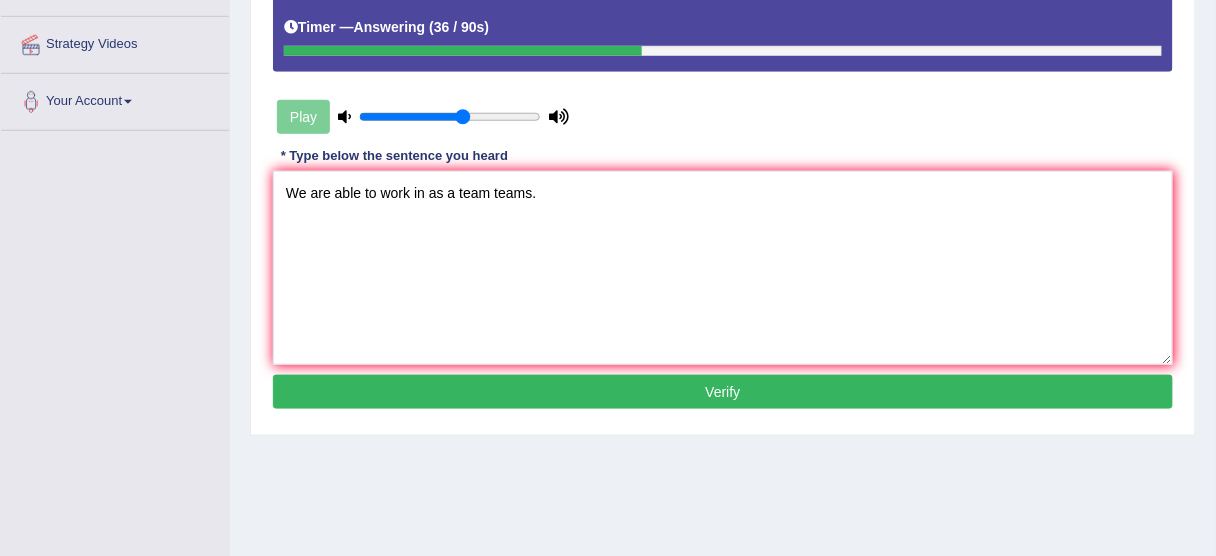 click on "Instructions:  You will hear a sentence. Type the sentence in the box below exactly as you hear it. Write as much of the sentence as you can. You will hear the sentence only once.
Timer —  Answering   ( 36 / 90s ) Play Transcript: We are able to work in a team. * Type below the sentence you heard We are able to work in as a team teams. Accuracy Comparison for Writing Scores:
Red:  Missed Words
Green:  Correct Words
Blue:  Added/Mistyped Words
Accuracy:   Punctuation at the end  You wrote first capital letter A.I. Engine Result:  Processing... Verify" at bounding box center [723, 161] 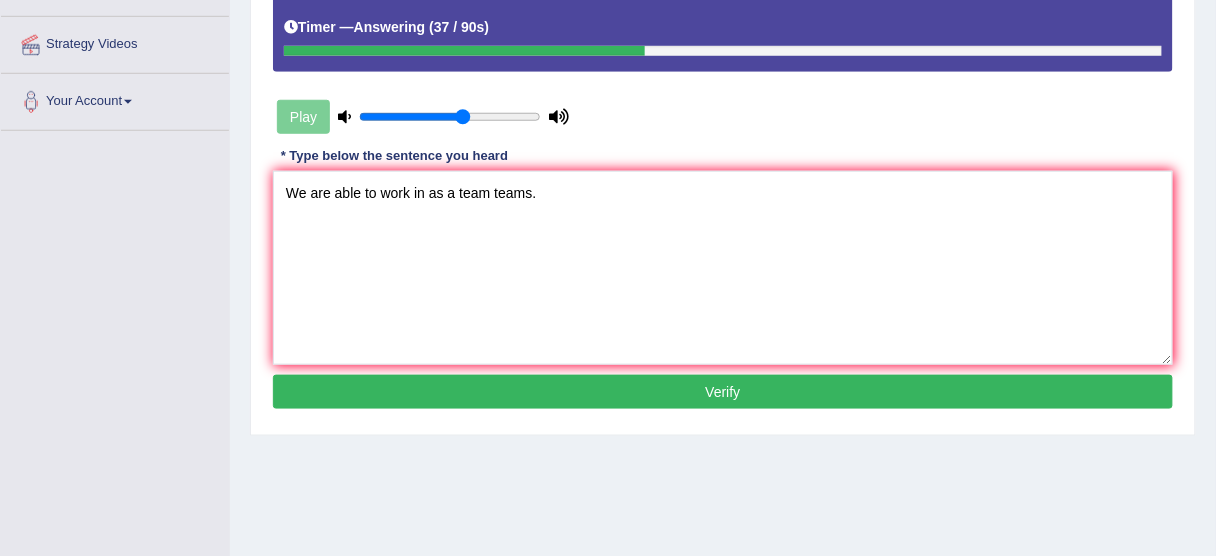 click on "Instructions:  You will hear a sentence. Type the sentence in the box below exactly as you hear it. Write as much of the sentence as you can. You will hear the sentence only once.
Timer —  Answering   ( 37 / 90s ) Play Transcript: We are able to work in a team. * Type below the sentence you heard We are able to work in as a team teams. Accuracy Comparison for Writing Scores:
Red:  Missed Words
Green:  Correct Words
Blue:  Added/Mistyped Words
Accuracy:   Punctuation at the end  You wrote first capital letter A.I. Engine Result:  Processing... Verify" at bounding box center (723, 161) 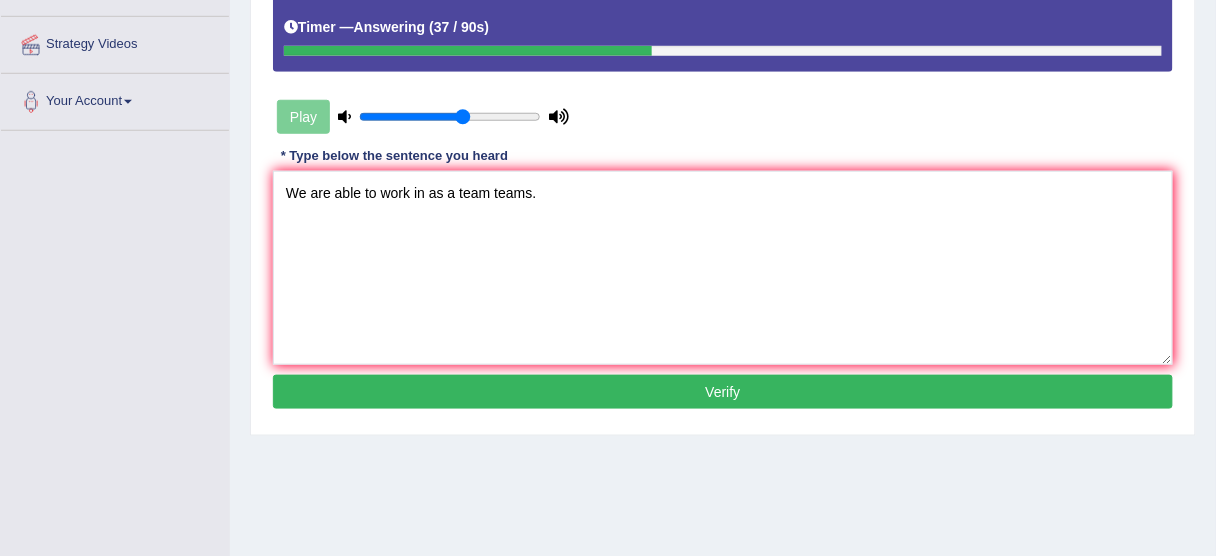 click on "Verify" at bounding box center [723, 392] 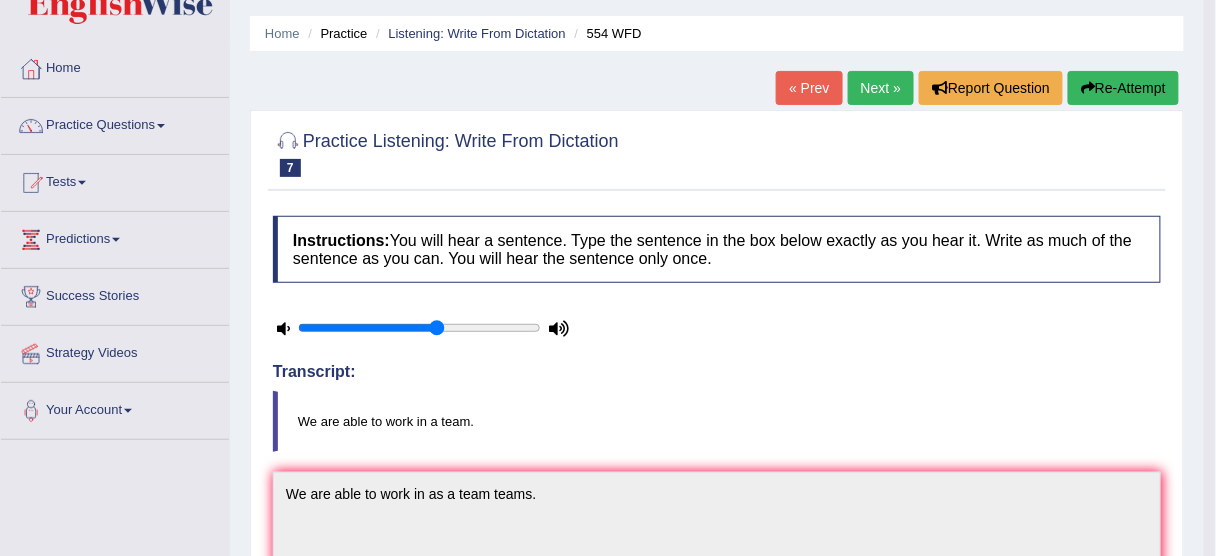 scroll, scrollTop: 19, scrollLeft: 0, axis: vertical 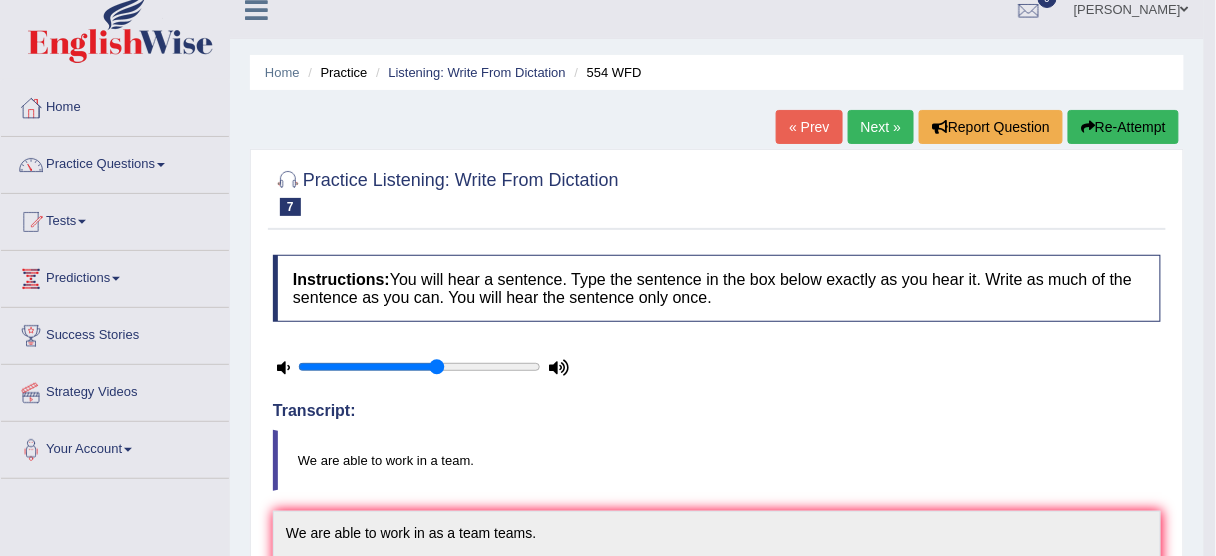 click on "Next »" at bounding box center [881, 127] 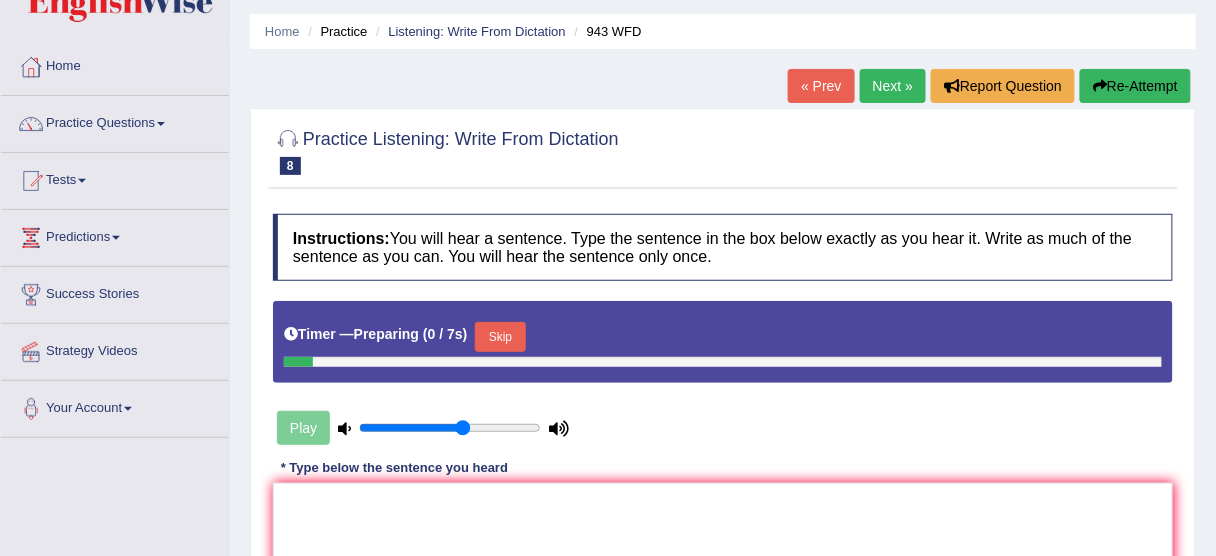 scroll, scrollTop: 80, scrollLeft: 0, axis: vertical 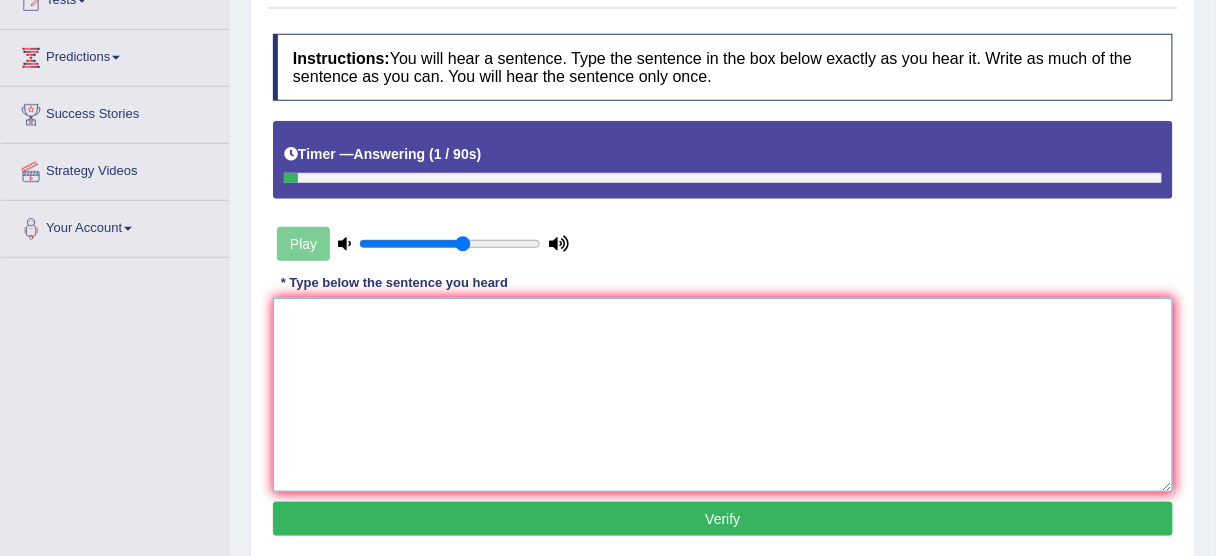 click at bounding box center [723, 395] 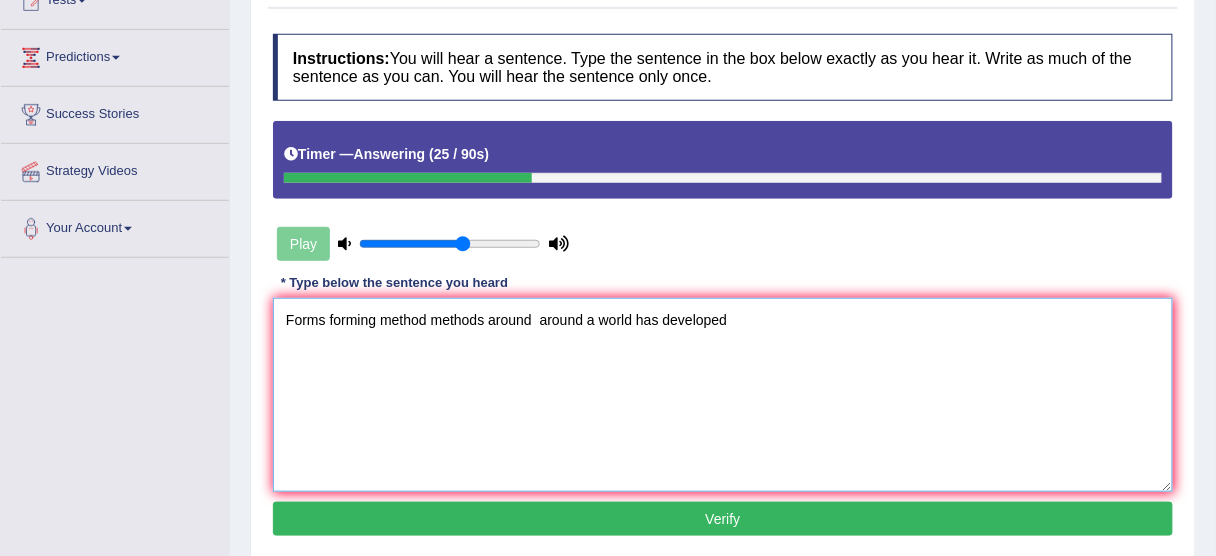 click on "Forms forming method methods around  around a world has developed" at bounding box center (723, 395) 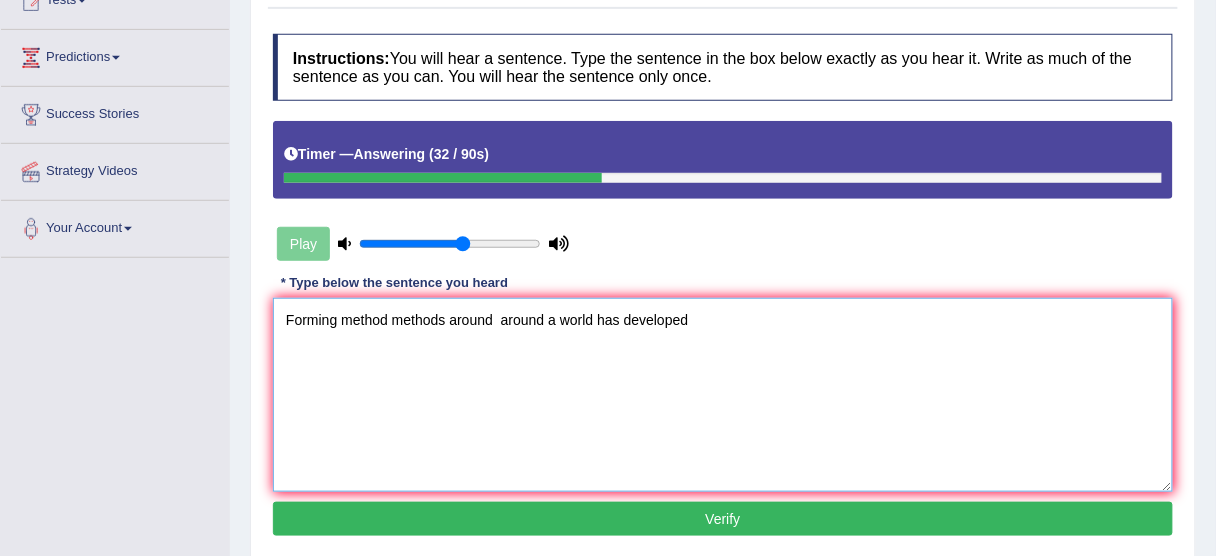 click on "Forming method methods around  around a world has developed" at bounding box center [723, 395] 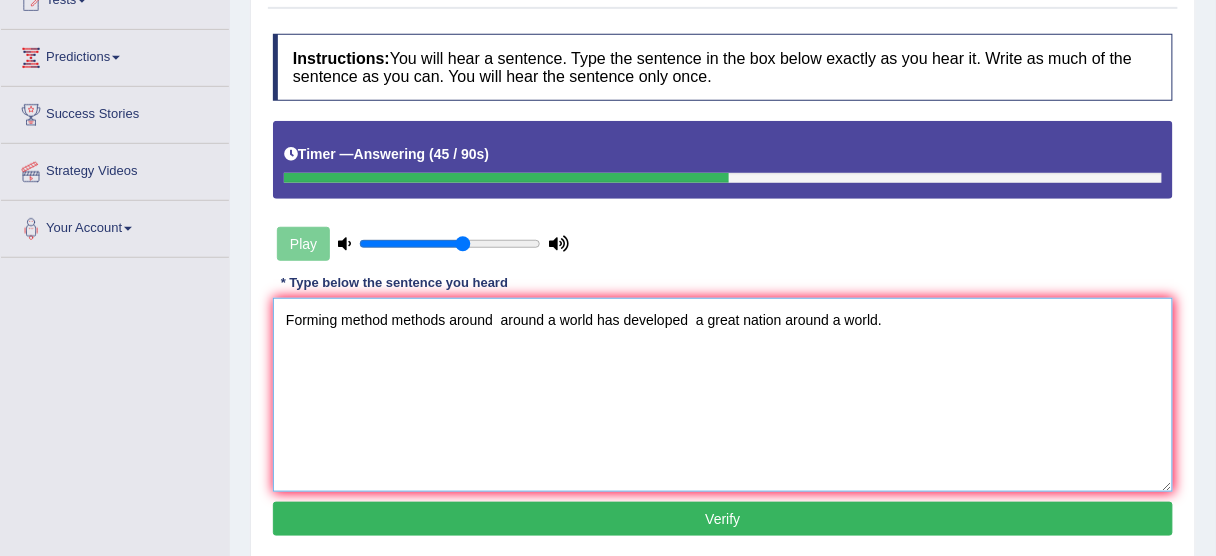 click on "Forming method methods around  around a world has developed  a great nation around a world." at bounding box center (723, 395) 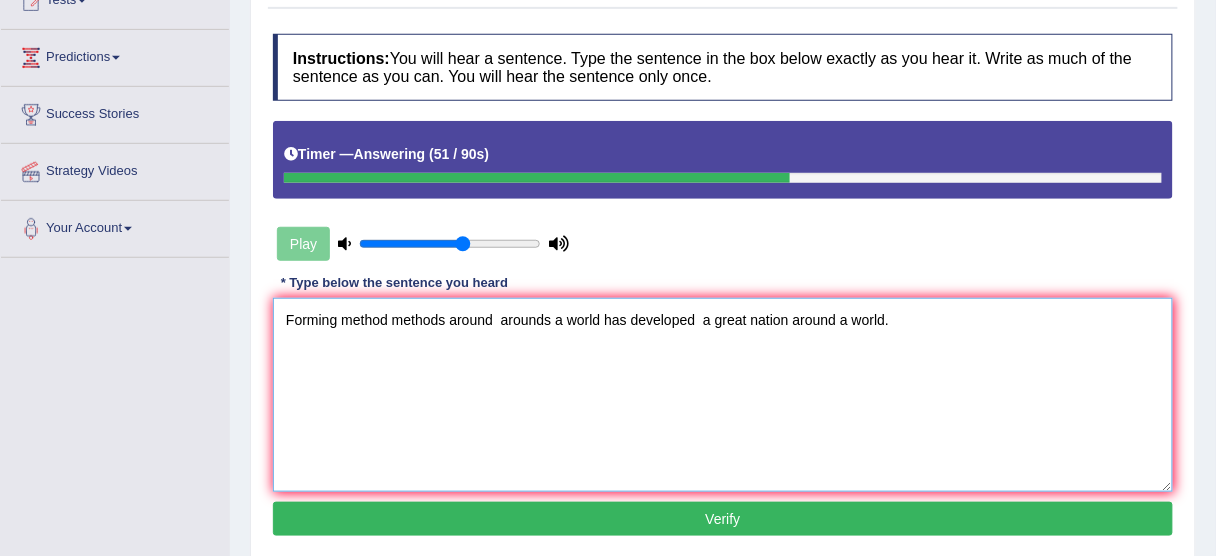 click on "Forming method methods around  arounds a world has developed  a great nation around a world." at bounding box center [723, 395] 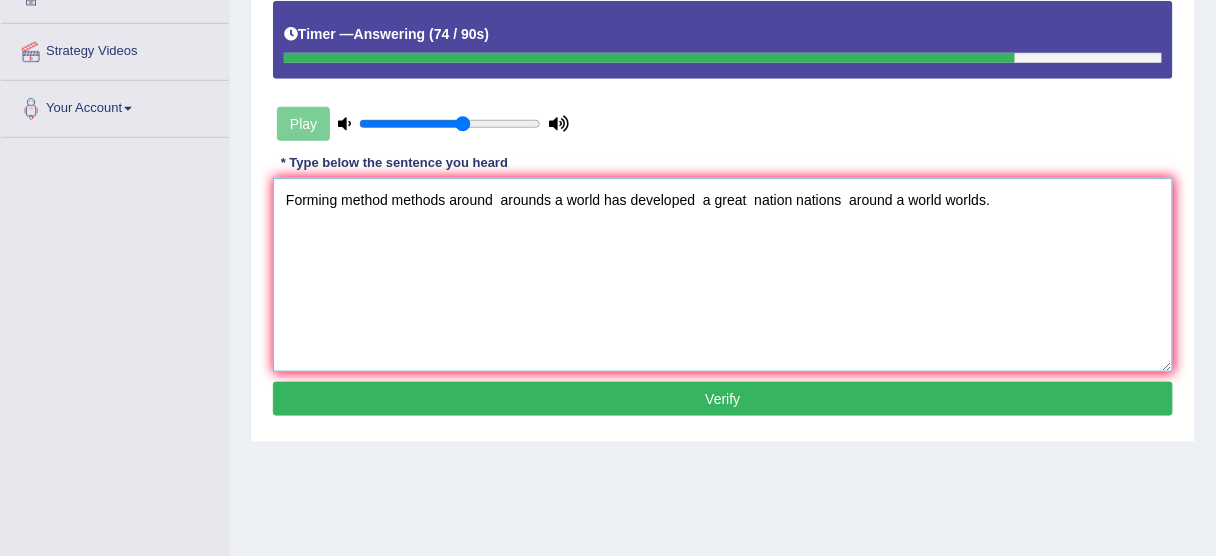 scroll, scrollTop: 373, scrollLeft: 0, axis: vertical 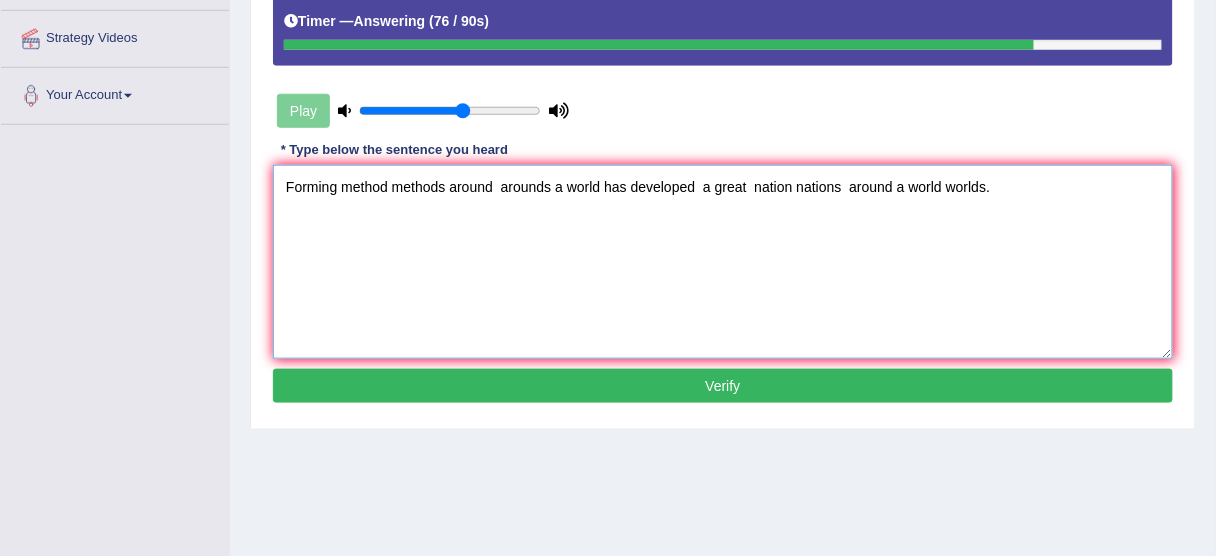 type on "Forming method methods around  arounds a world has developed  a great  nation nations  around a world worlds." 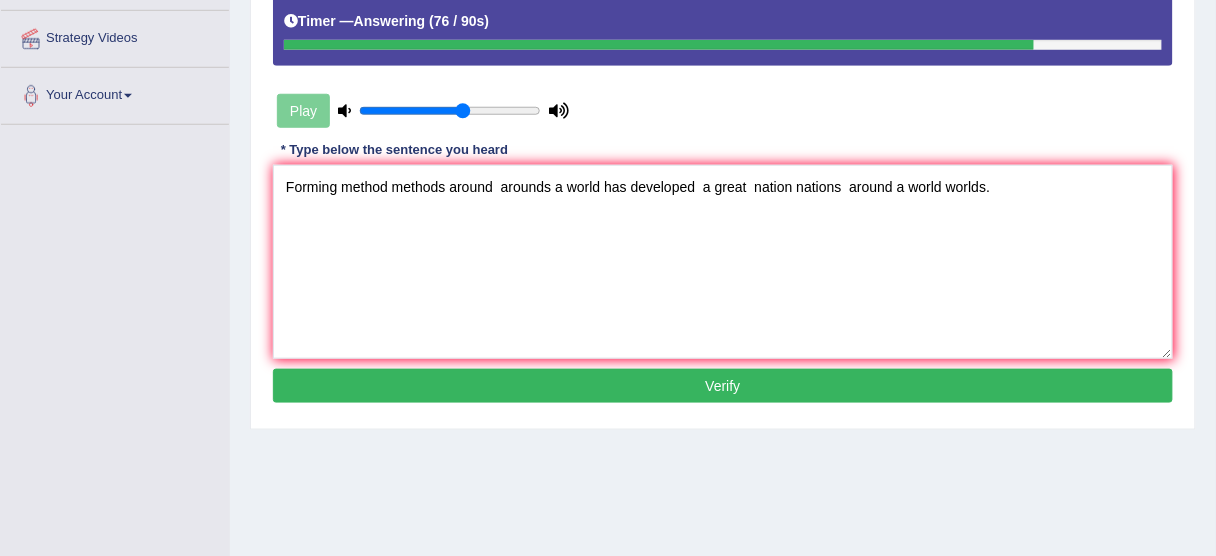 click on "Verify" at bounding box center [723, 386] 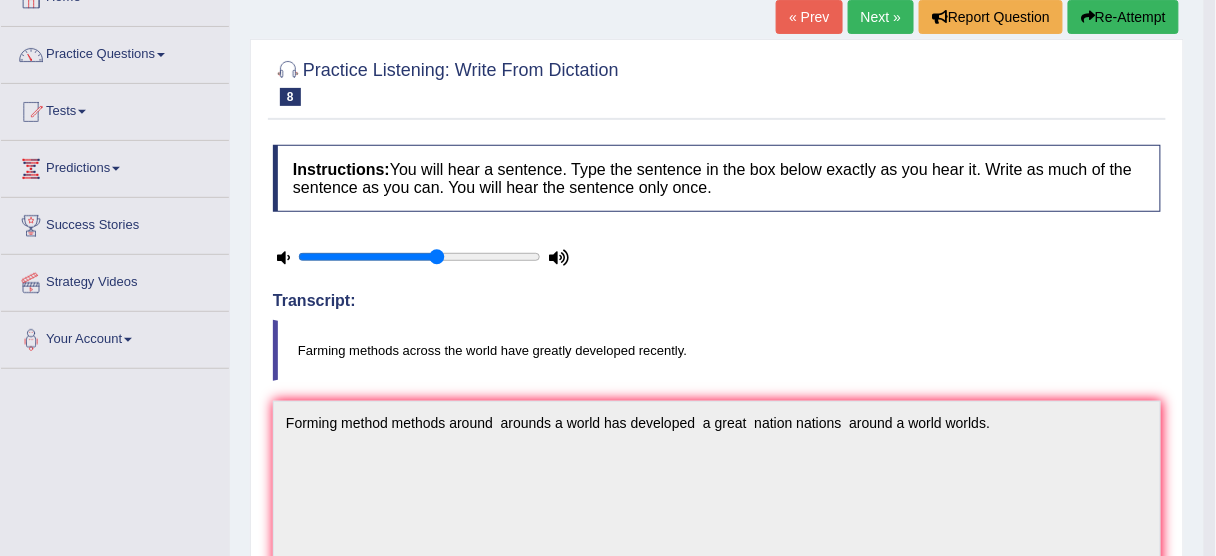 scroll, scrollTop: 106, scrollLeft: 0, axis: vertical 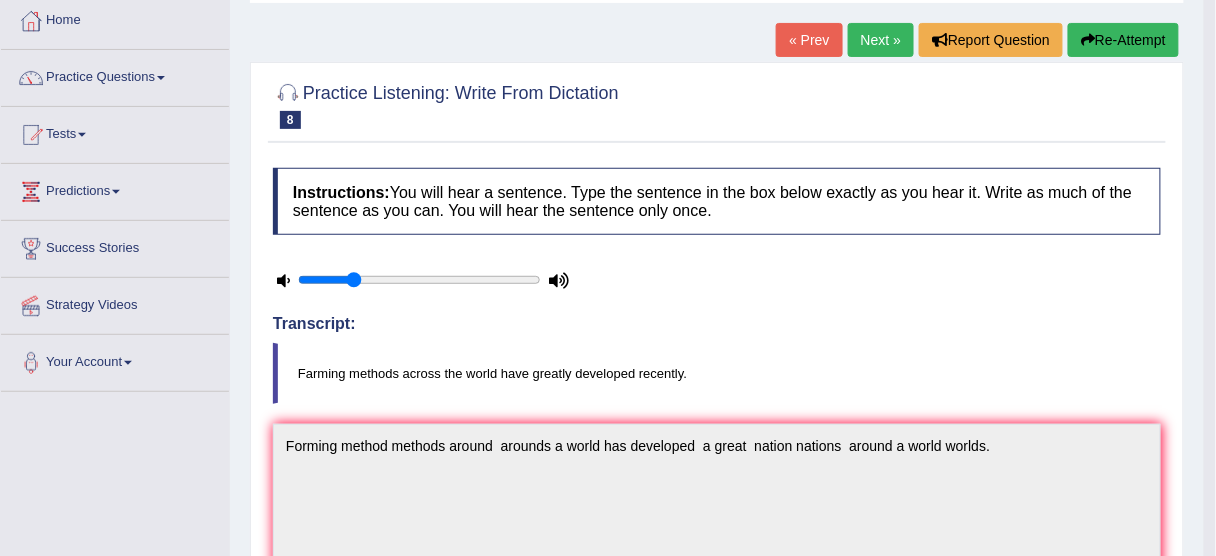 click at bounding box center [419, 280] 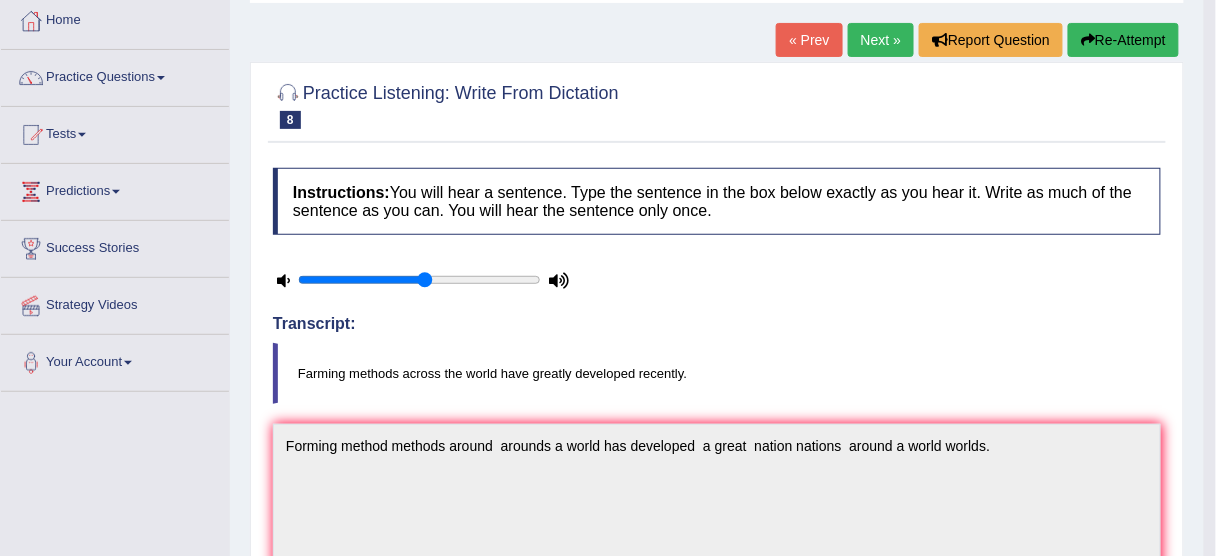 click at bounding box center [419, 280] 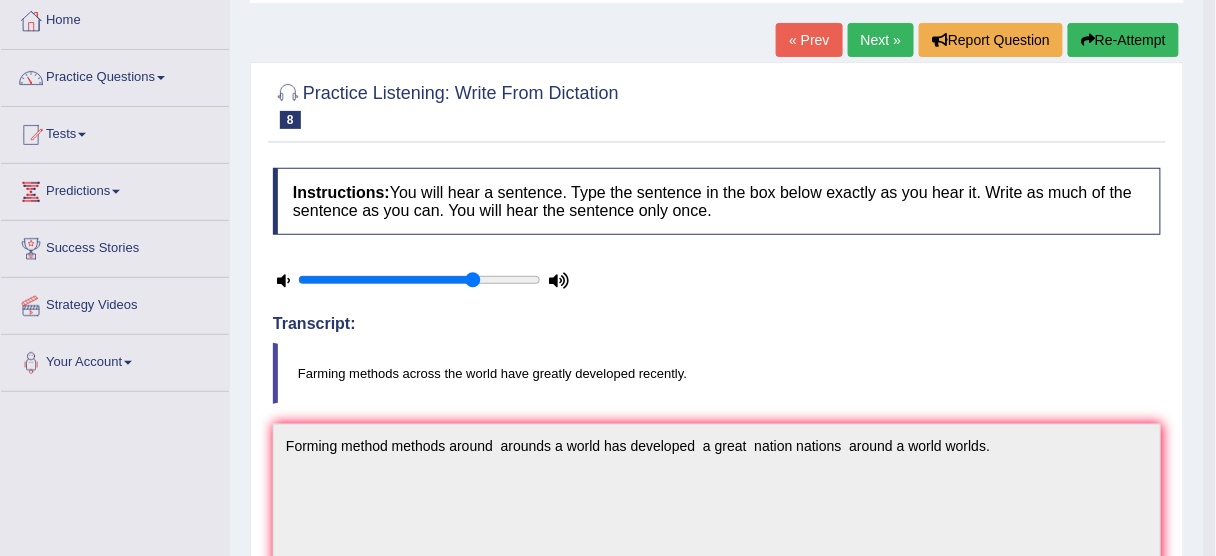 type on "0.75" 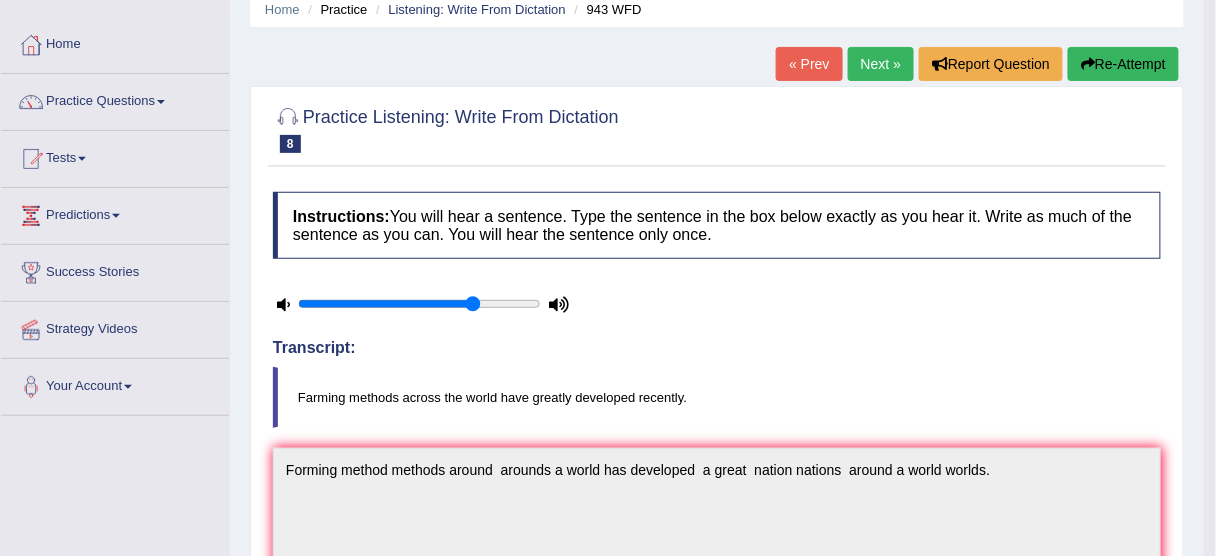scroll, scrollTop: 80, scrollLeft: 0, axis: vertical 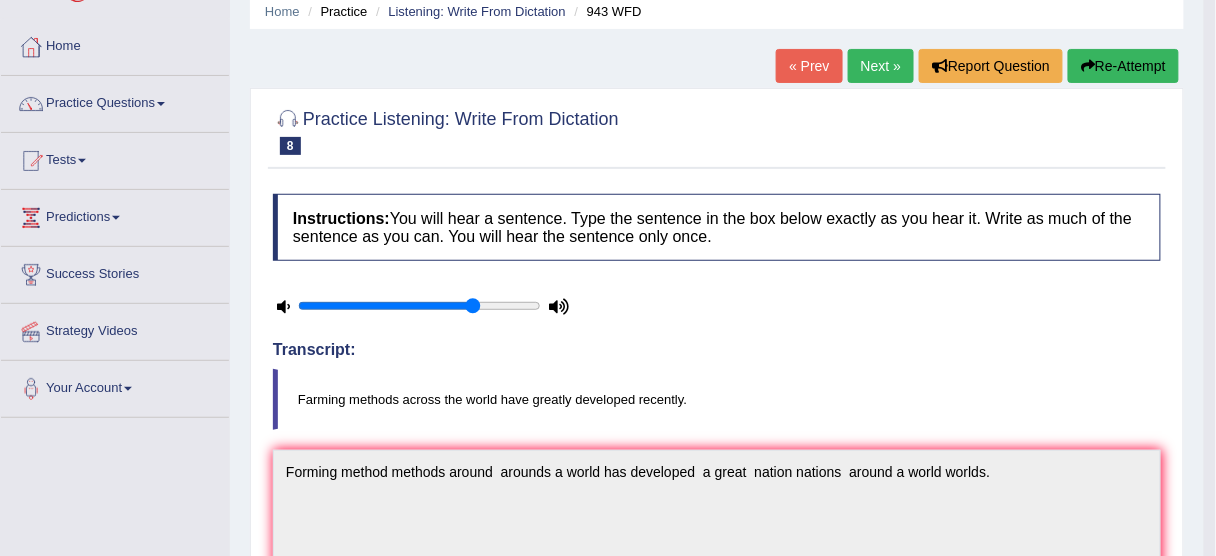 click on "Re-Attempt" at bounding box center [1123, 66] 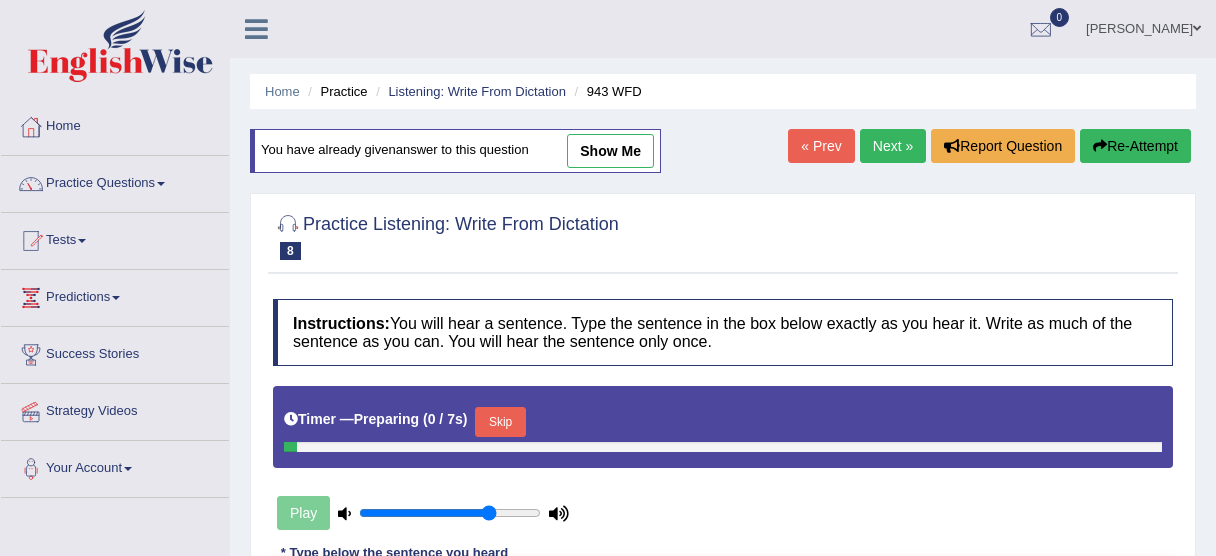 scroll, scrollTop: 80, scrollLeft: 0, axis: vertical 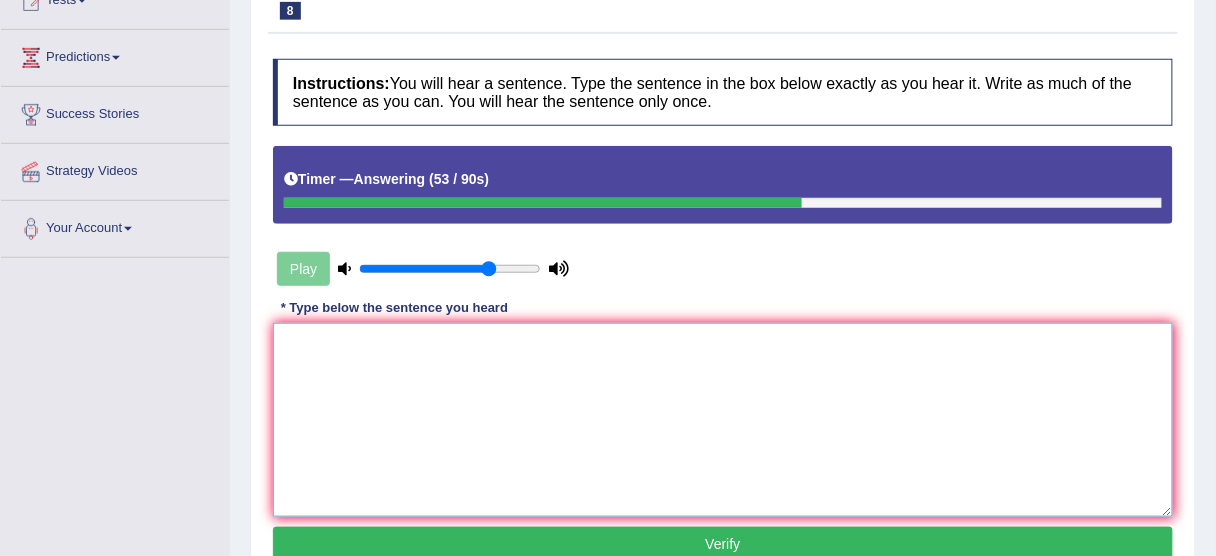 click at bounding box center [723, 420] 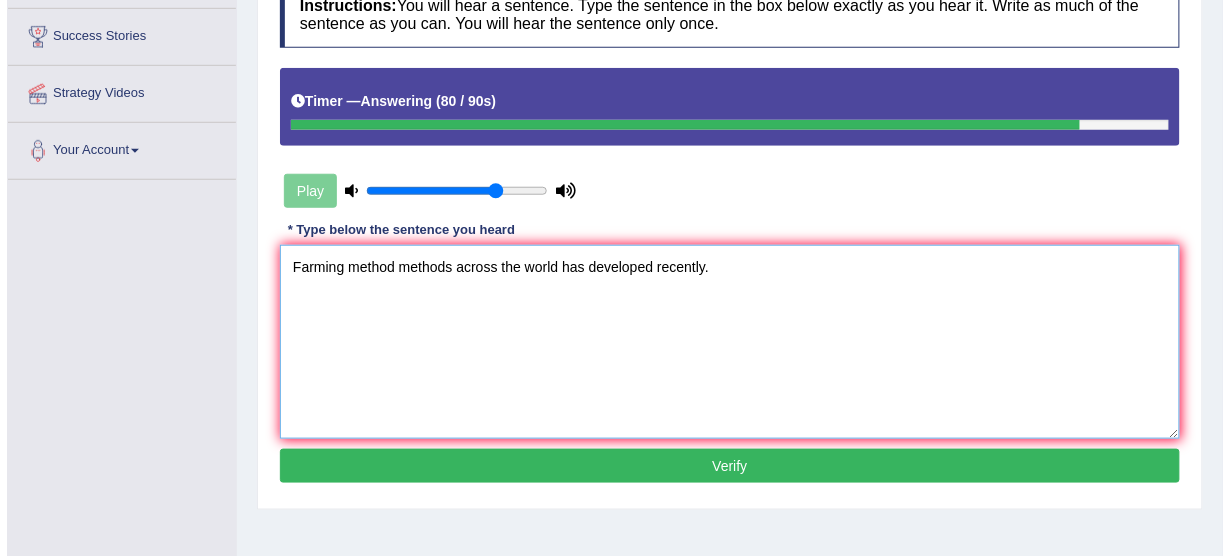 scroll, scrollTop: 320, scrollLeft: 0, axis: vertical 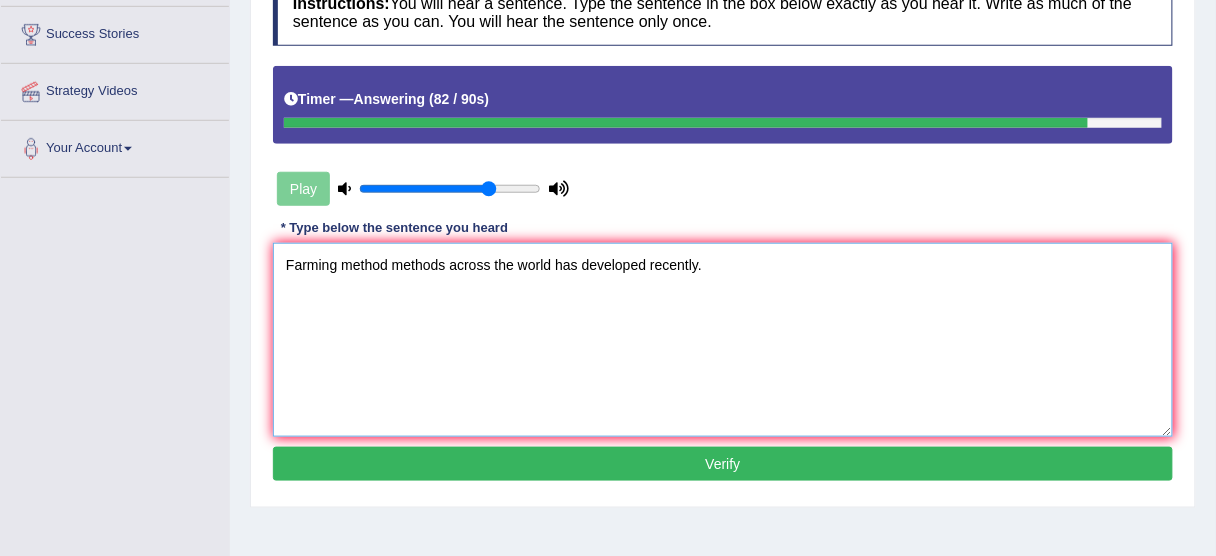 type on "Farming method methods across the world has developed recently." 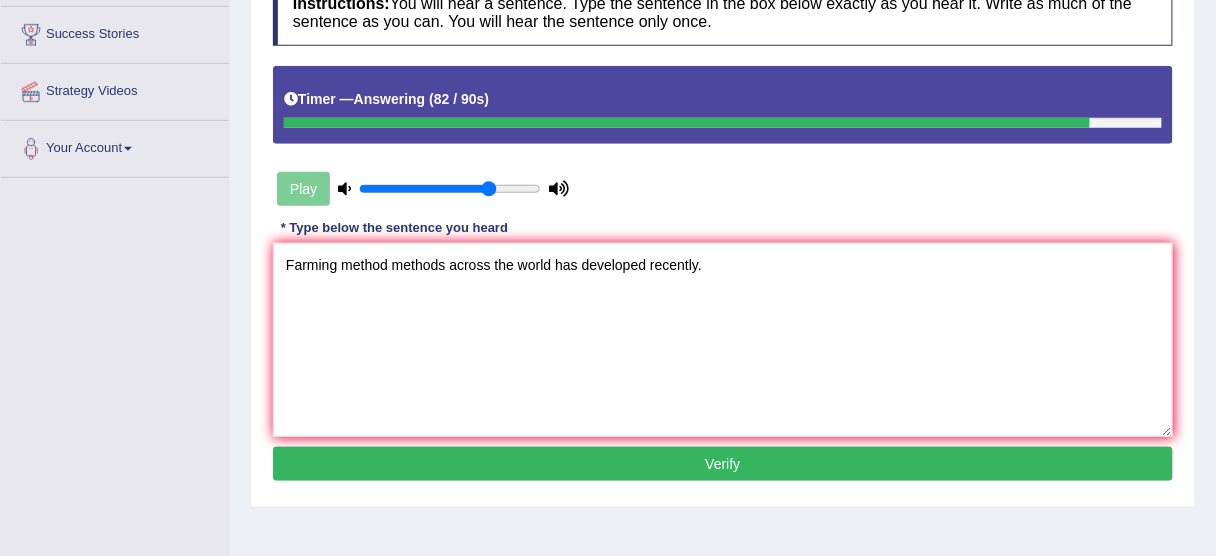 click on "Verify" at bounding box center (723, 464) 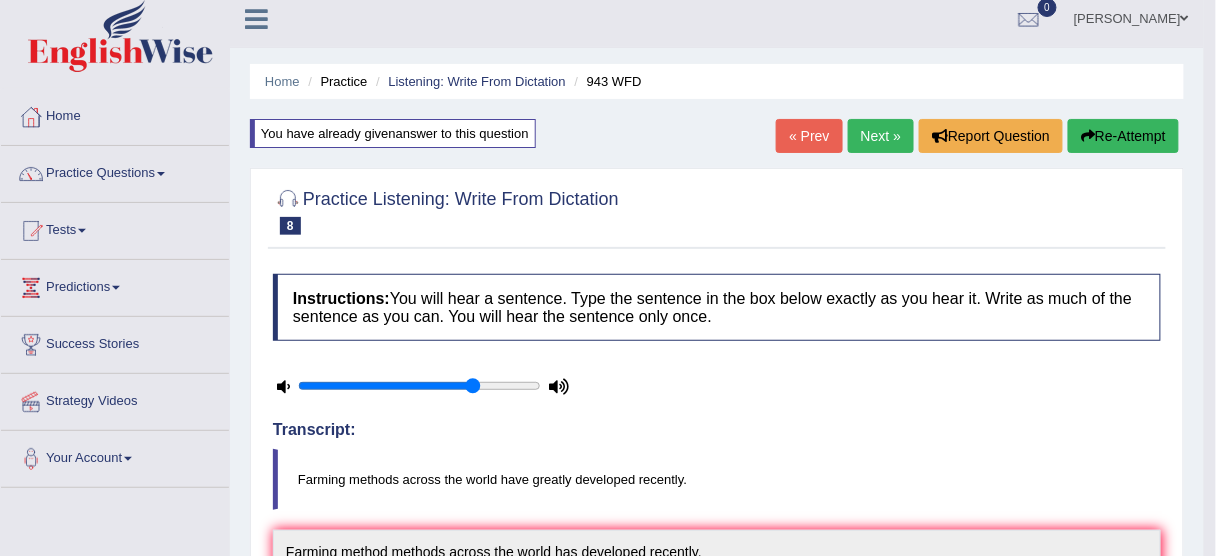 scroll, scrollTop: 0, scrollLeft: 0, axis: both 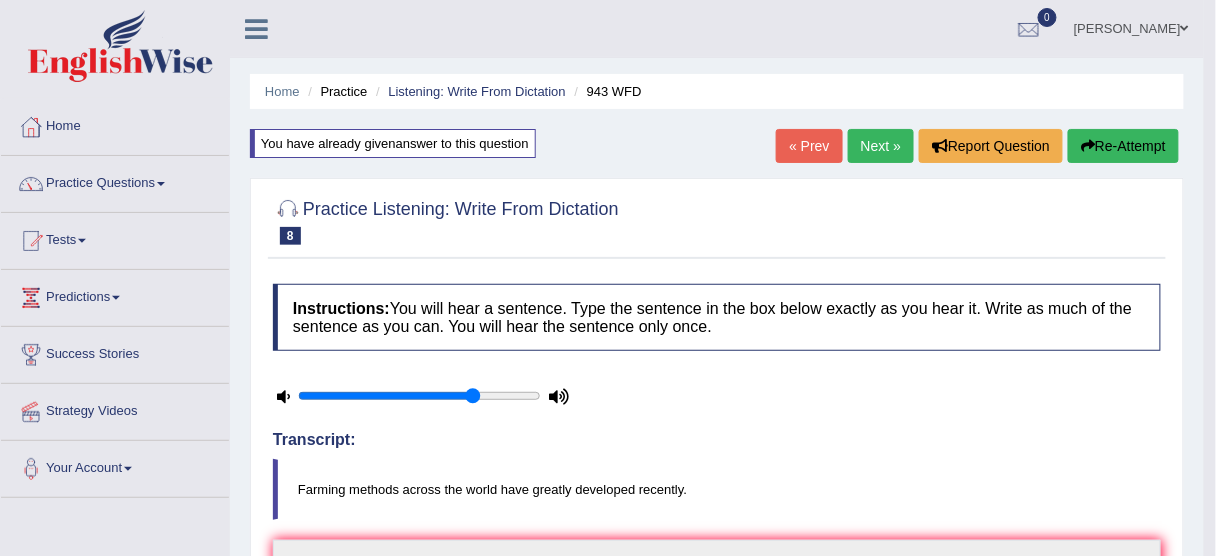 click on "Home
Practice
Listening: Write From Dictation
943 WFD
You have already given   answer to this question
« Prev Next »  Report Question  Re-Attempt
Practice Listening: Write From Dictation
8
943 WFD
Instructions:  You will hear a sentence. Type the sentence in the box below exactly as you hear it. Write as much of the sentence as you can. You will hear the sentence only once.
Timer —  Answering   ( 82 / 90s ) Transcript: Farming methods across the world have greatly developed recently. * Type below the sentence you heard Farming method methods across the world has developed recently. Accuracy Comparison for Writing Scores: farming  method  methods across the world  have greatly has  developed recently
Red:  Missed Words
Green:  Correct Words" at bounding box center [717, 657] 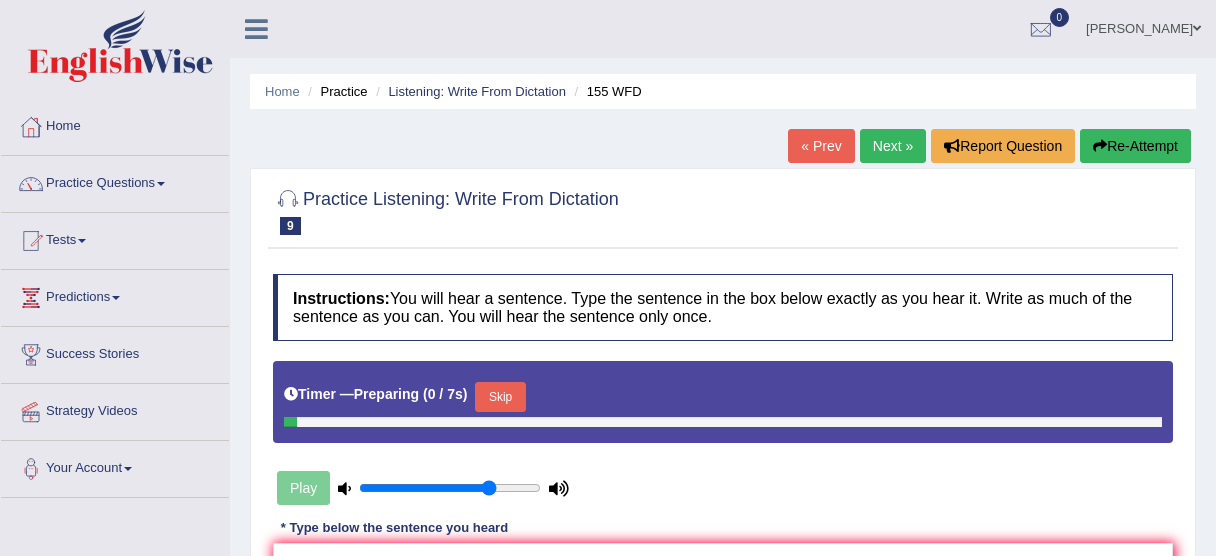 scroll, scrollTop: 0, scrollLeft: 0, axis: both 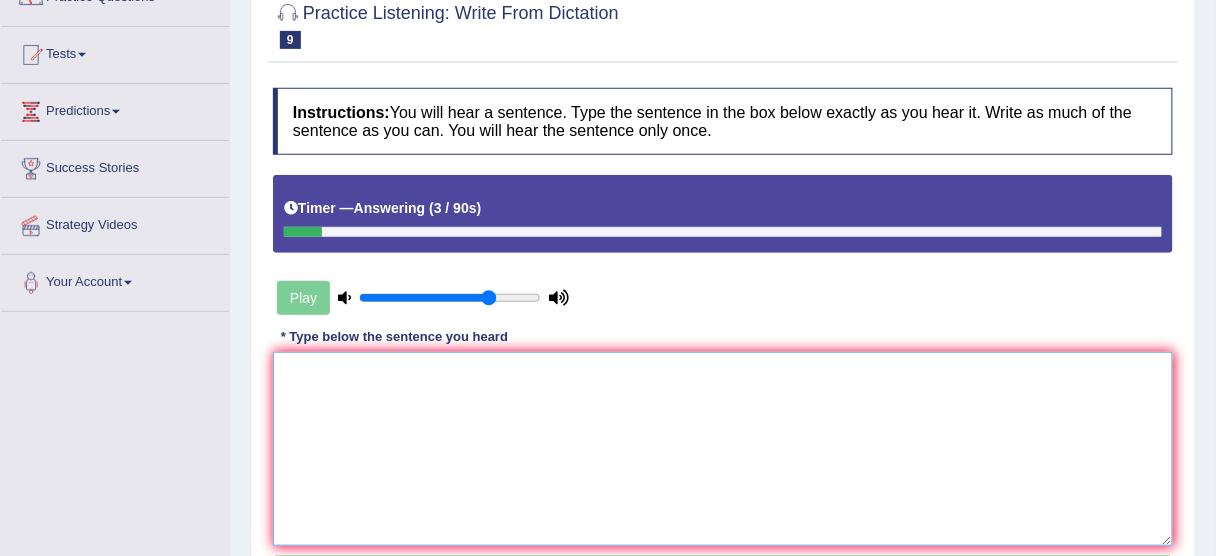 click at bounding box center [723, 449] 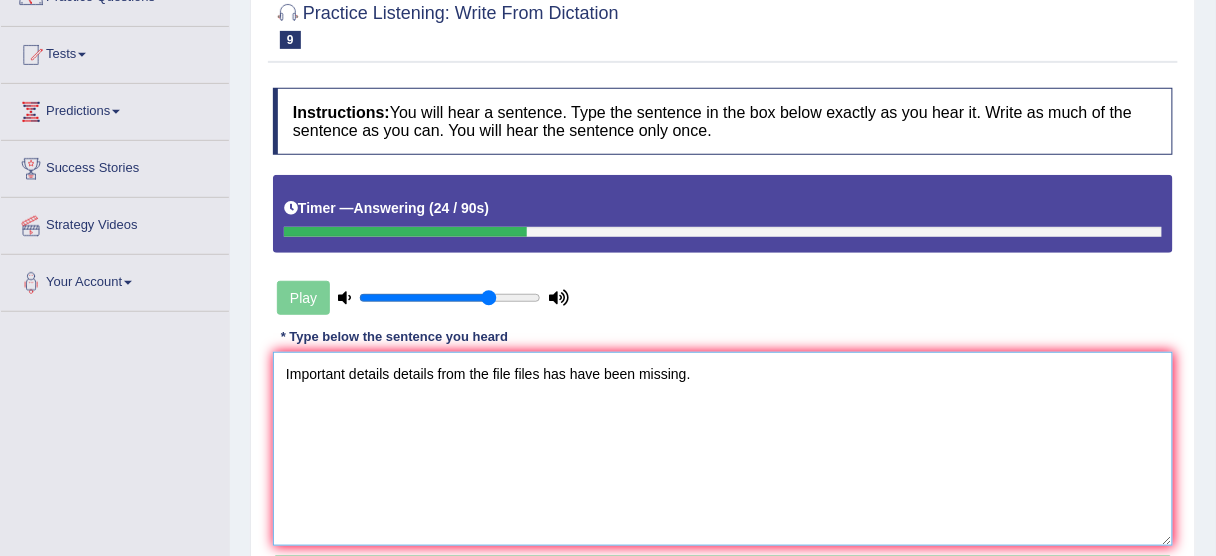click on "Important details details from the file files has have been missing." at bounding box center (723, 449) 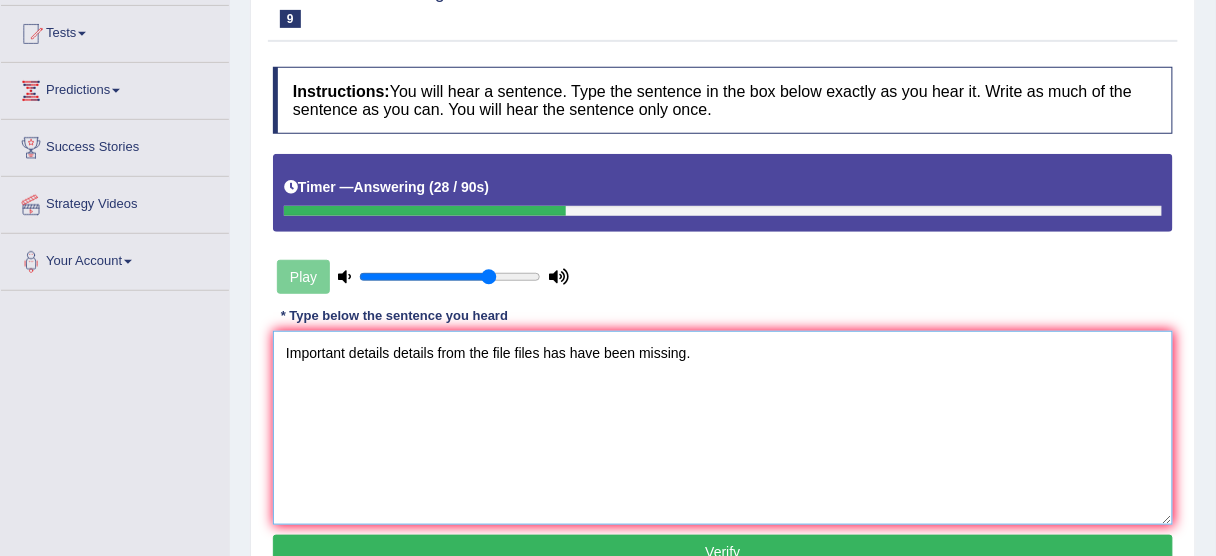 scroll, scrollTop: 213, scrollLeft: 0, axis: vertical 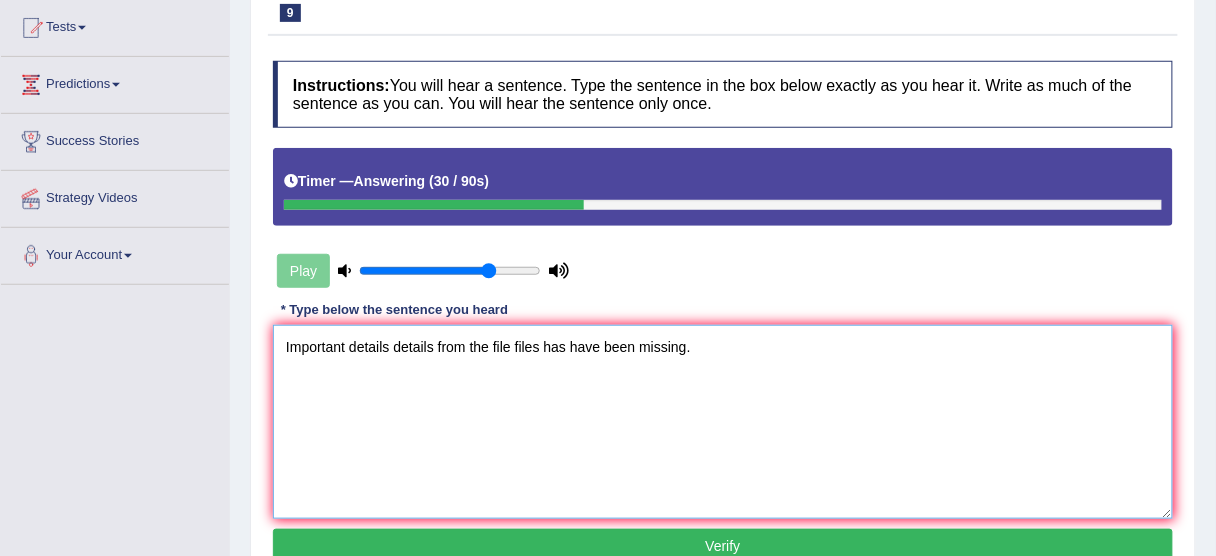click on "Important details details from the file files has have been missing." at bounding box center (723, 422) 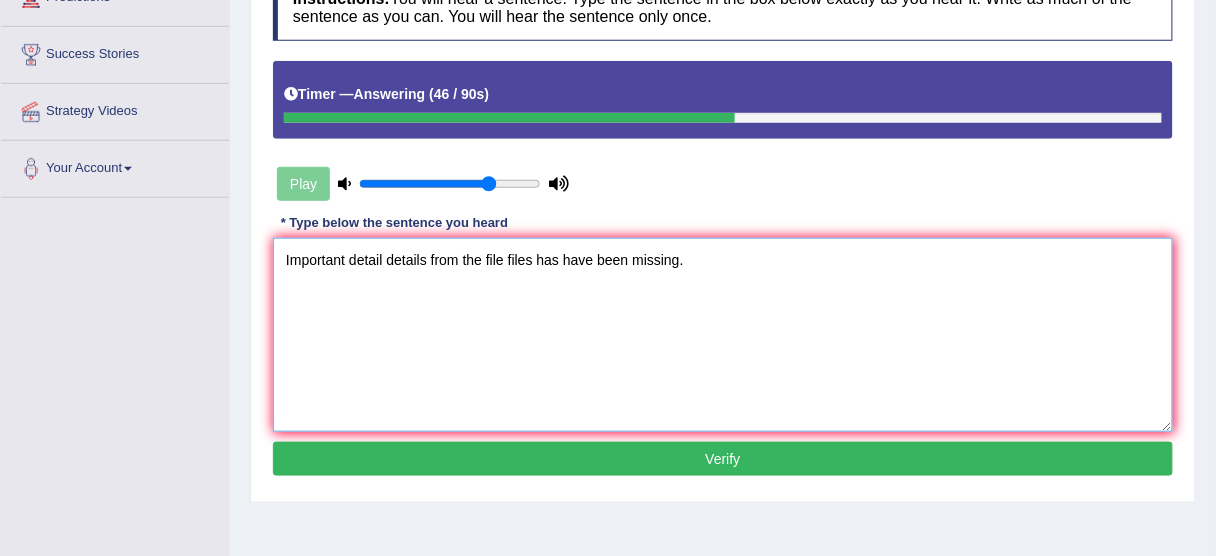 scroll, scrollTop: 320, scrollLeft: 0, axis: vertical 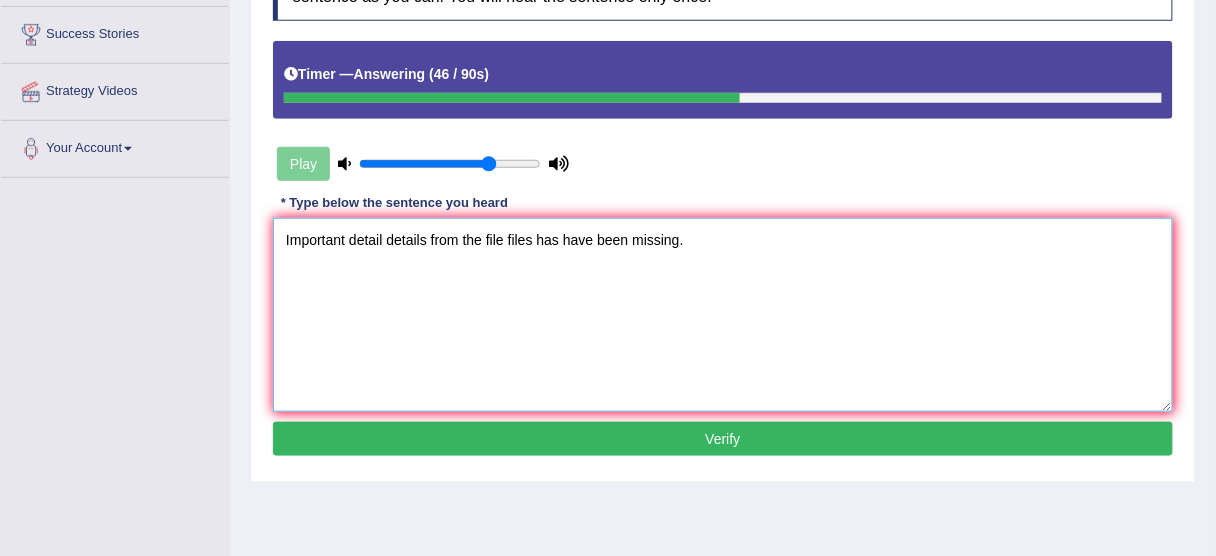 type on "Important detail details from the file files has have been missing." 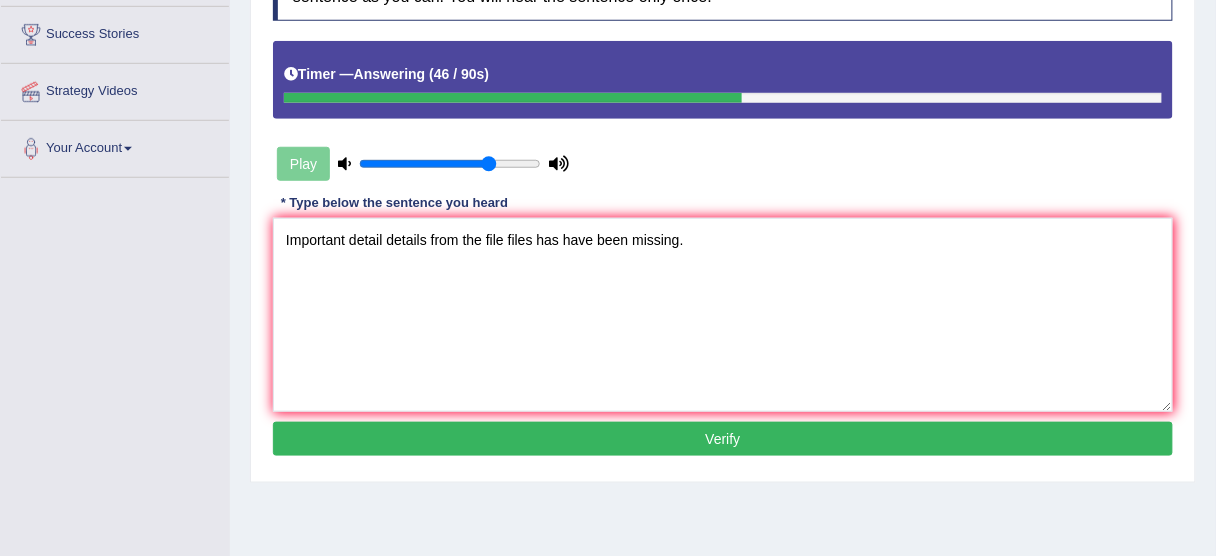 click on "Verify" at bounding box center (723, 439) 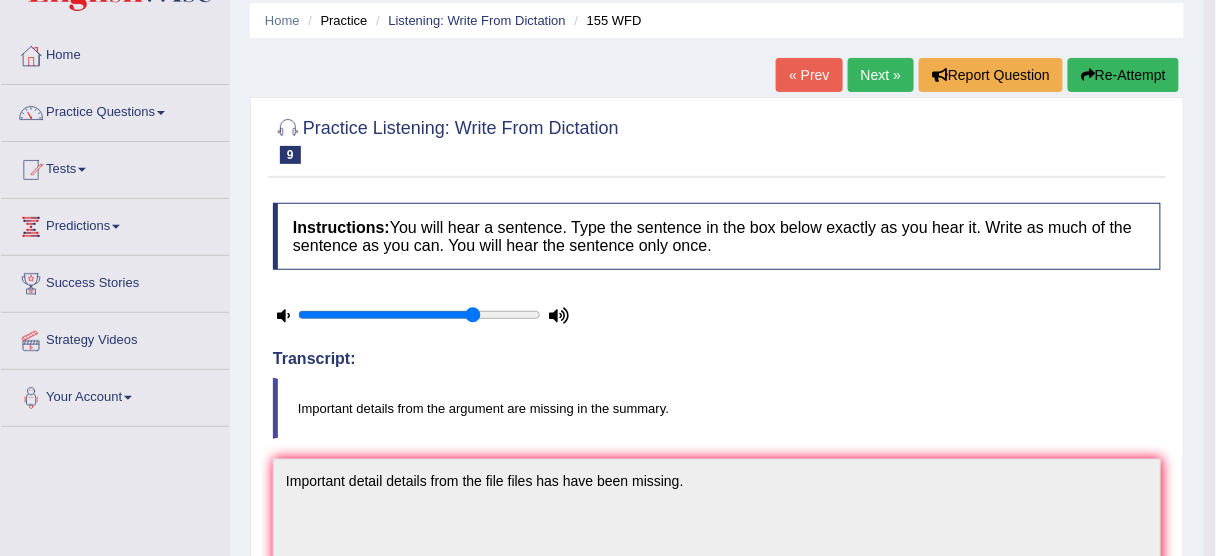 scroll, scrollTop: 26, scrollLeft: 0, axis: vertical 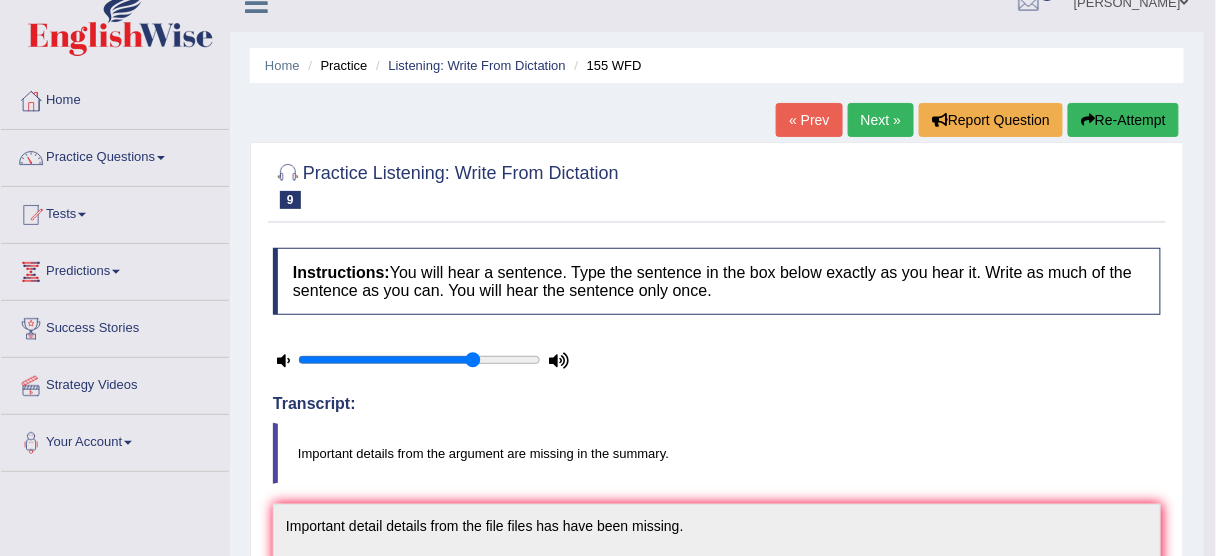 click on "Re-Attempt" at bounding box center [1123, 120] 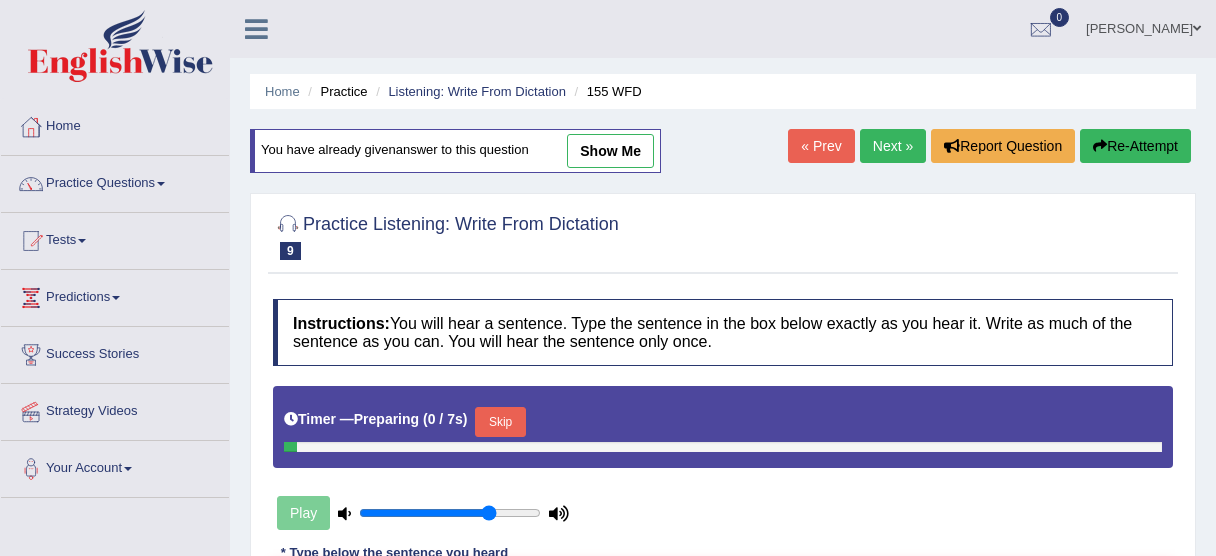 scroll, scrollTop: 26, scrollLeft: 0, axis: vertical 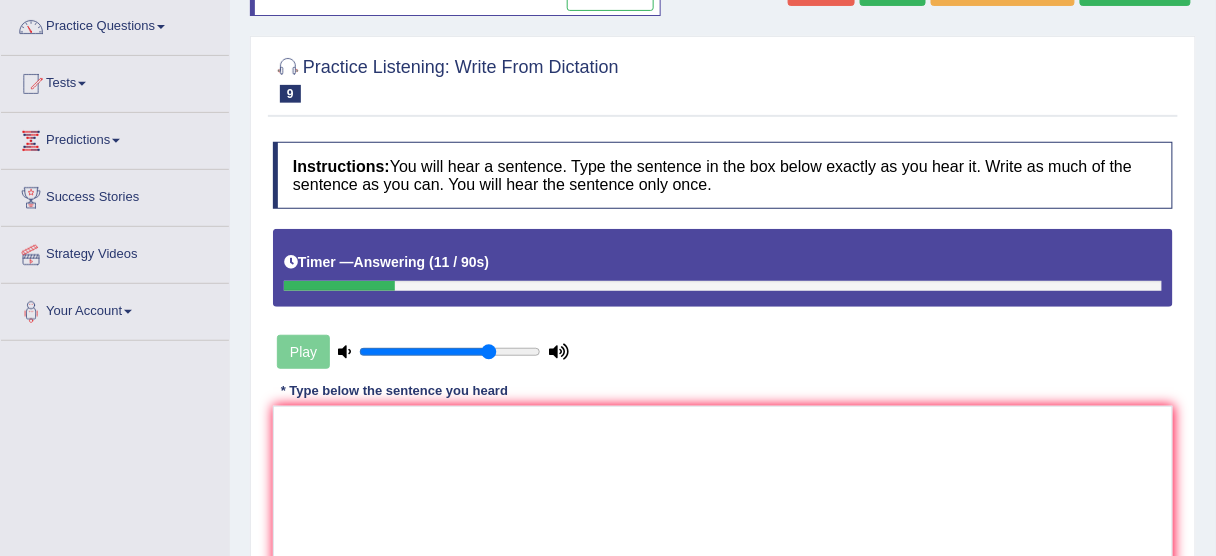 click at bounding box center (723, 503) 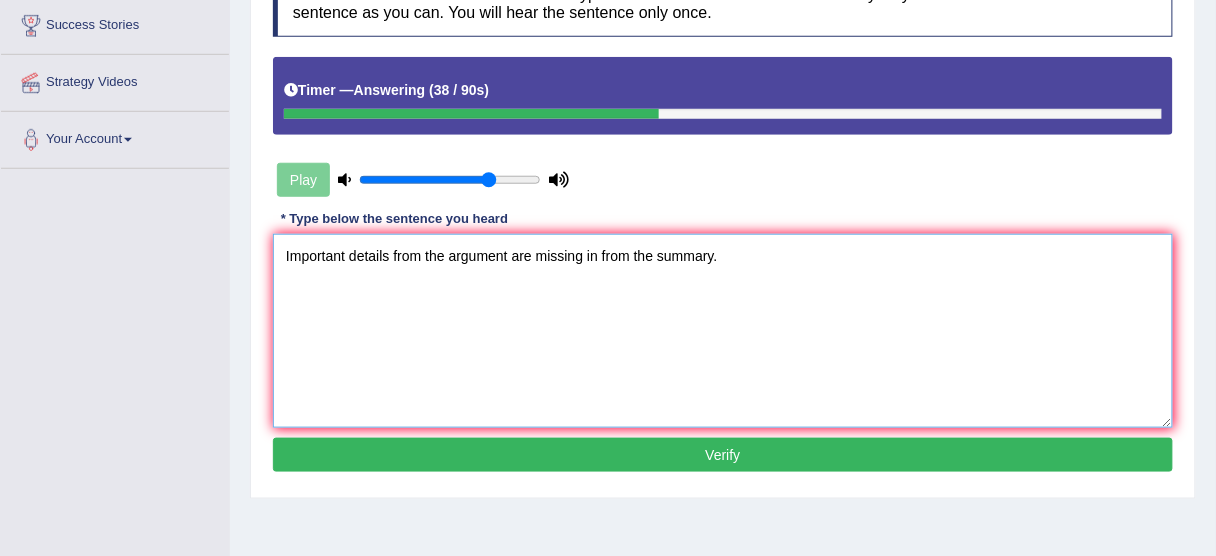scroll, scrollTop: 344, scrollLeft: 0, axis: vertical 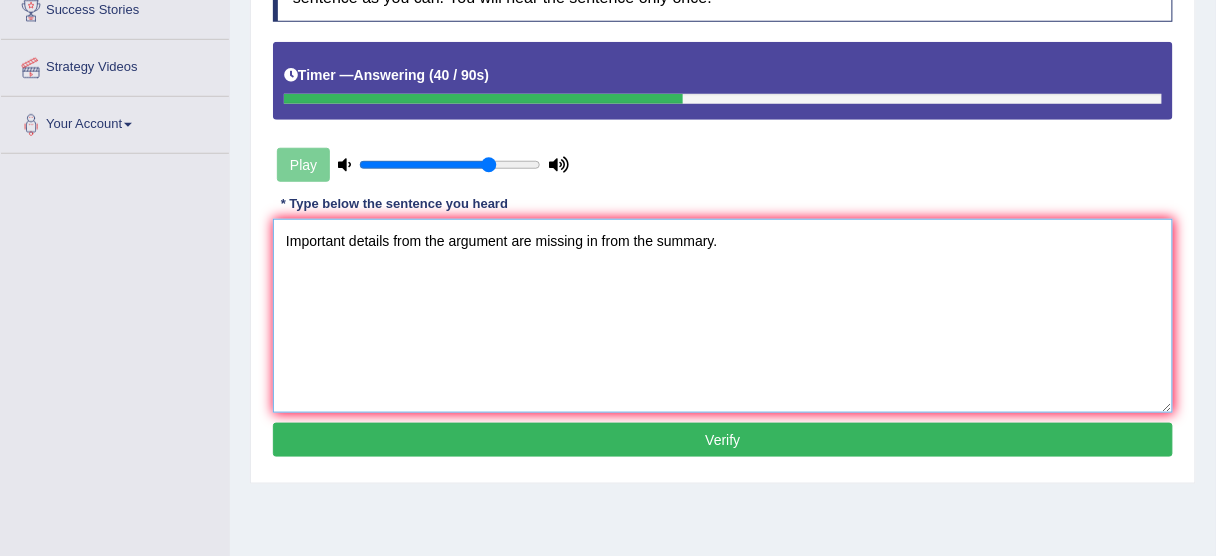click on "Important details from the argument are missing in from the summary." at bounding box center (723, 316) 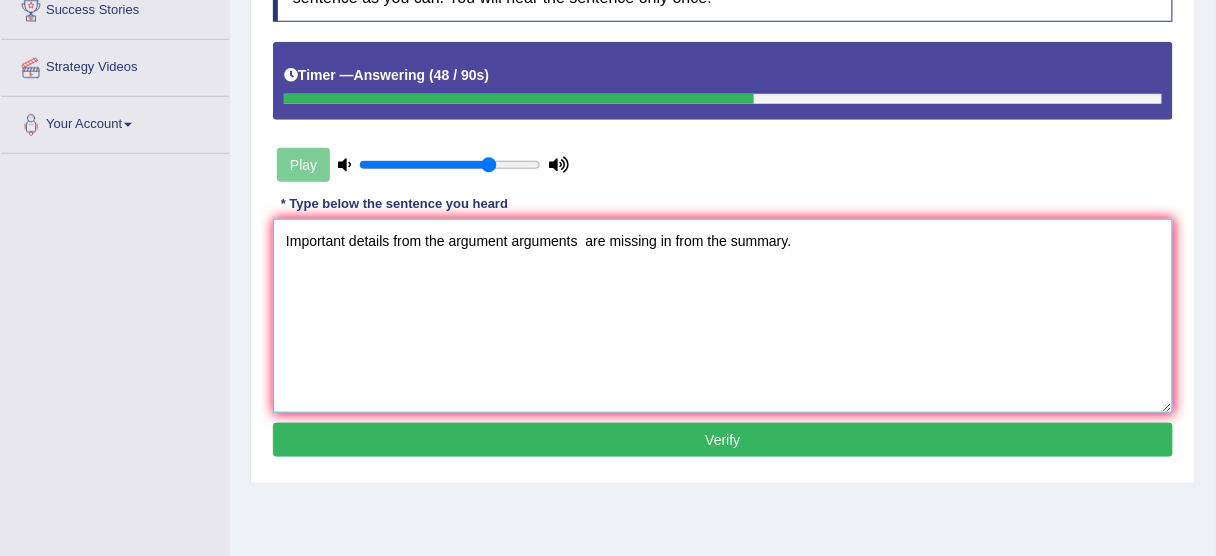click on "Important details from the argument arguments  are missing in from the summary." at bounding box center [723, 316] 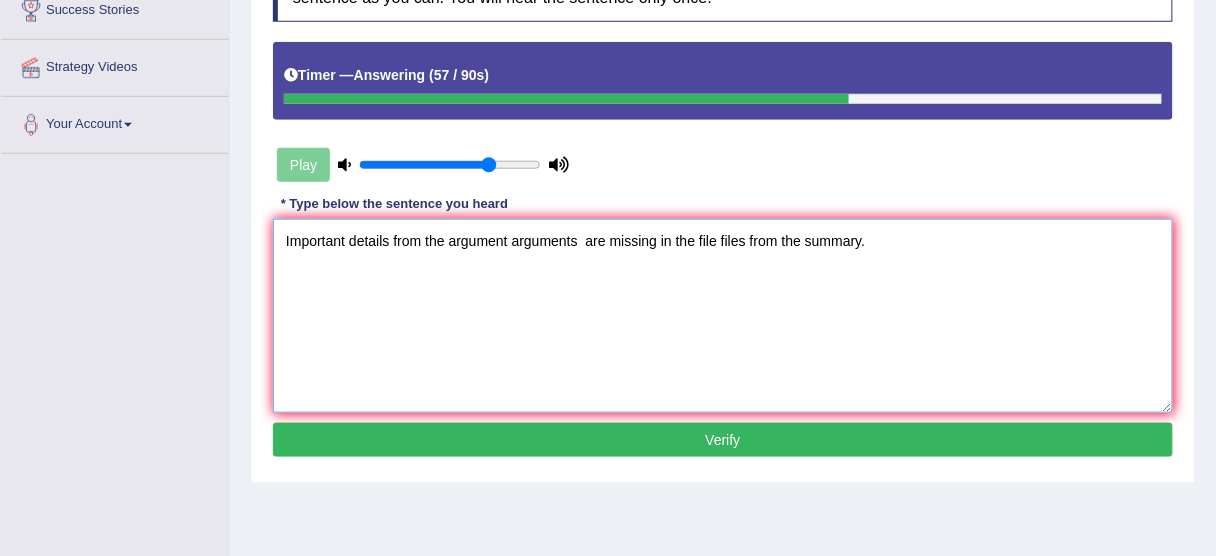 click on "Important details from the argument arguments  are missing in the file files from the summary." at bounding box center [723, 316] 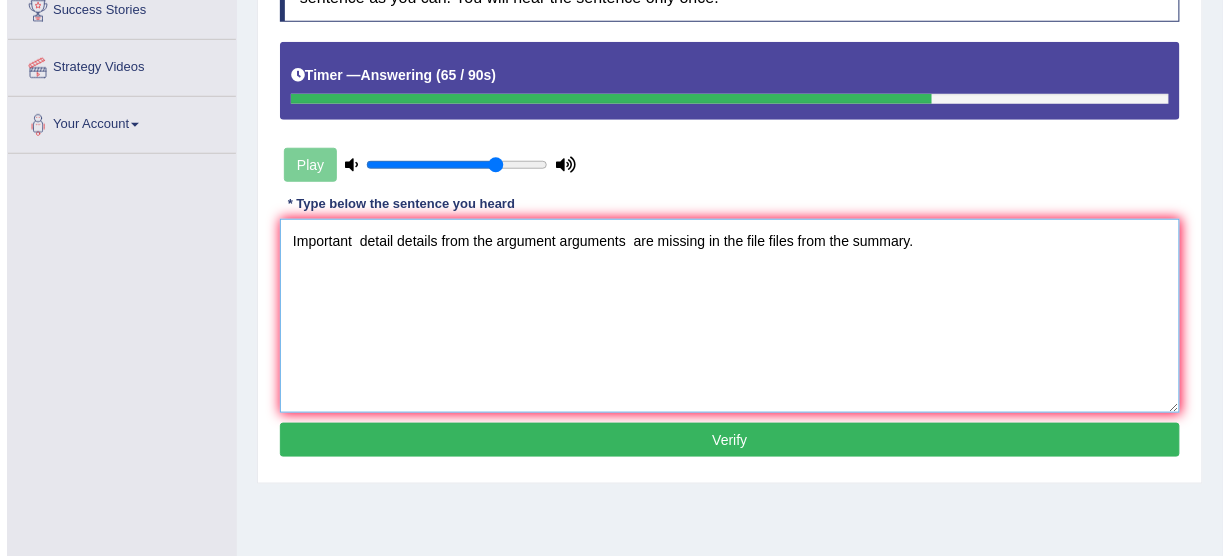 scroll, scrollTop: 370, scrollLeft: 0, axis: vertical 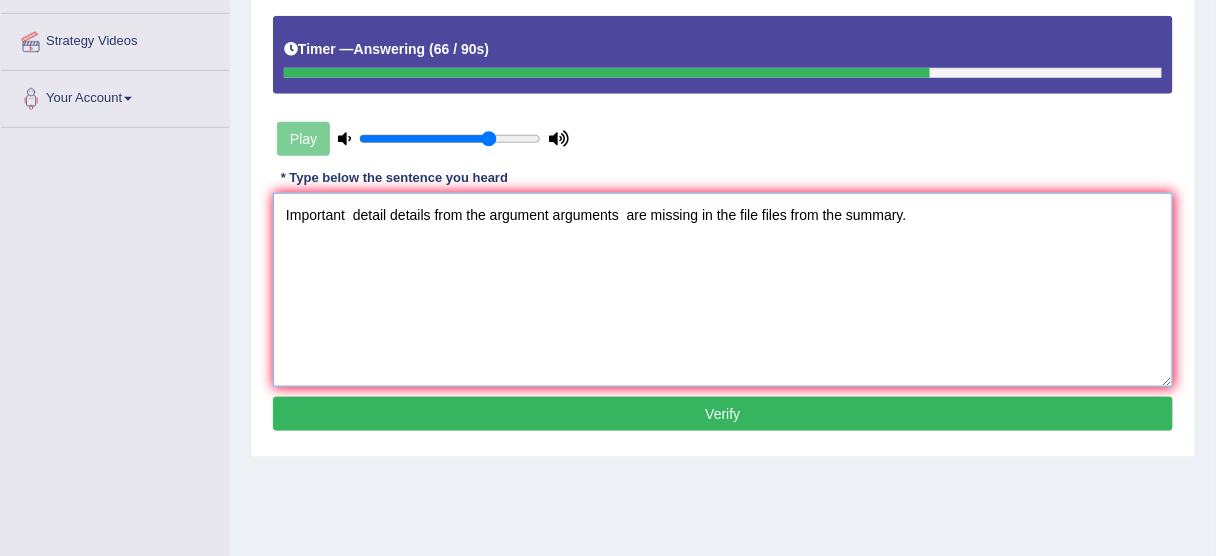 type on "Important  detail details from the argument arguments  are missing in the file files from the summary." 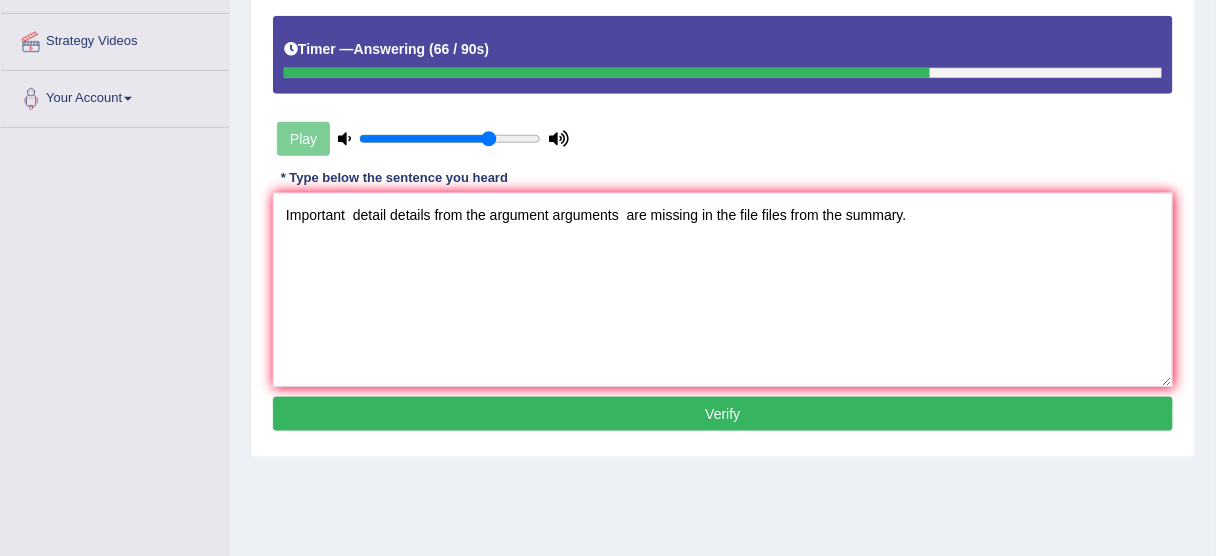 click on "Verify" at bounding box center [723, 414] 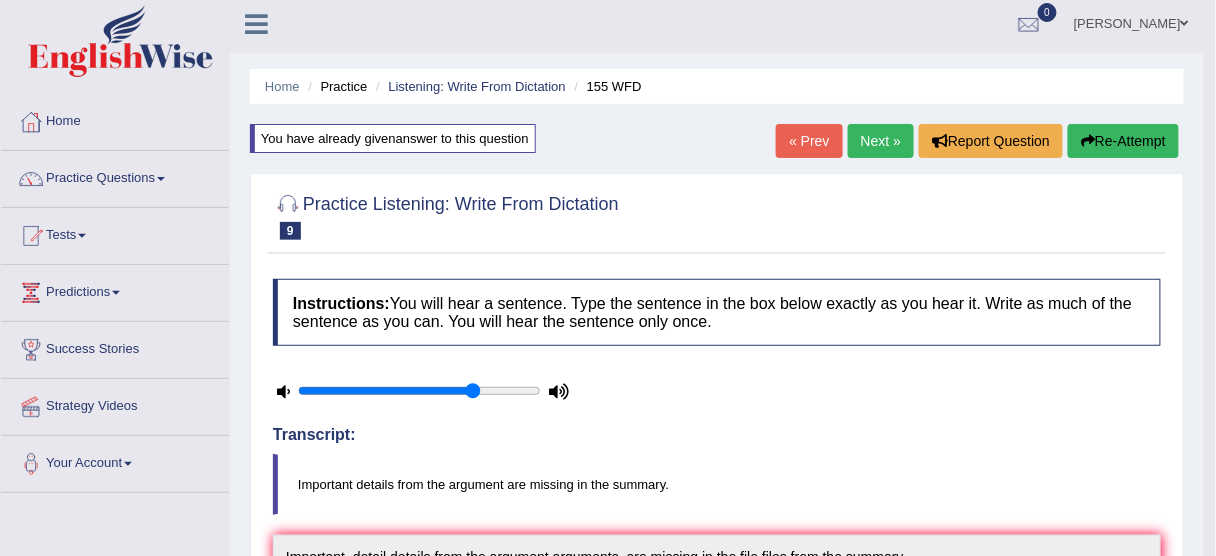 scroll, scrollTop: 0, scrollLeft: 0, axis: both 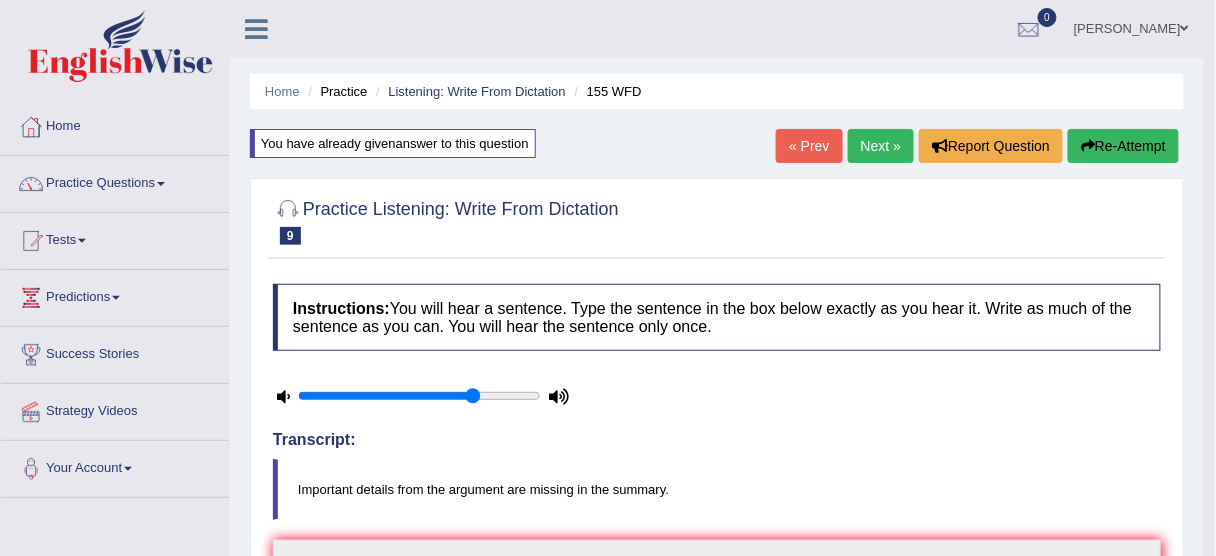 click on "Next »" at bounding box center (881, 146) 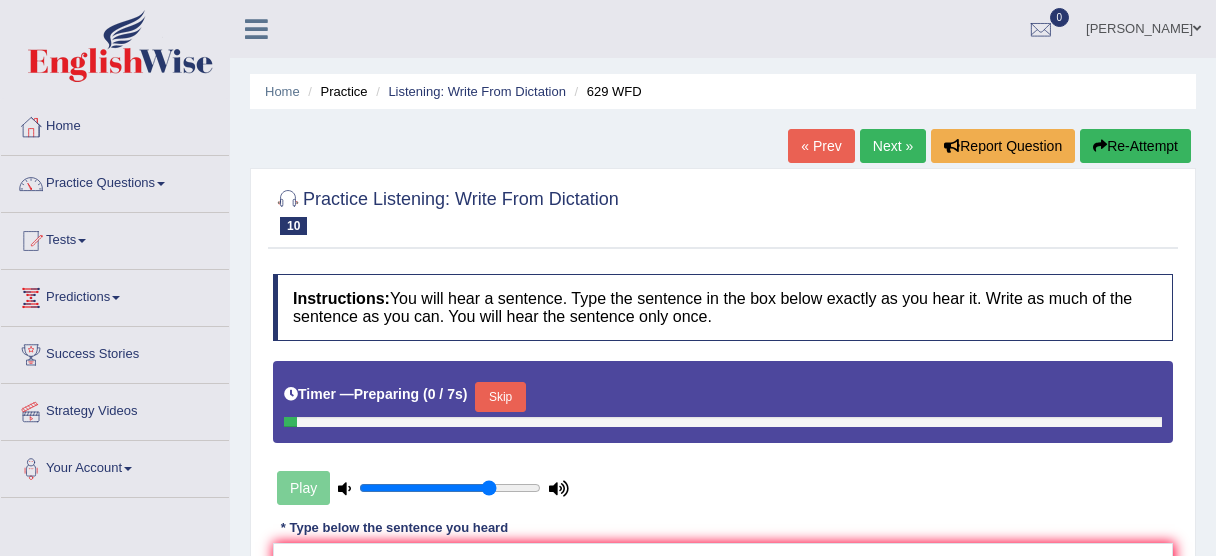 scroll, scrollTop: 0, scrollLeft: 0, axis: both 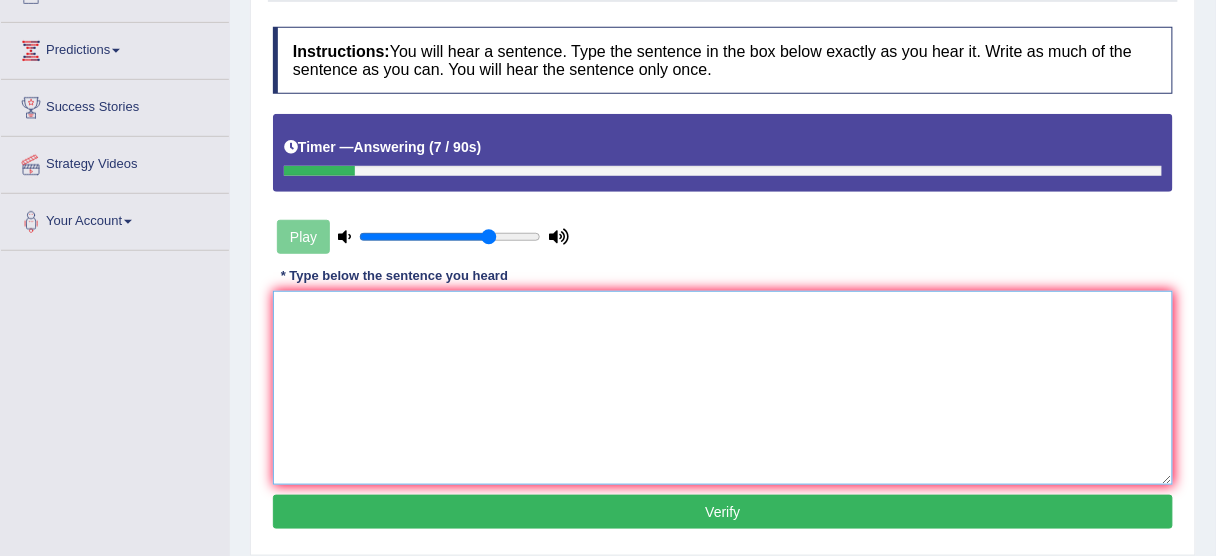 click at bounding box center (723, 388) 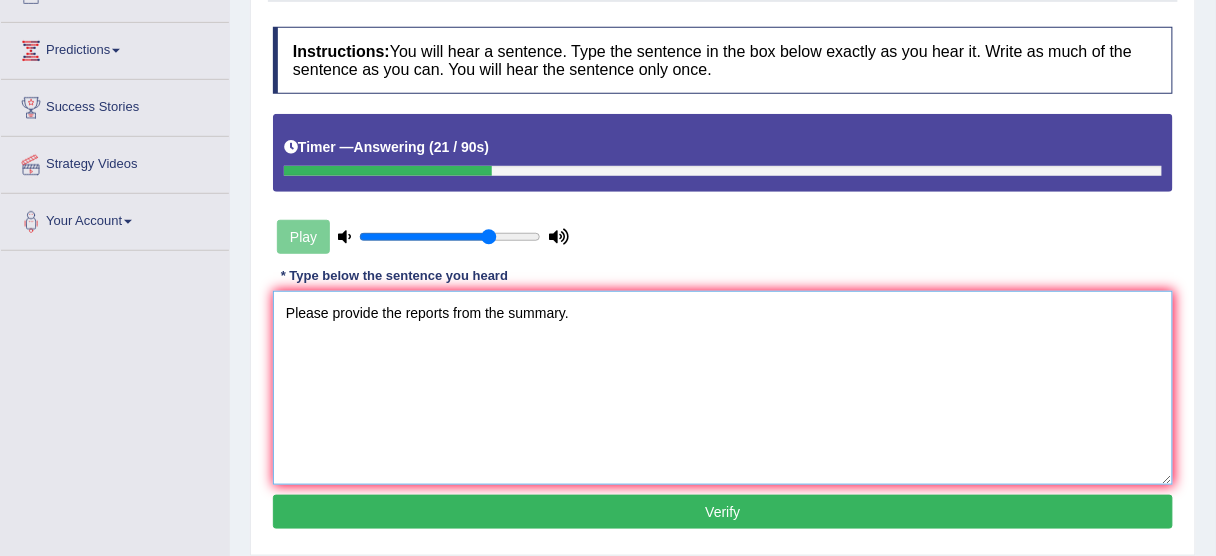 click on "Please provide the reports from the summary." at bounding box center [723, 388] 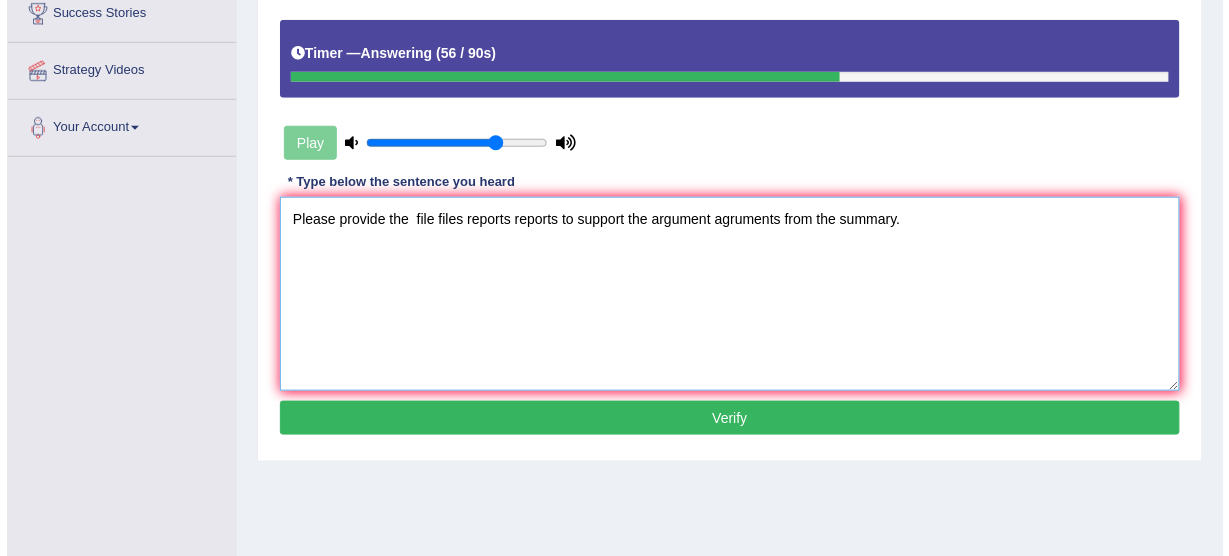 scroll, scrollTop: 354, scrollLeft: 0, axis: vertical 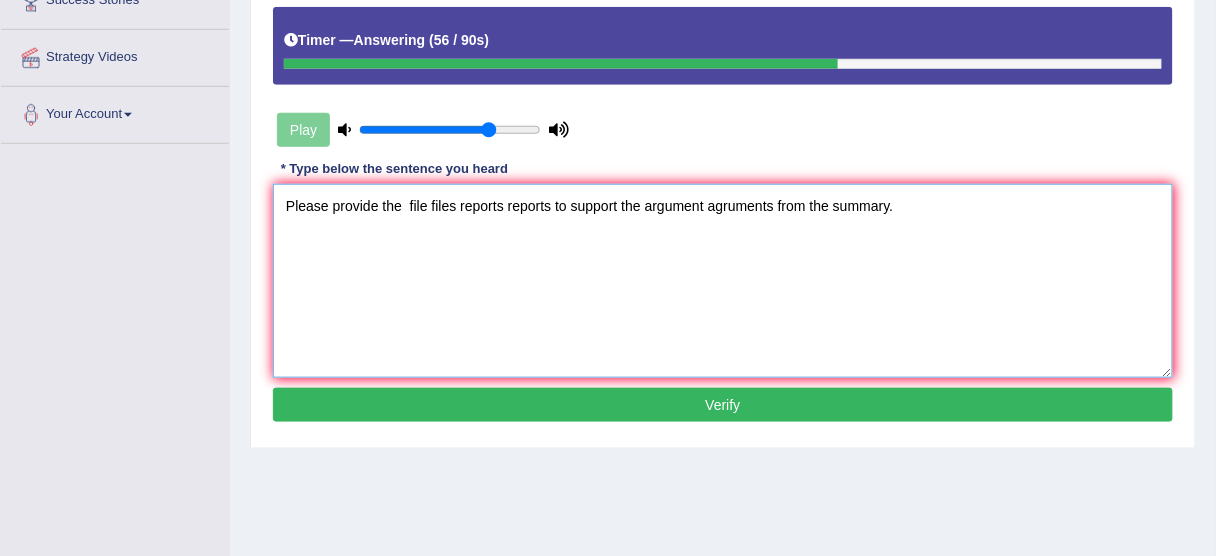 type on "Please provide the  file files reports reports to support the argument agruments from the summary." 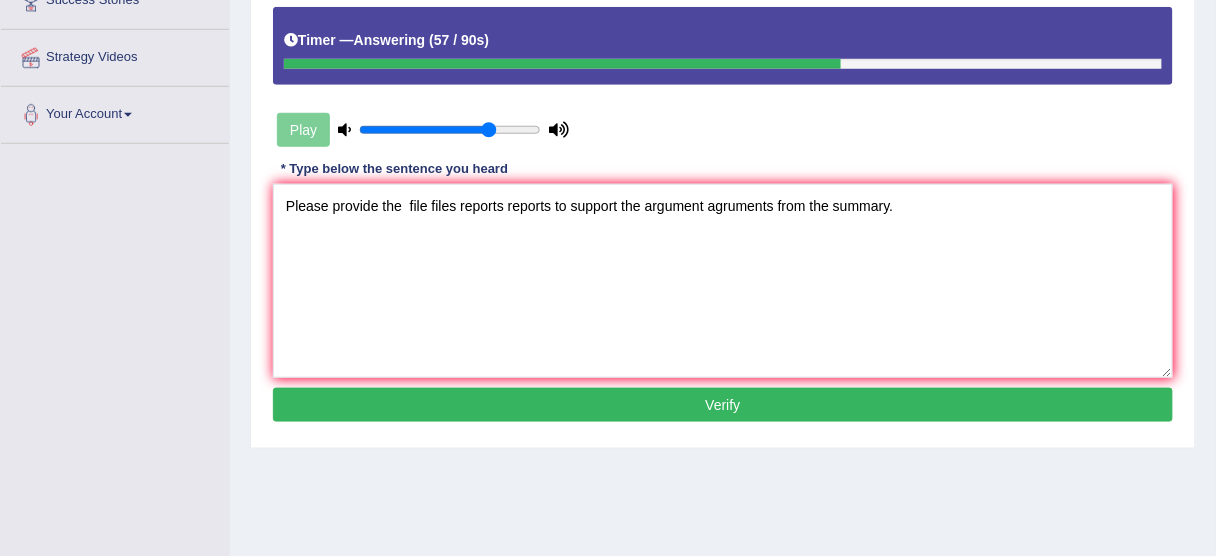 click on "Verify" at bounding box center [723, 405] 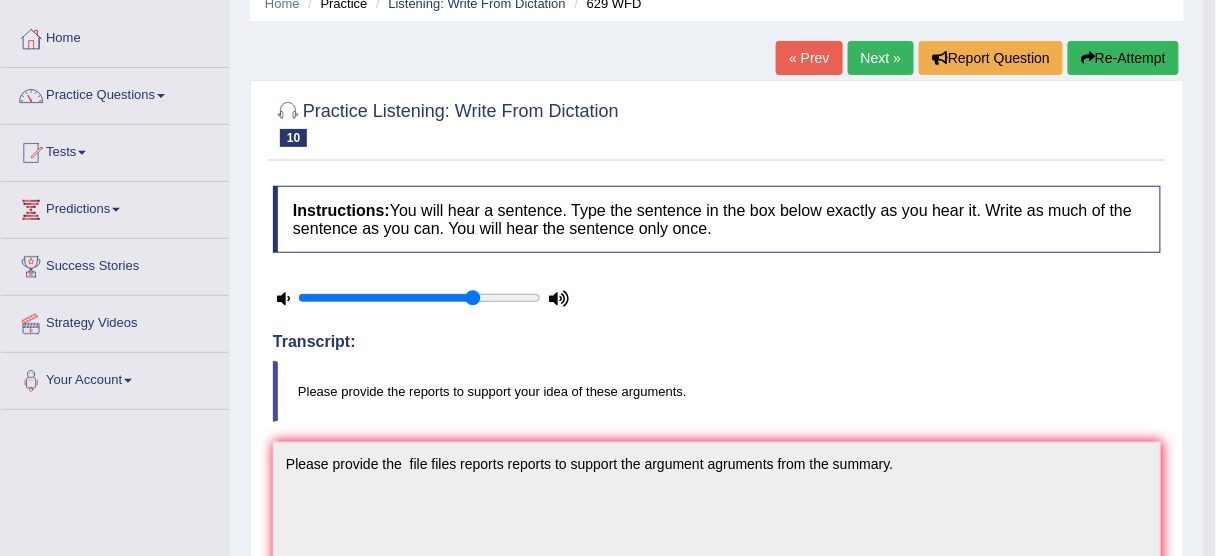 scroll, scrollTop: 87, scrollLeft: 0, axis: vertical 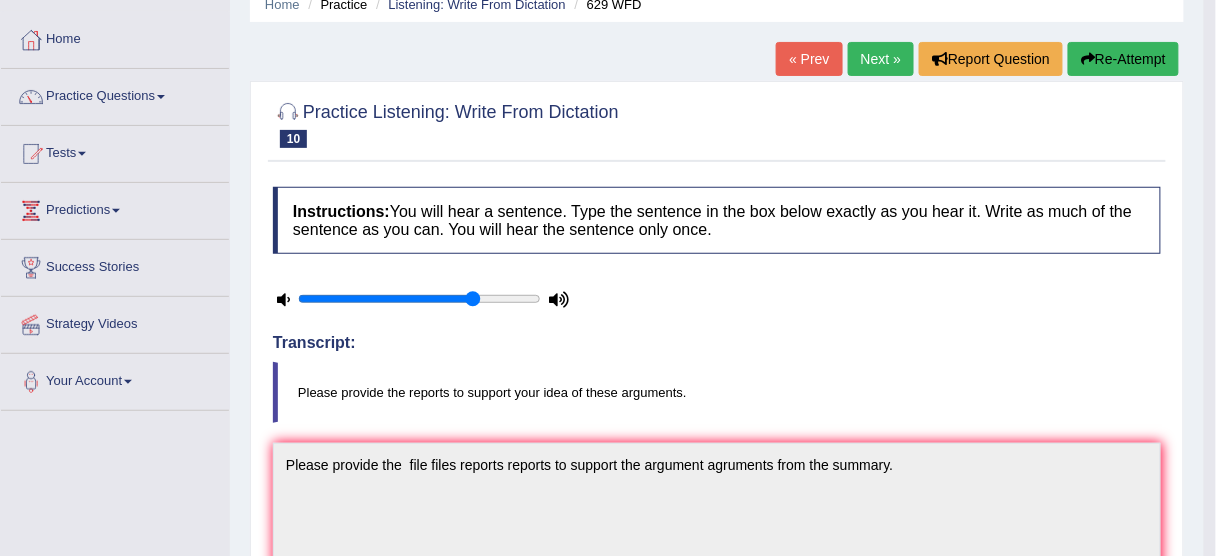click on "Next »" at bounding box center (881, 59) 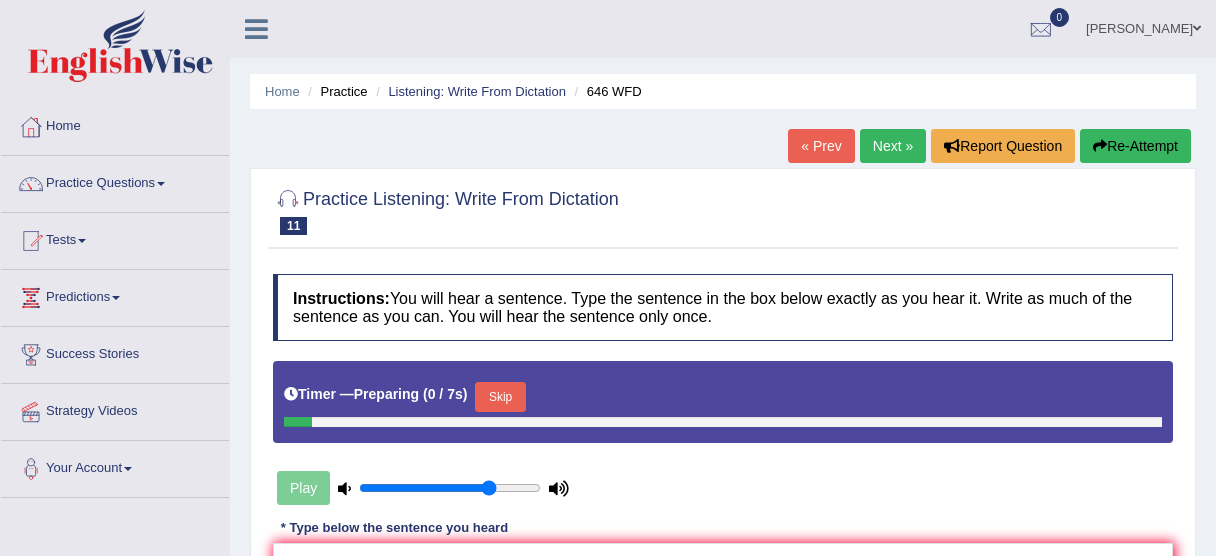 scroll, scrollTop: 109, scrollLeft: 0, axis: vertical 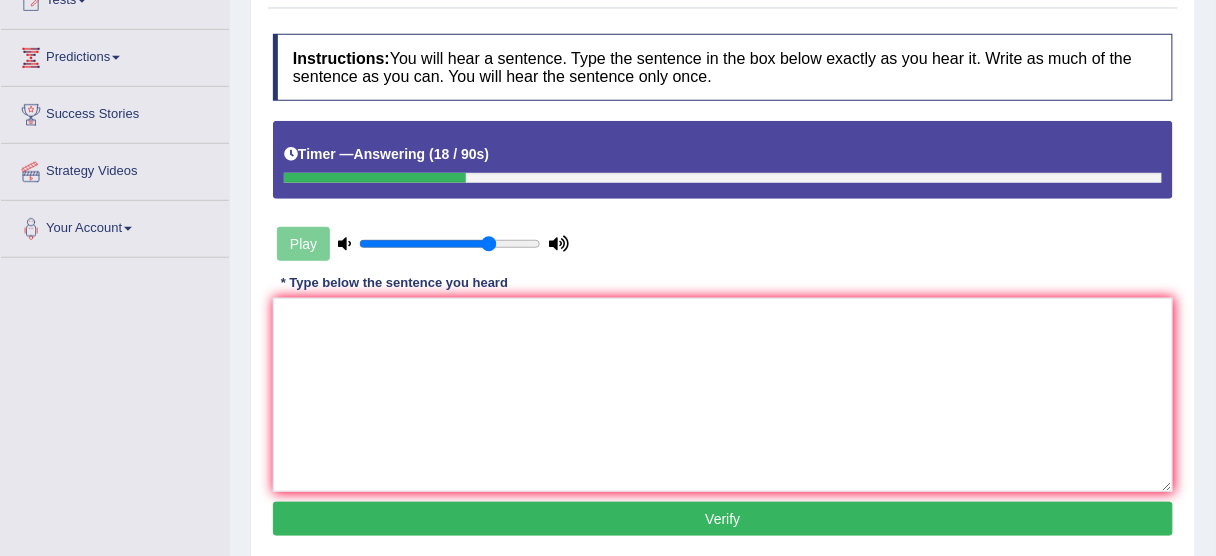 click at bounding box center [723, 395] 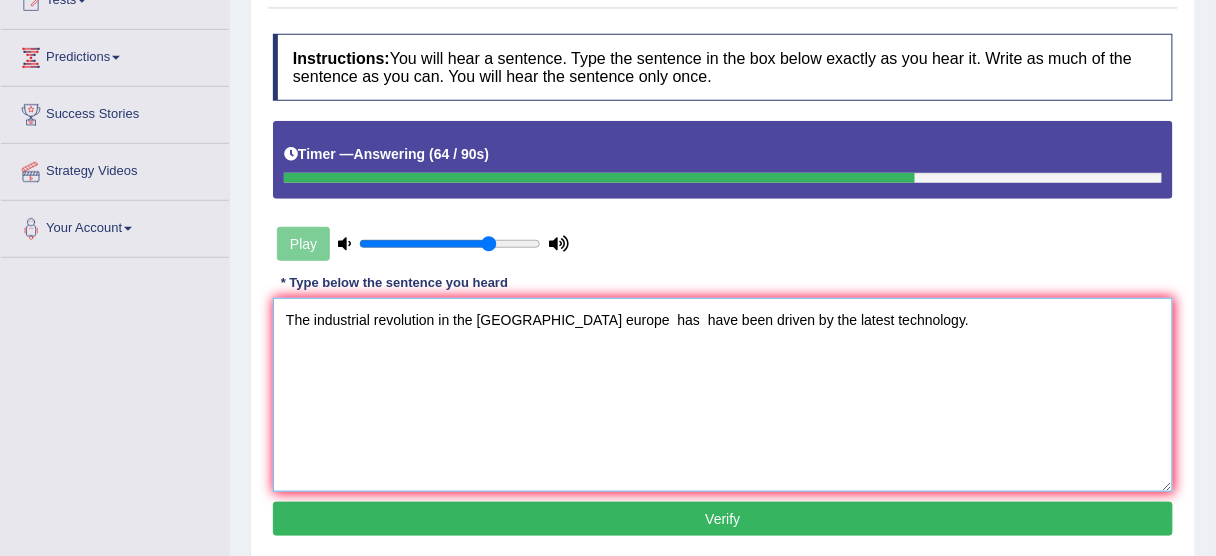 click on "The industrial revolution in the Europe europe  has  have been driven by the latest technology." at bounding box center [723, 395] 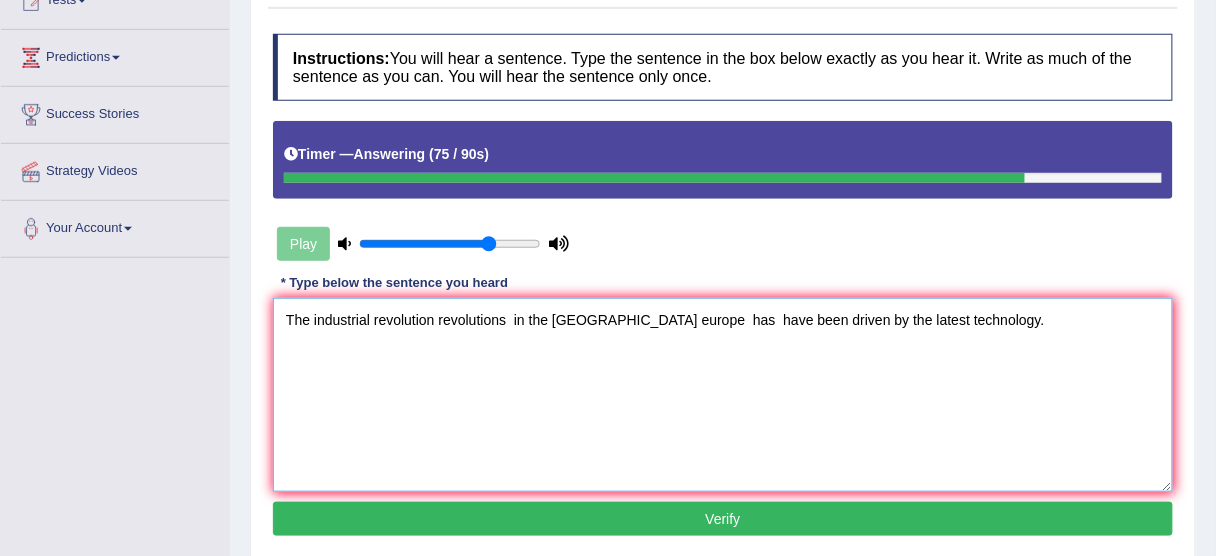 click on "The industrial revolution revolutions  in the Europe europe  has  have been driven by the latest technology." at bounding box center (723, 395) 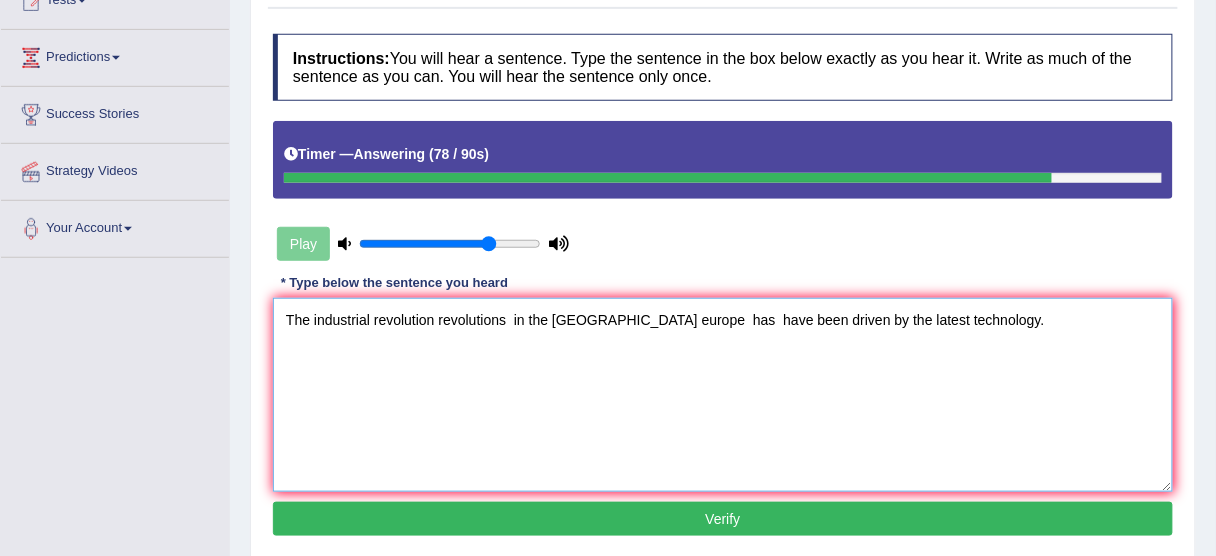 click on "The industrial revolution revolutions  in the Europe europe  has  have been driven by the latest technology." at bounding box center (723, 395) 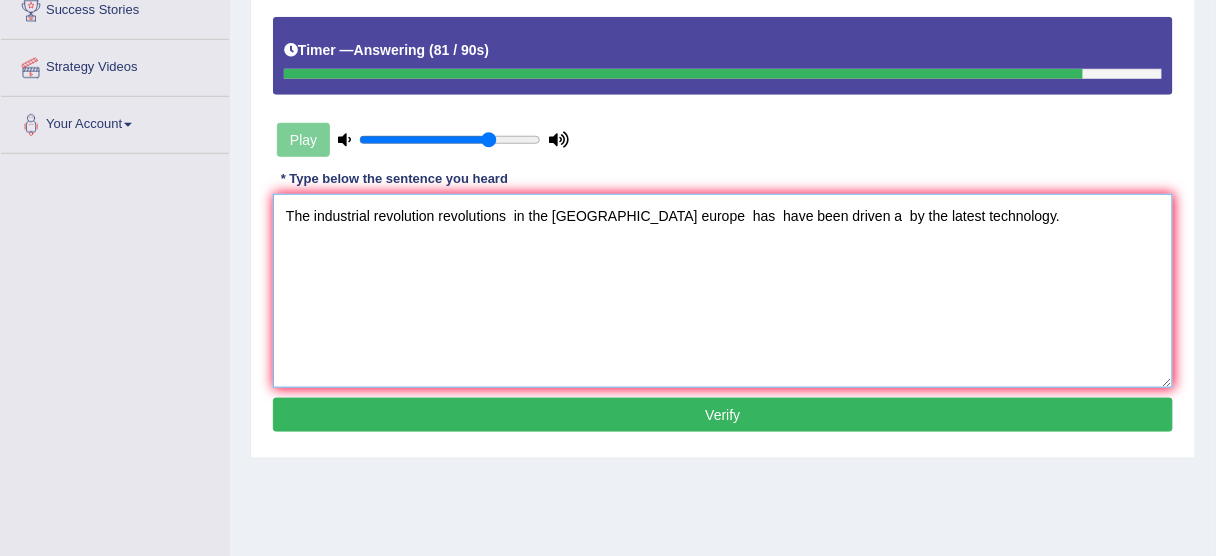 scroll, scrollTop: 346, scrollLeft: 0, axis: vertical 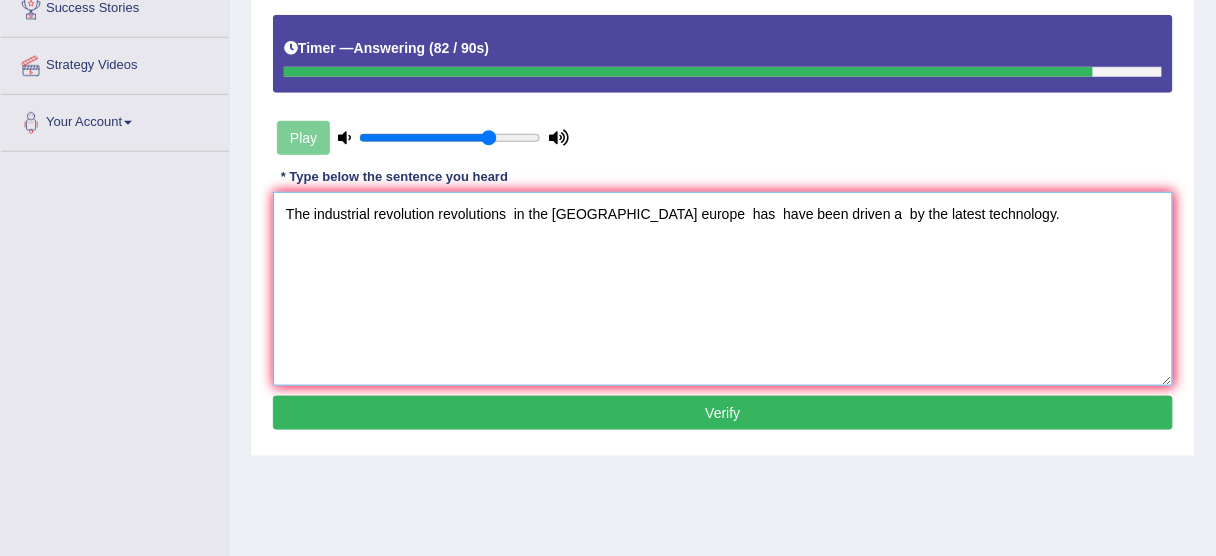 type on "The industrial revolution revolutions  in the Europe europe  has  have been driven a  by the latest technology." 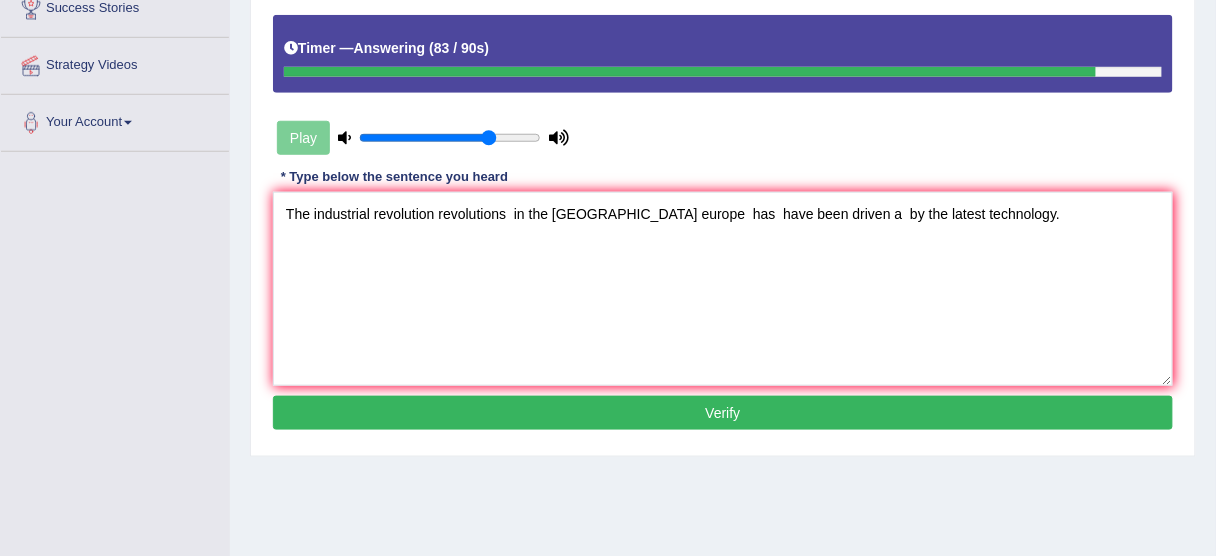 click on "Verify" at bounding box center [723, 413] 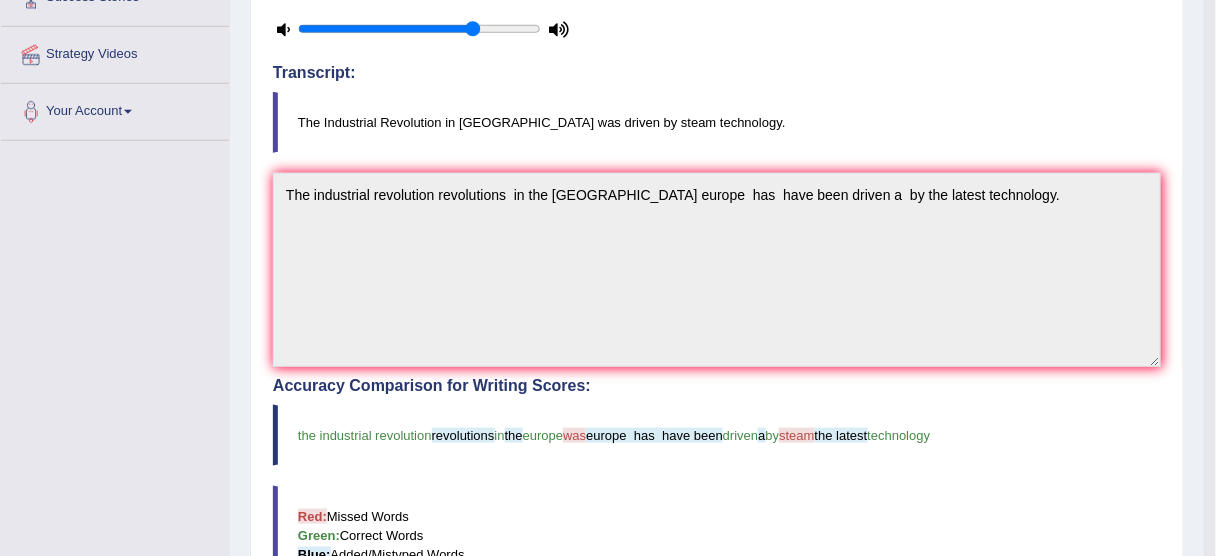 scroll, scrollTop: 320, scrollLeft: 0, axis: vertical 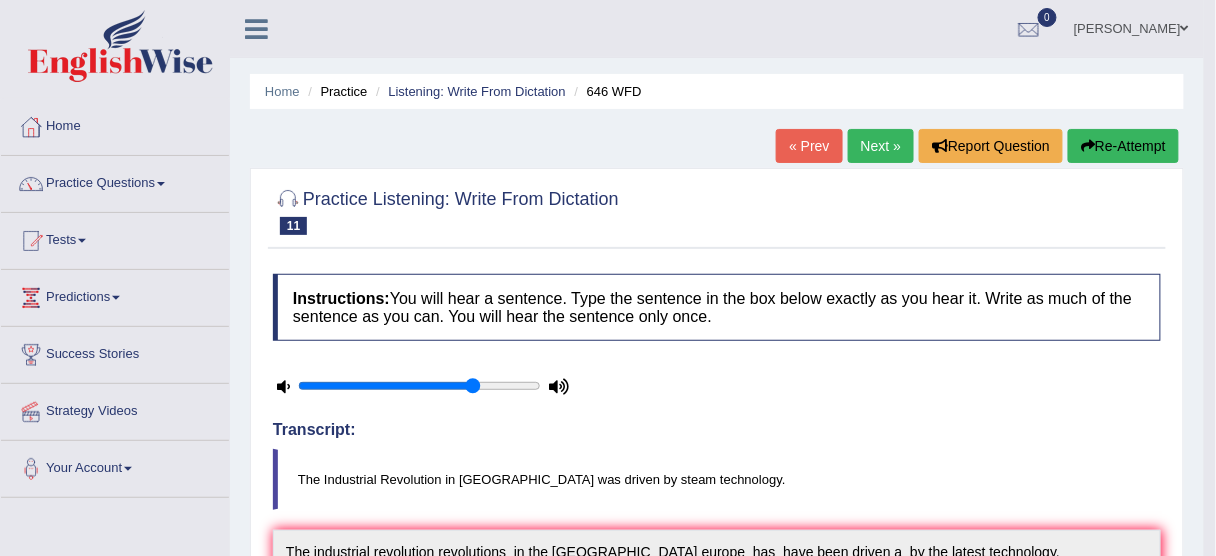 click on "Next »" at bounding box center (881, 146) 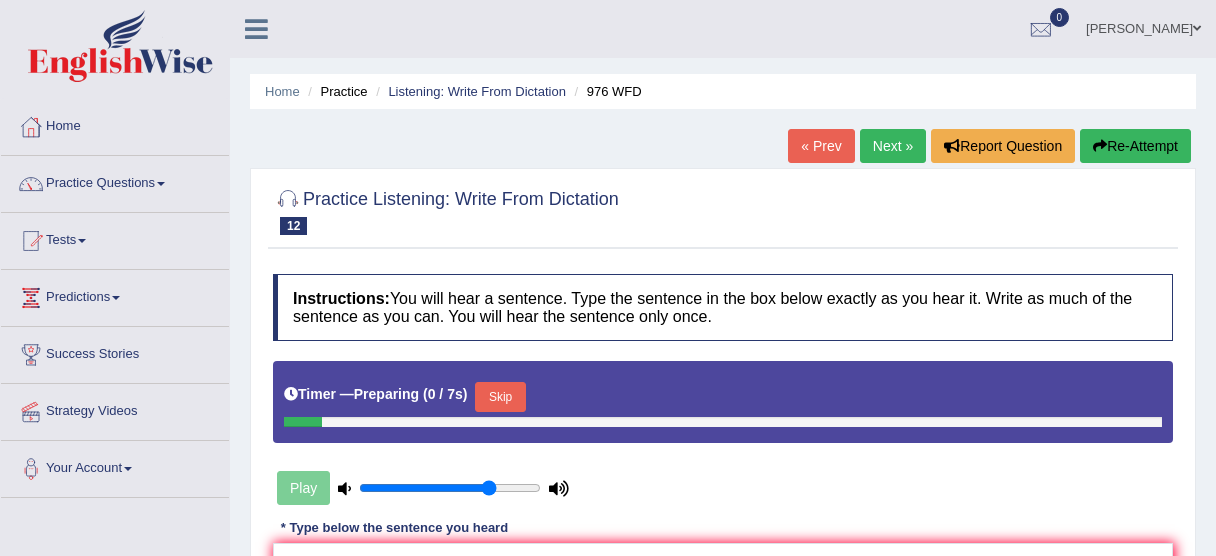 scroll, scrollTop: 0, scrollLeft: 0, axis: both 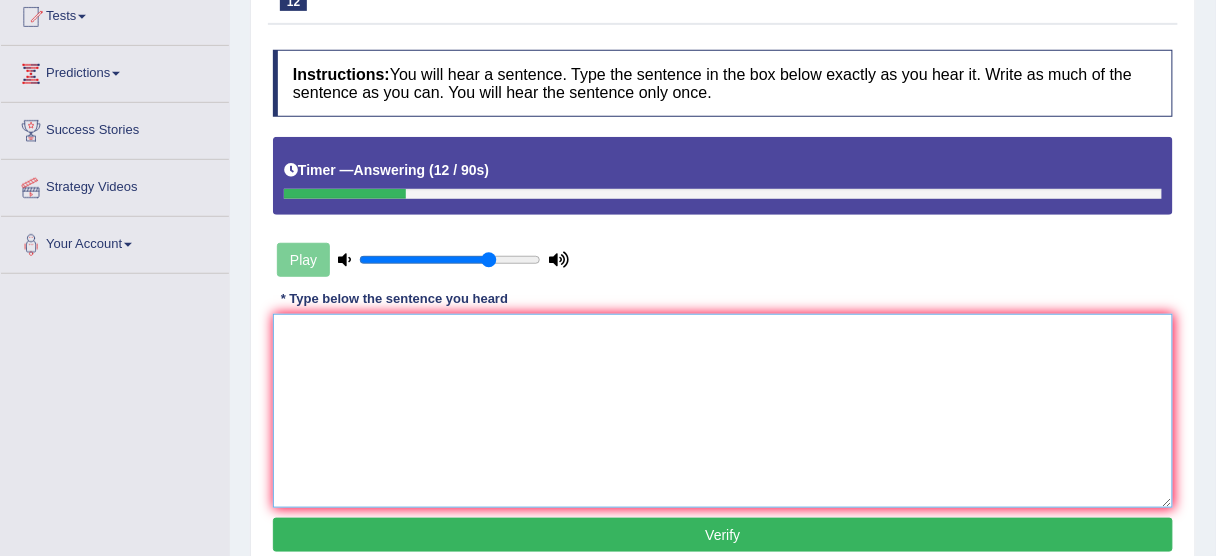 click at bounding box center [723, 411] 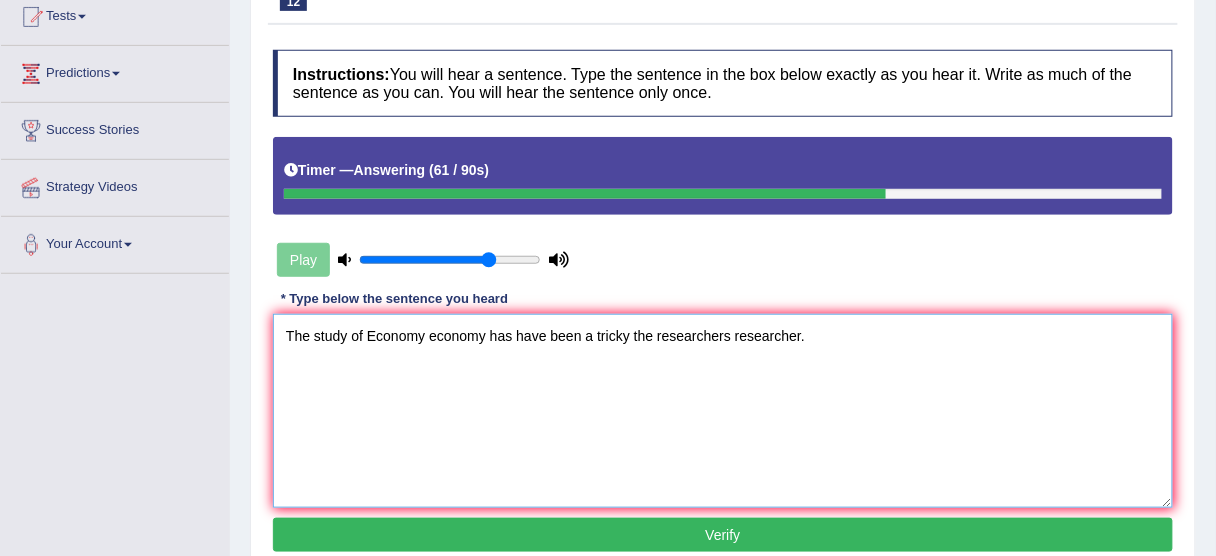click on "The study of Economy economy has have been a tricky the researchers researcher." at bounding box center [723, 411] 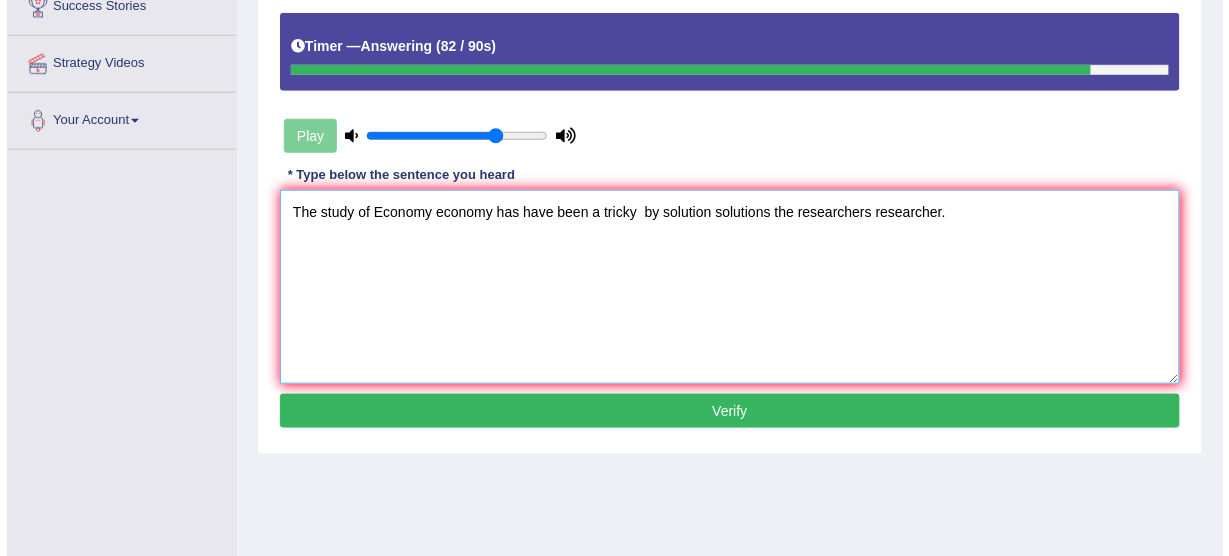scroll, scrollTop: 357, scrollLeft: 0, axis: vertical 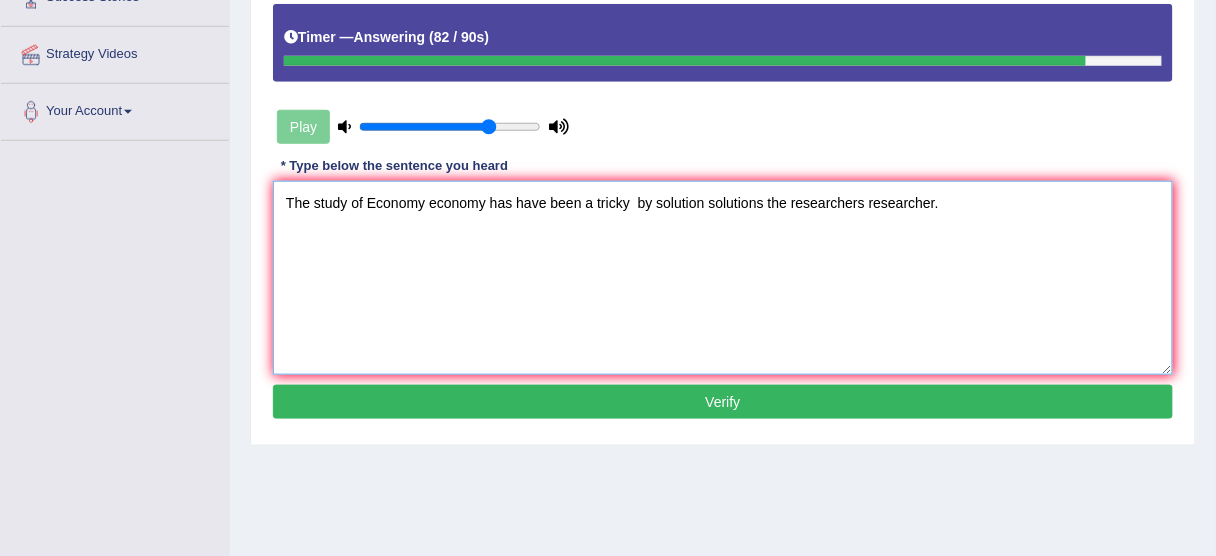 type on "The study of Economy economy has have been a tricky  by solution solutions the researchers researcher." 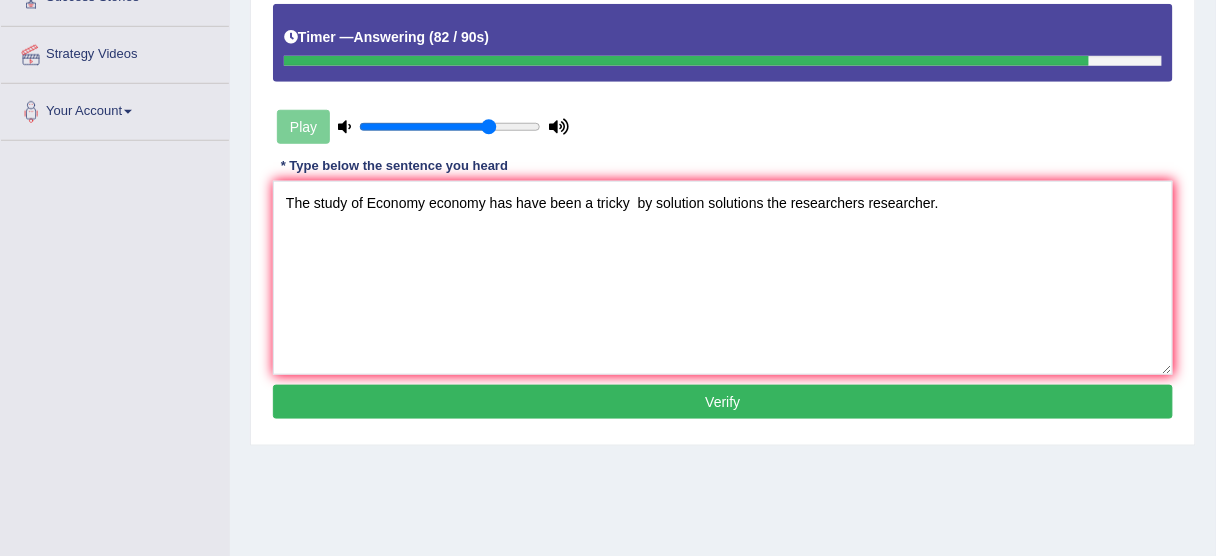 click on "Verify" at bounding box center [723, 402] 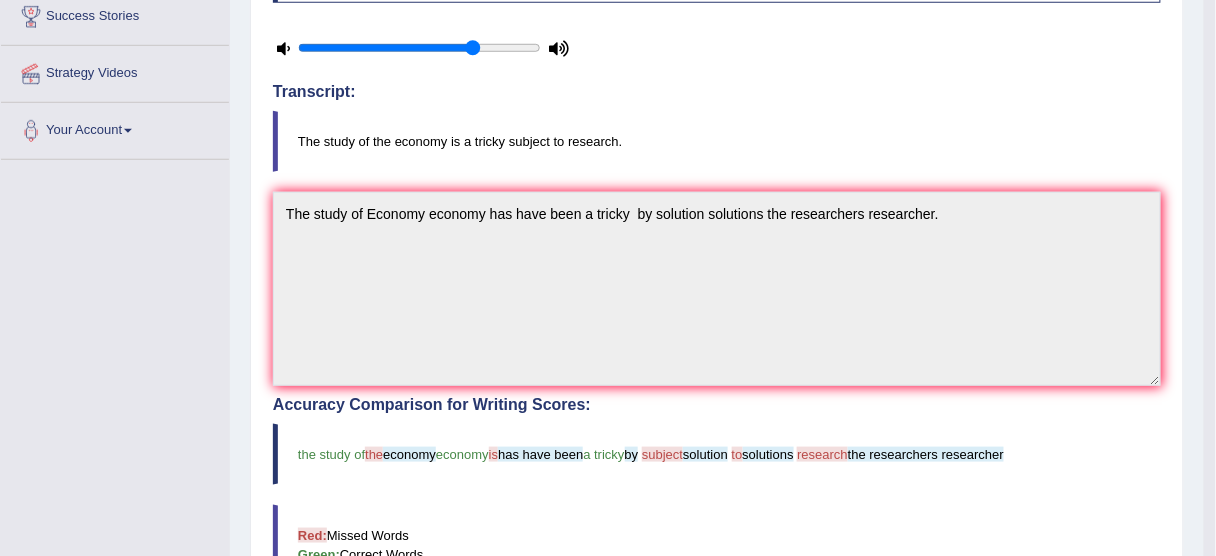 scroll, scrollTop: 330, scrollLeft: 0, axis: vertical 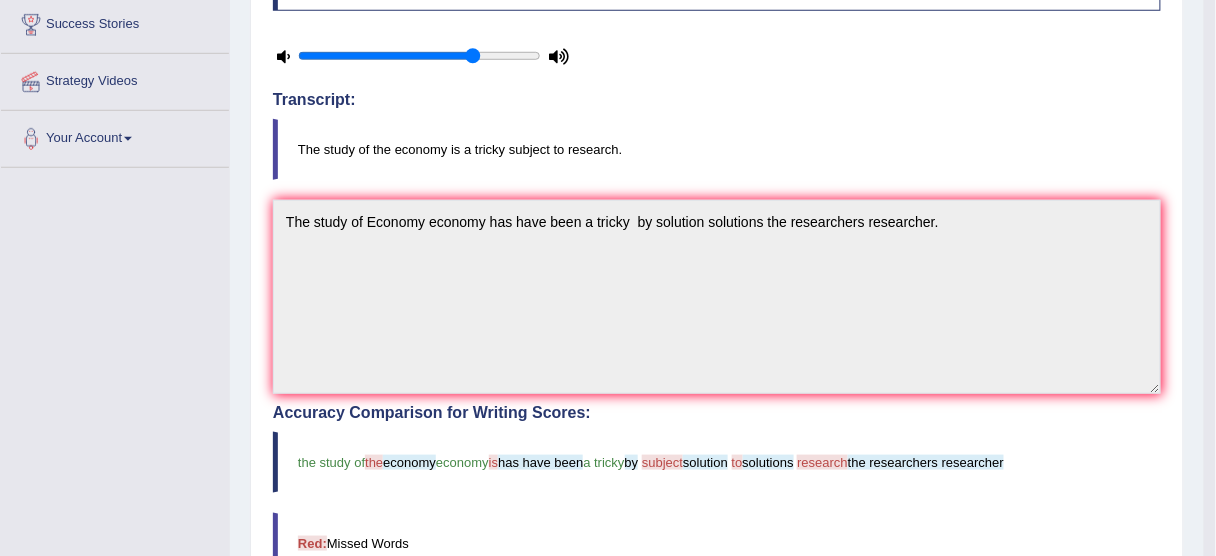 drag, startPoint x: 813, startPoint y: 235, endPoint x: 983, endPoint y: 62, distance: 242.5469 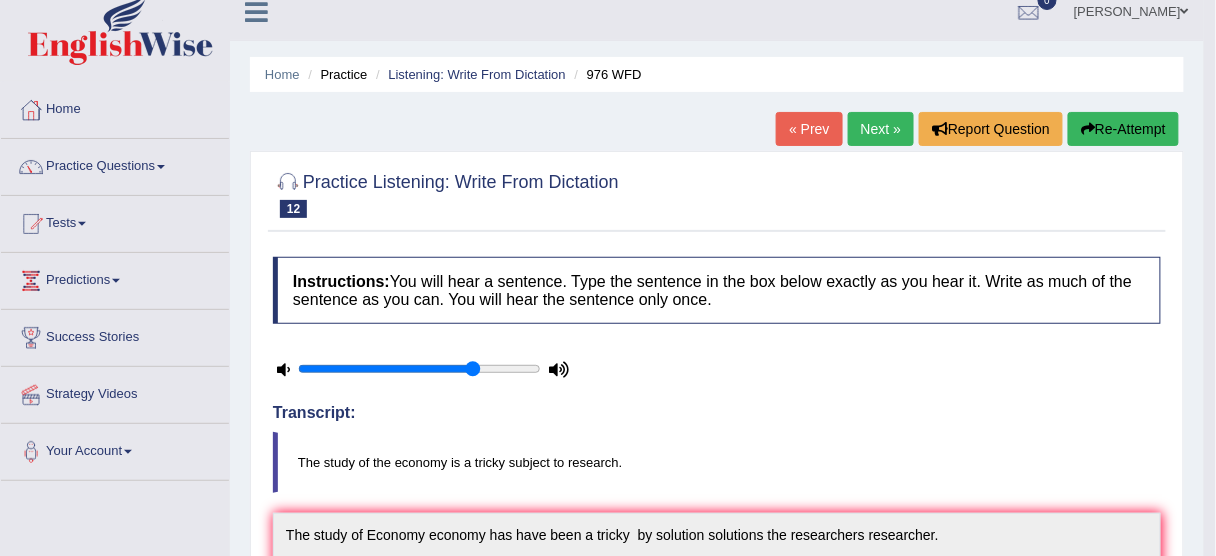 scroll, scrollTop: 10, scrollLeft: 0, axis: vertical 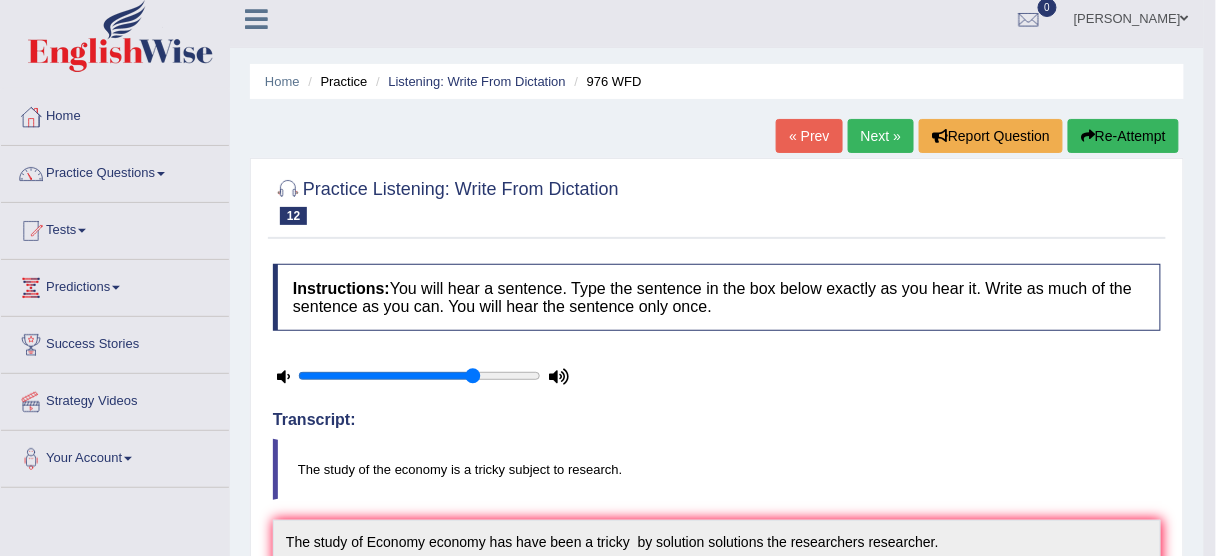 click on "Re-Attempt" at bounding box center [1123, 136] 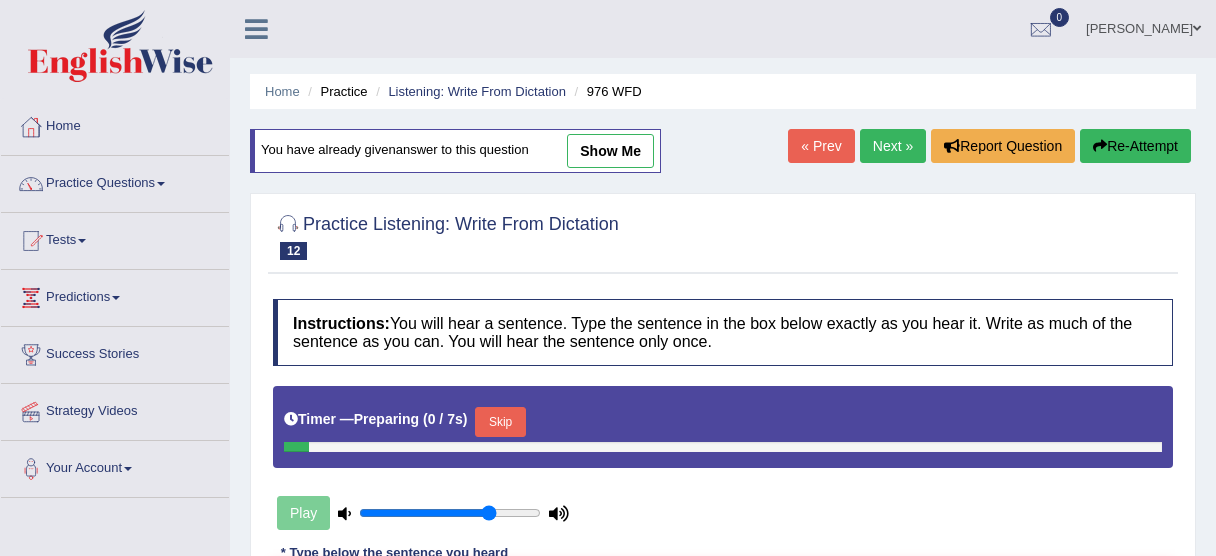 scroll, scrollTop: 90, scrollLeft: 0, axis: vertical 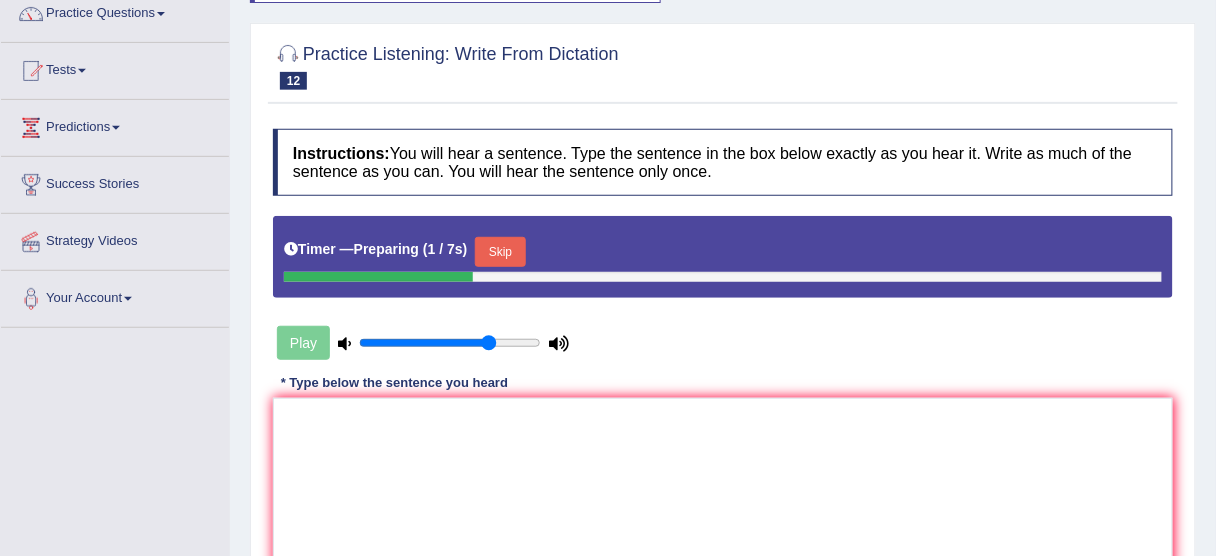 click on "Skip" at bounding box center (500, 252) 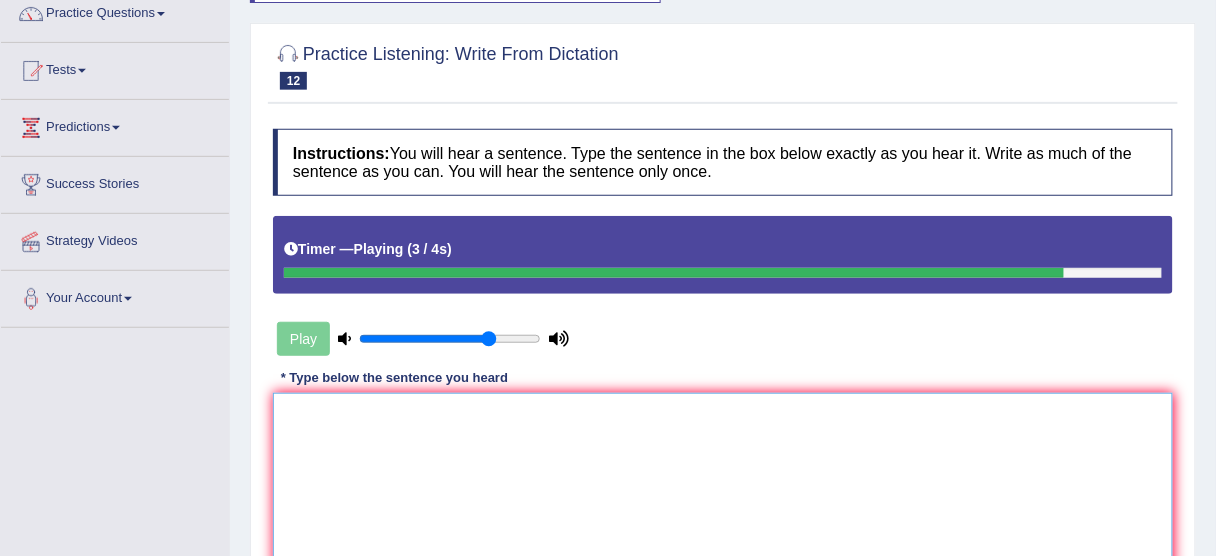 click at bounding box center [723, 490] 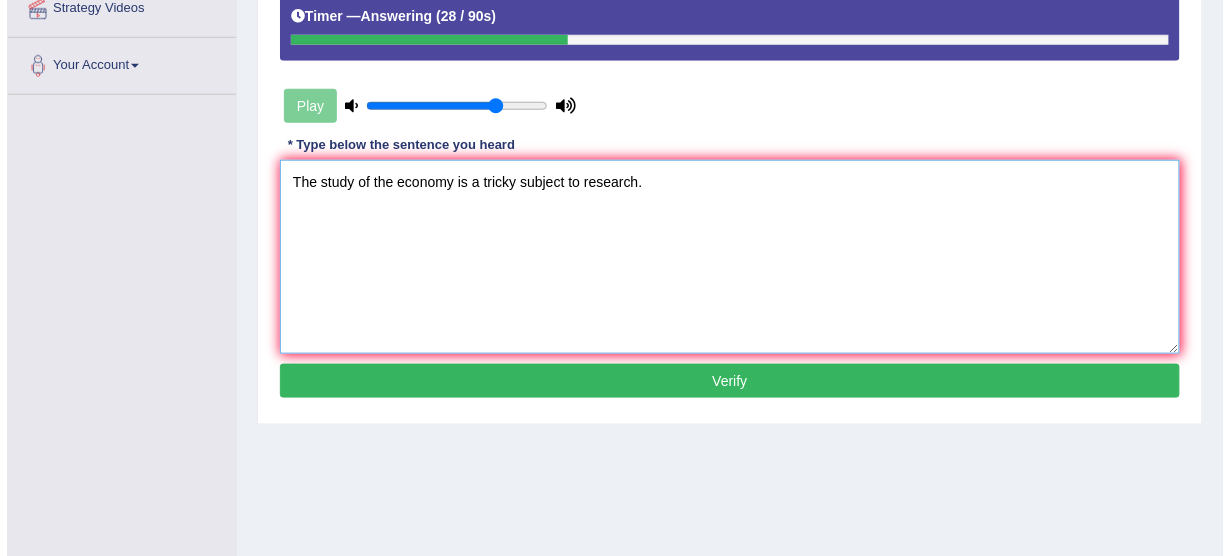 scroll, scrollTop: 410, scrollLeft: 0, axis: vertical 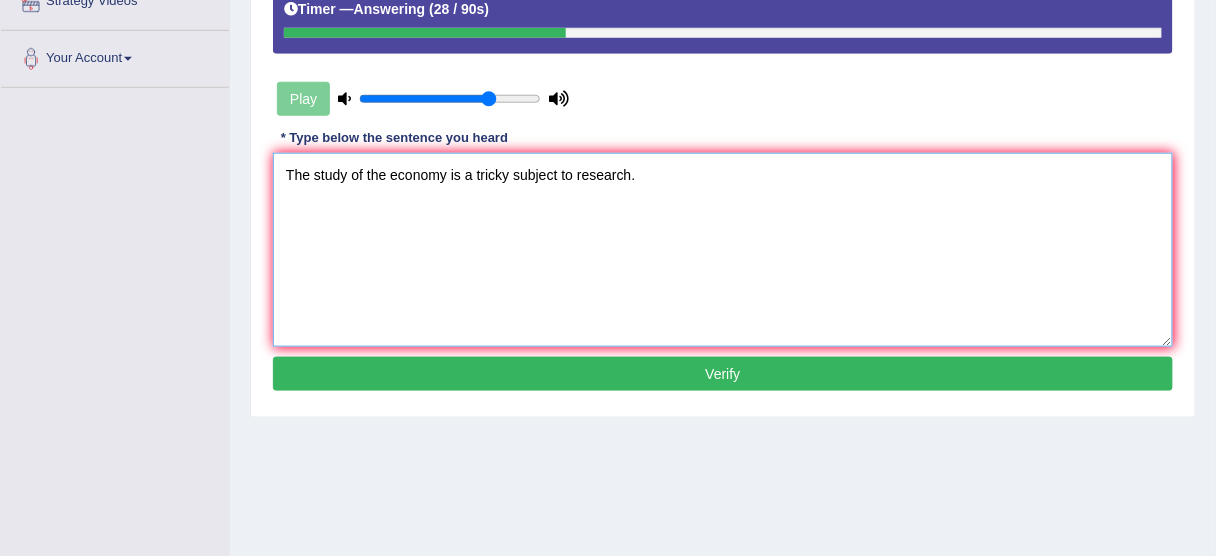 type on "The study of the economy is a tricky subject to research." 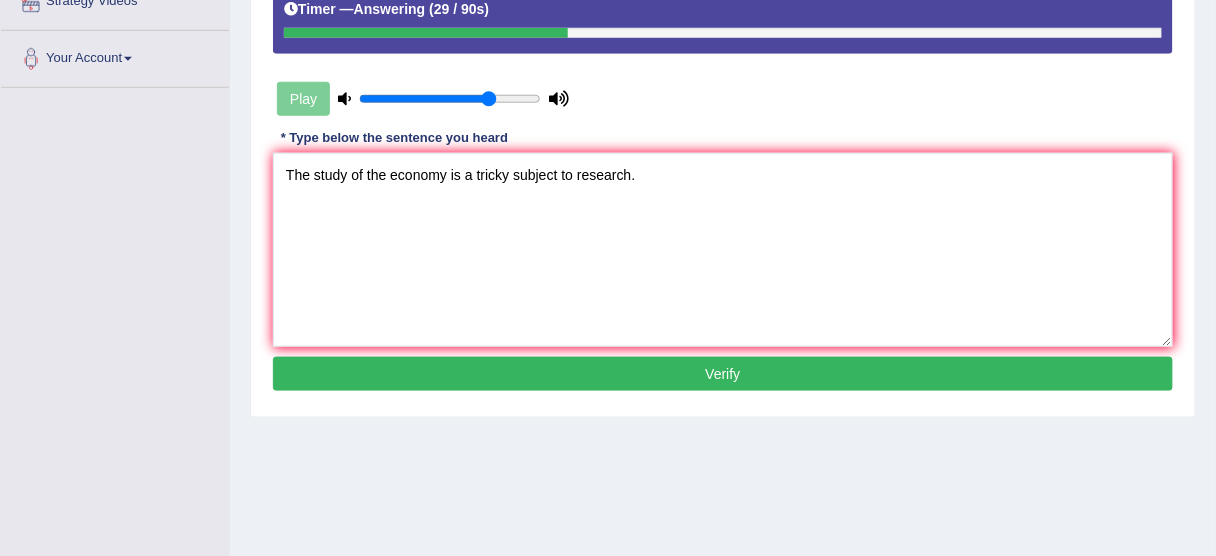 click on "Verify" at bounding box center [723, 374] 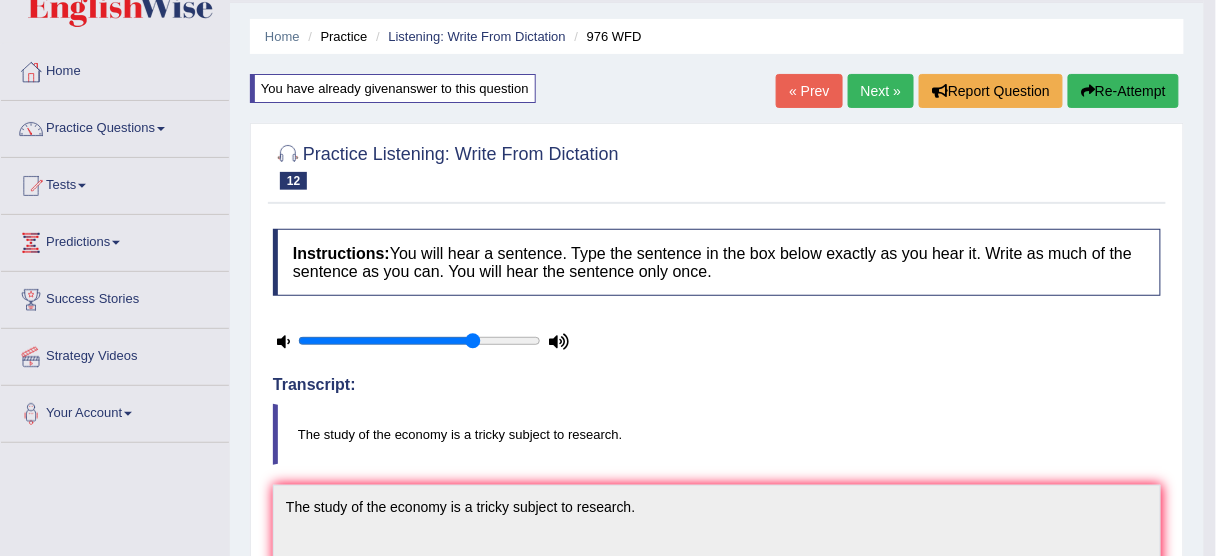 scroll, scrollTop: 0, scrollLeft: 0, axis: both 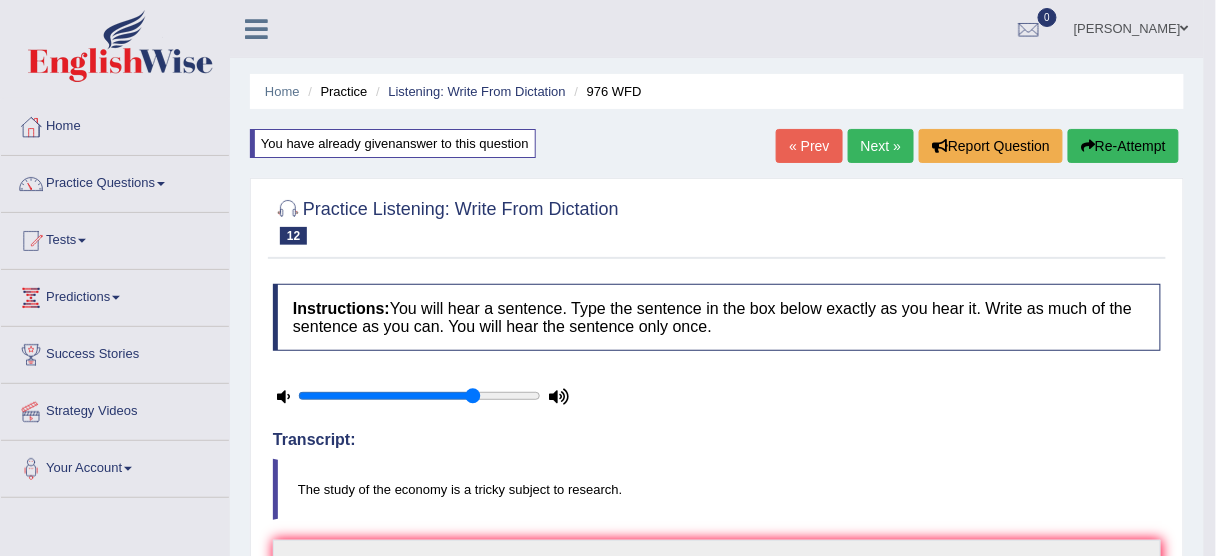 click on "Next »" at bounding box center [881, 146] 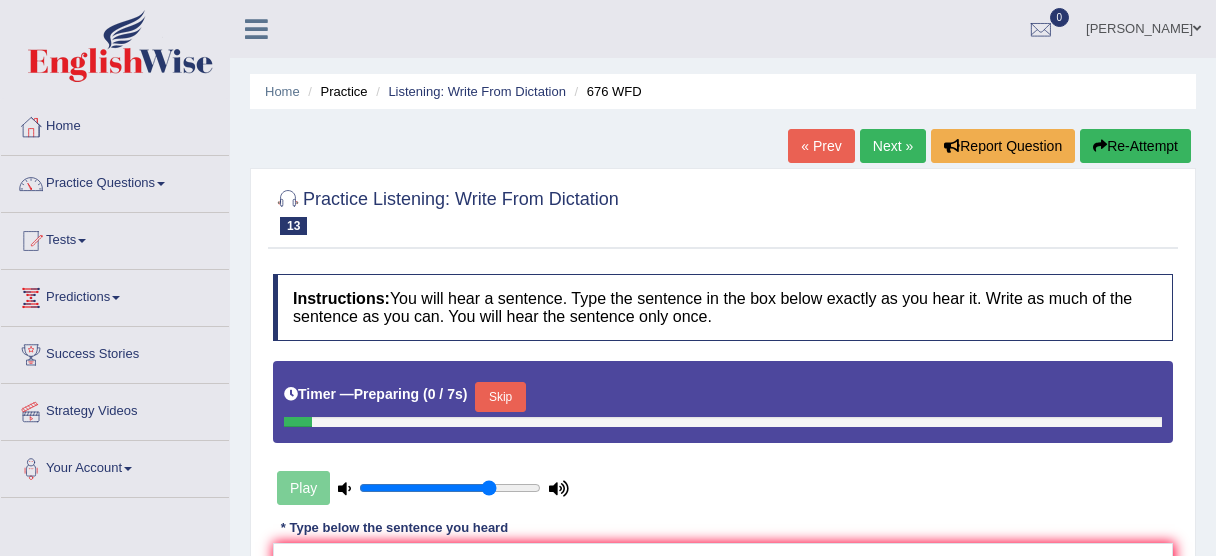 scroll, scrollTop: 0, scrollLeft: 0, axis: both 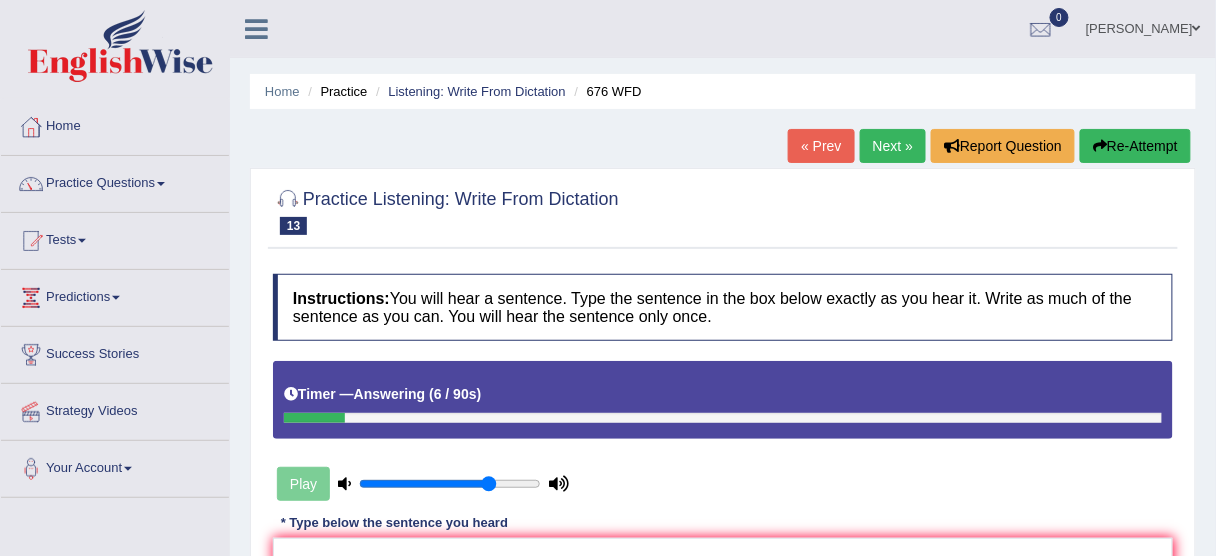 click on "« Prev Next »  Report Question  Re-Attempt" at bounding box center [992, 148] 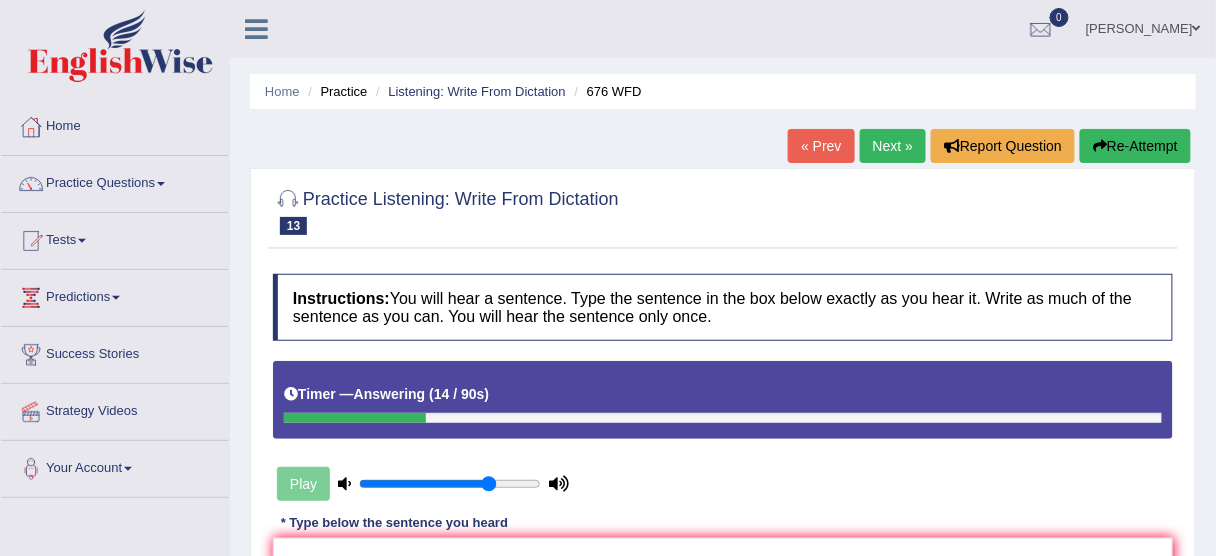click on "Re-Attempt" at bounding box center (1135, 146) 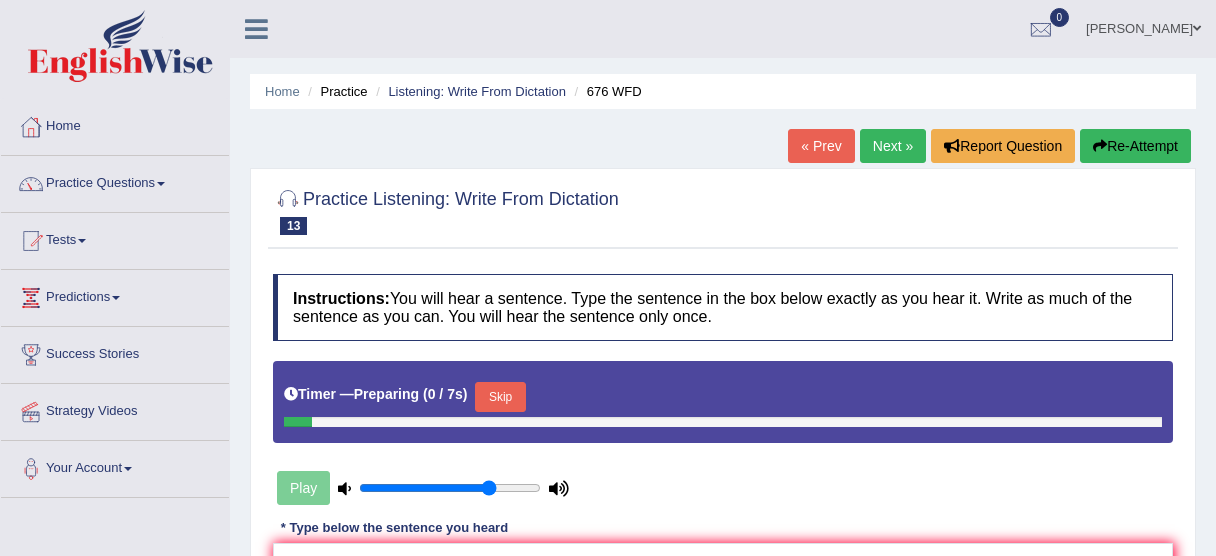 scroll, scrollTop: 80, scrollLeft: 0, axis: vertical 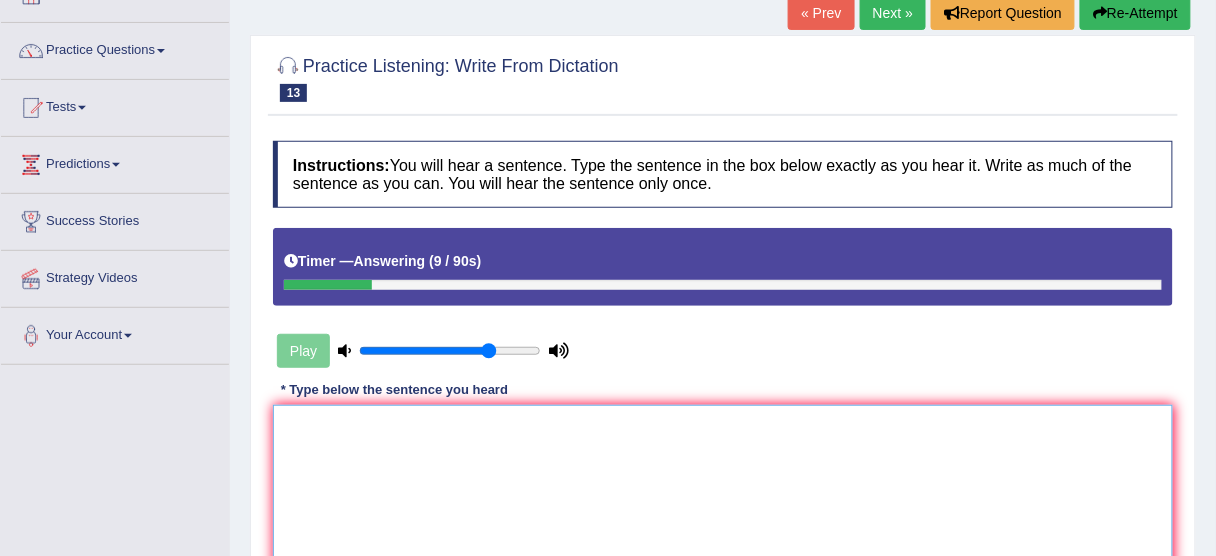 click at bounding box center [723, 502] 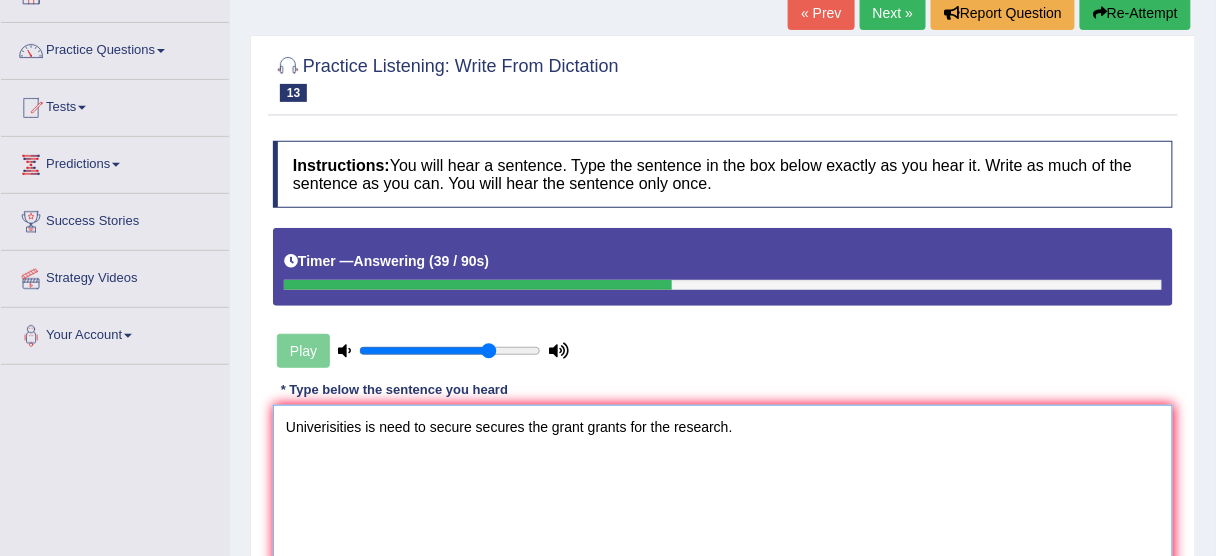 click on "Univerisities is need to secure secures the grant grants for the research." at bounding box center [723, 502] 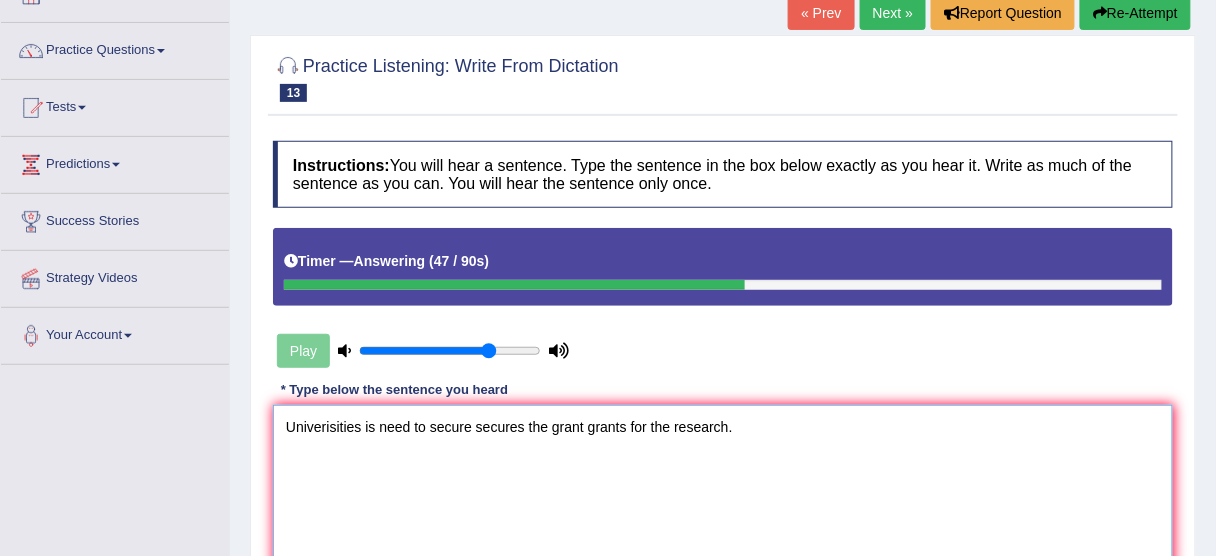 click on "Univerisities is need to secure secures the grant grants for the research." at bounding box center (723, 502) 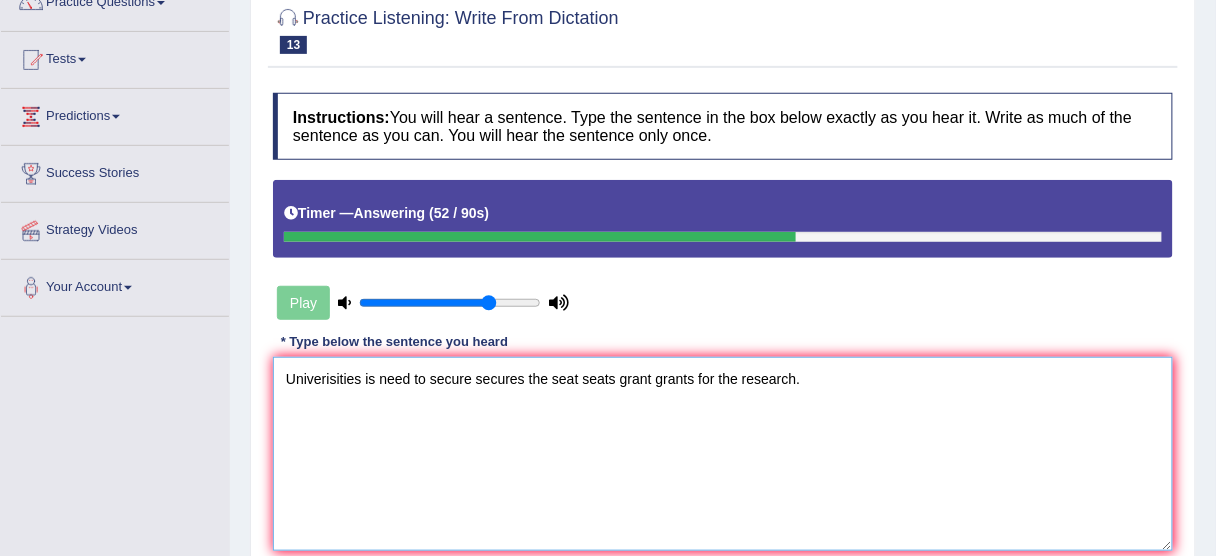 scroll, scrollTop: 186, scrollLeft: 0, axis: vertical 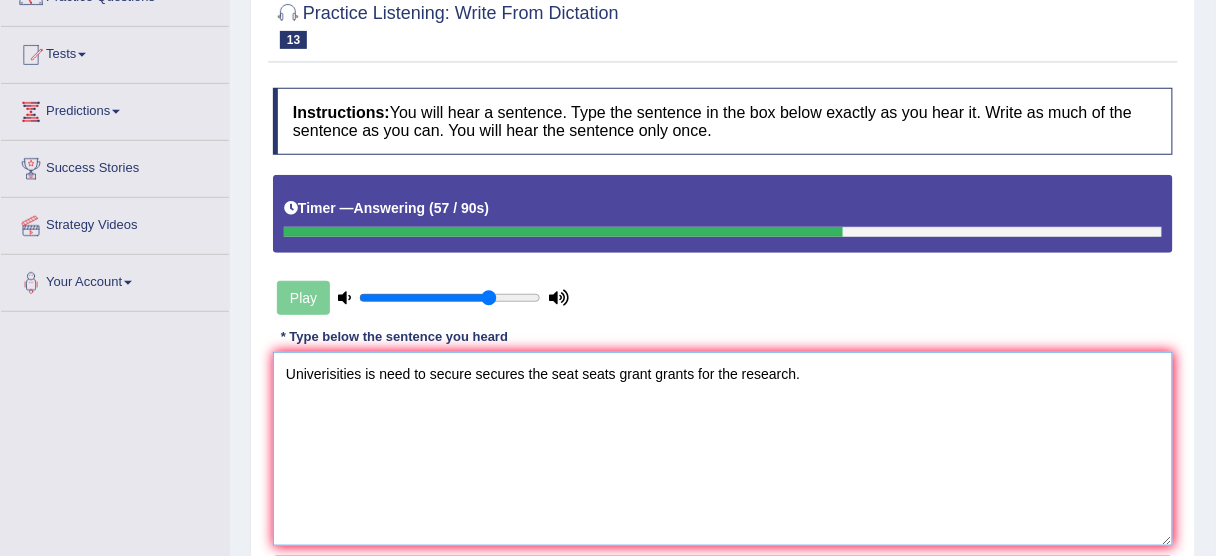 click on "Univerisities is need to secure secures the seat seats grant grants for the research." at bounding box center [723, 449] 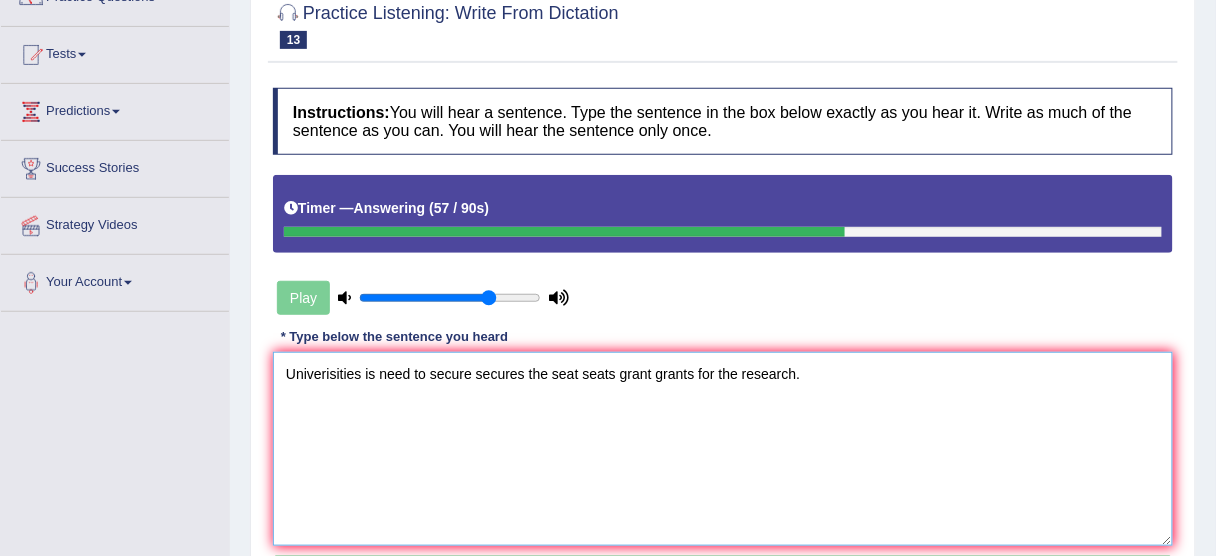 click on "Univerisities is need to secure secures the seat seats grant grants for the research." at bounding box center (723, 449) 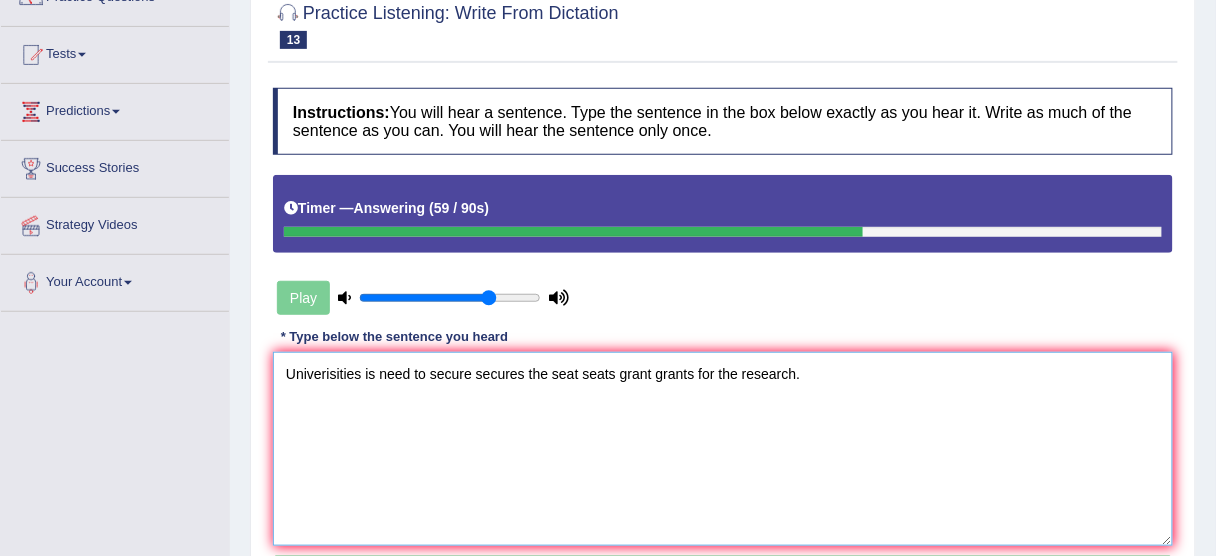 click on "Univerisities is need to secure secures the seat seats grant grants for the research." at bounding box center (723, 449) 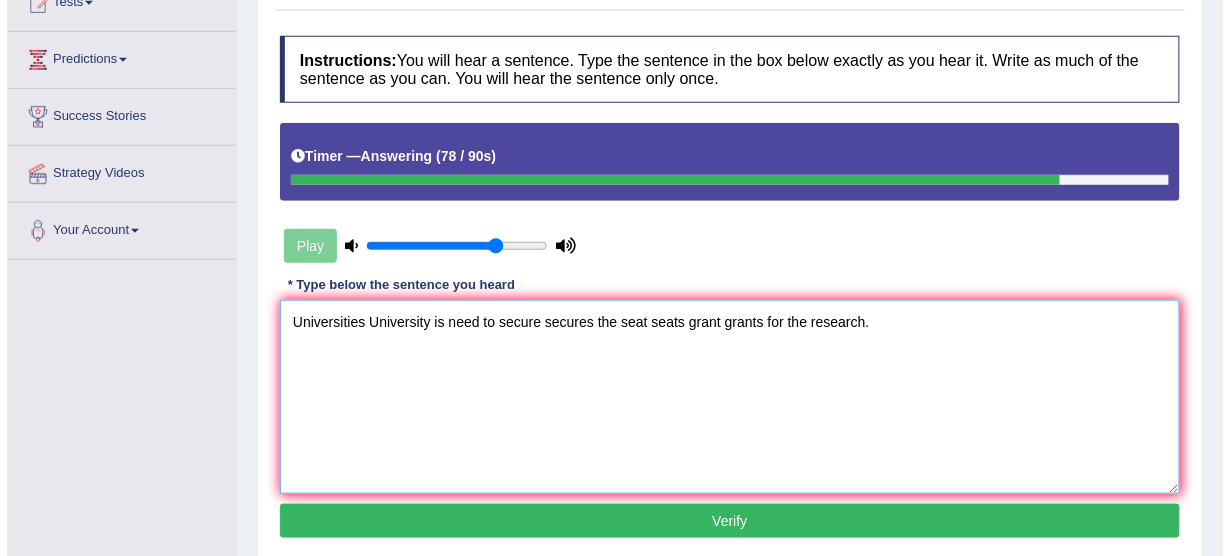 scroll, scrollTop: 240, scrollLeft: 0, axis: vertical 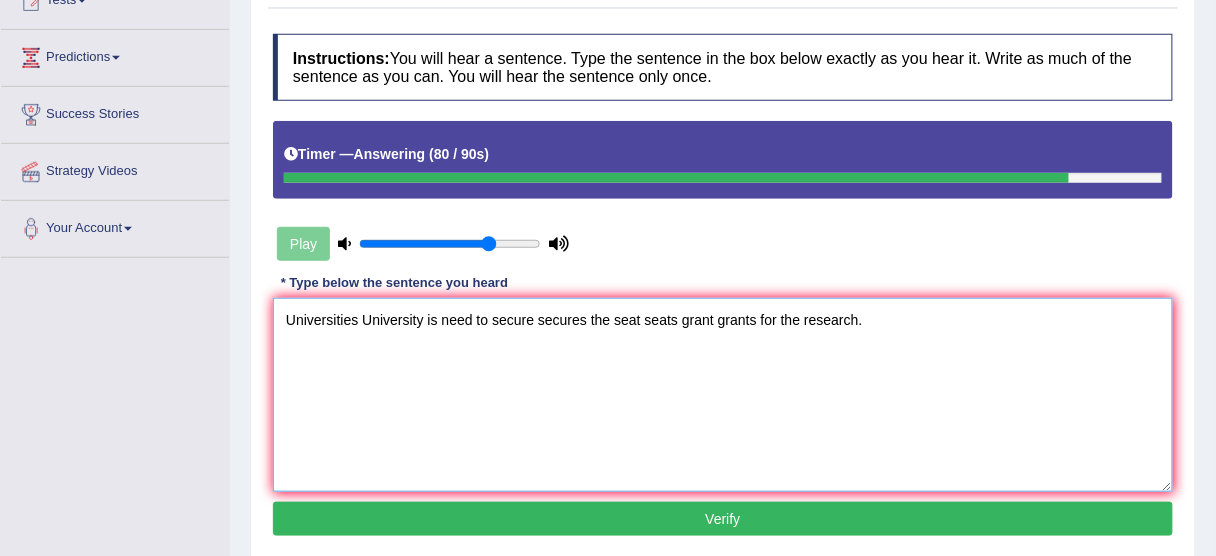 click on "Universities University is need to secure secures the seat seats grant grants for the research." at bounding box center [723, 395] 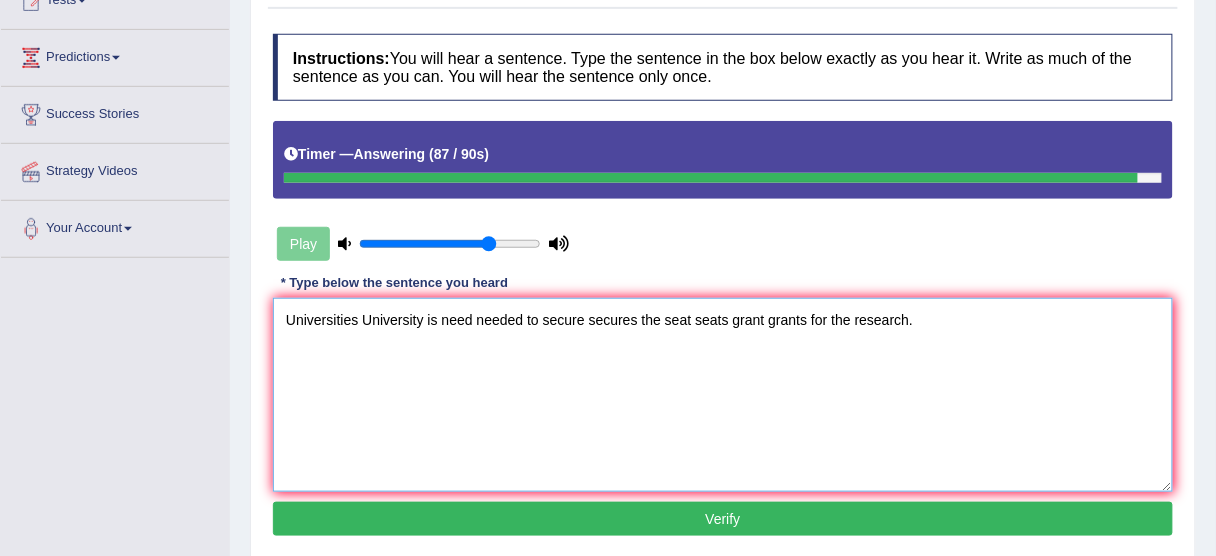 type on "Universities University is need needed to secure secures the seat seats grant grants for the research." 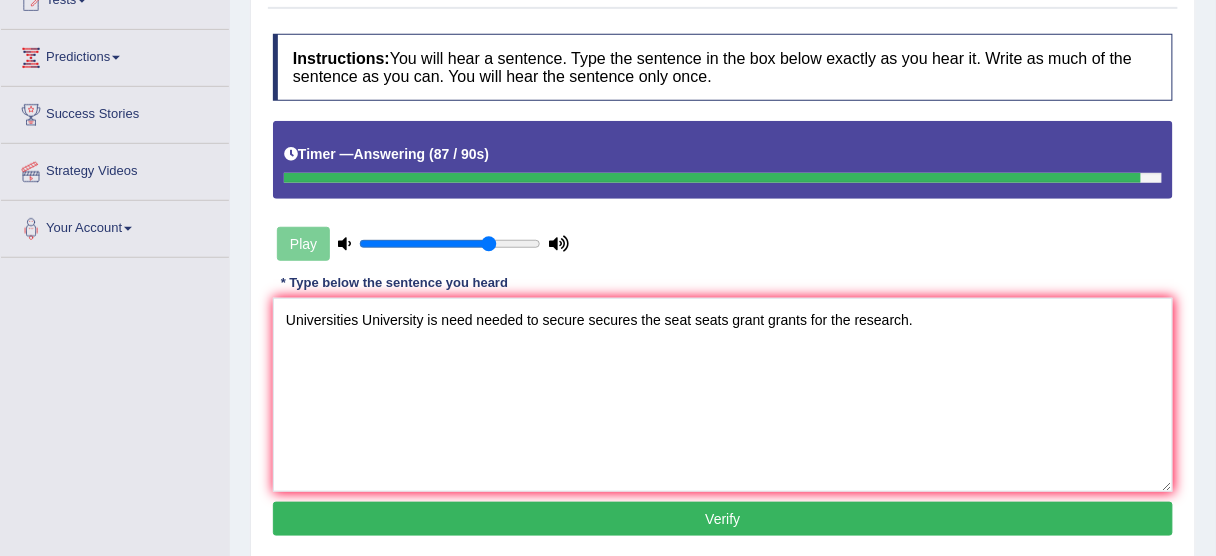 click on "Verify" at bounding box center (723, 519) 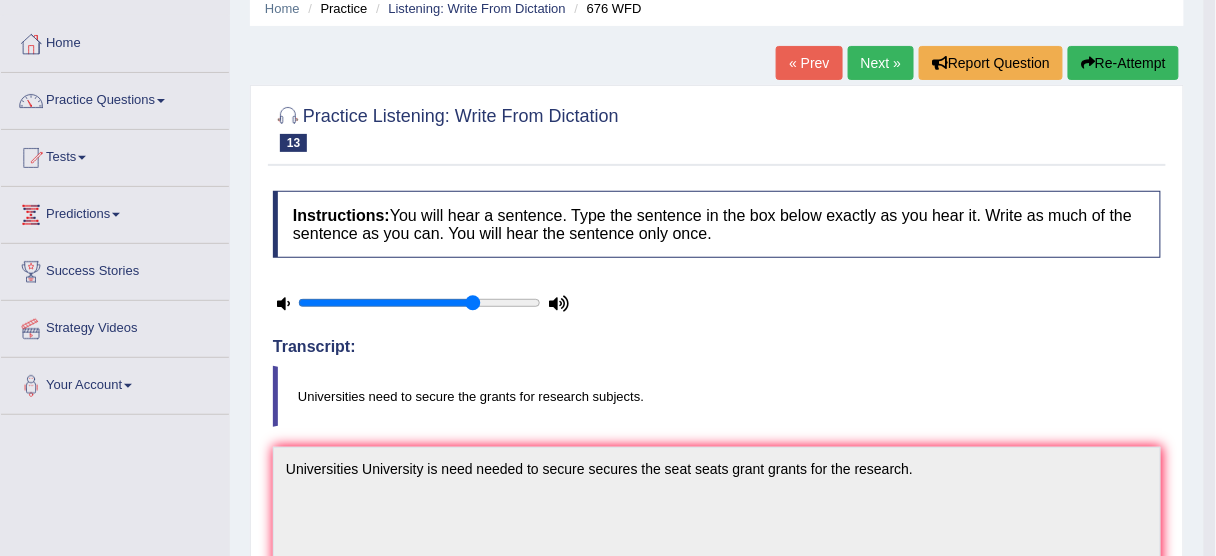 scroll, scrollTop: 26, scrollLeft: 0, axis: vertical 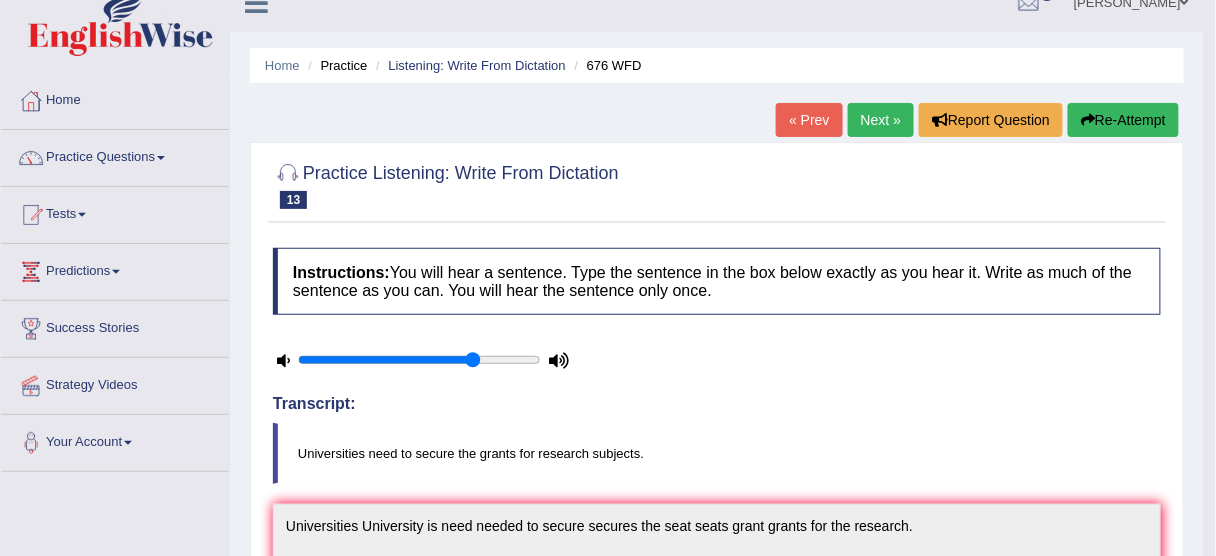 click on "Next »" at bounding box center [881, 120] 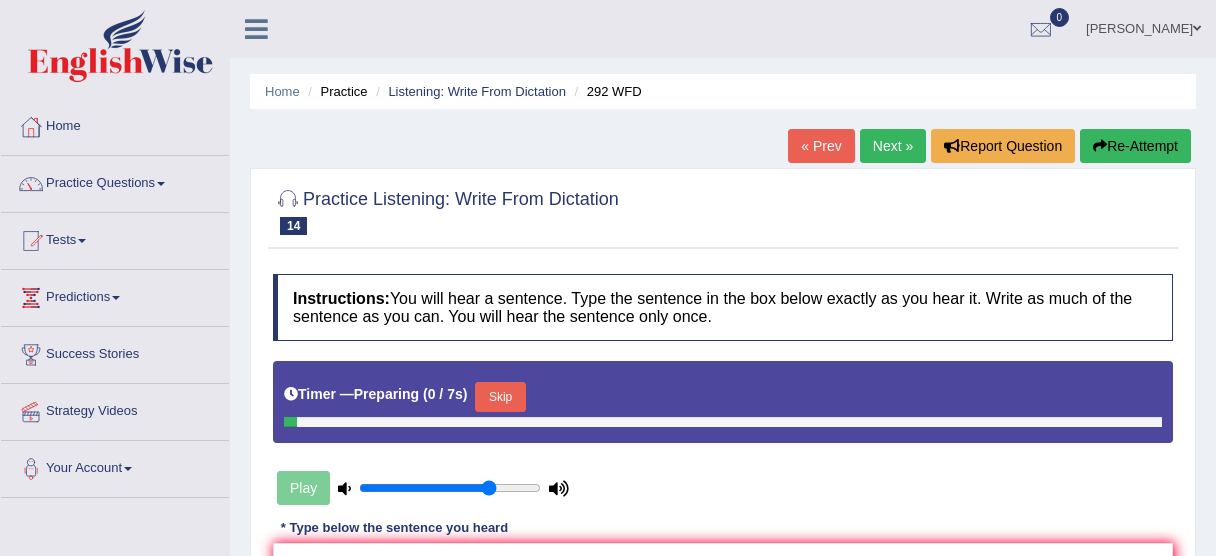 scroll, scrollTop: 0, scrollLeft: 0, axis: both 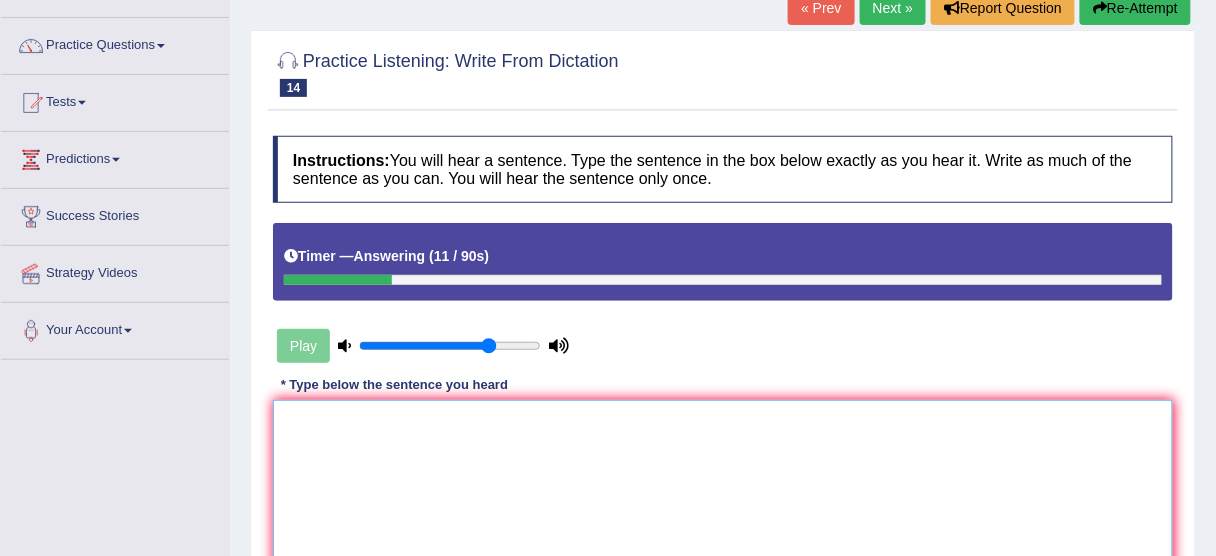 click at bounding box center [723, 497] 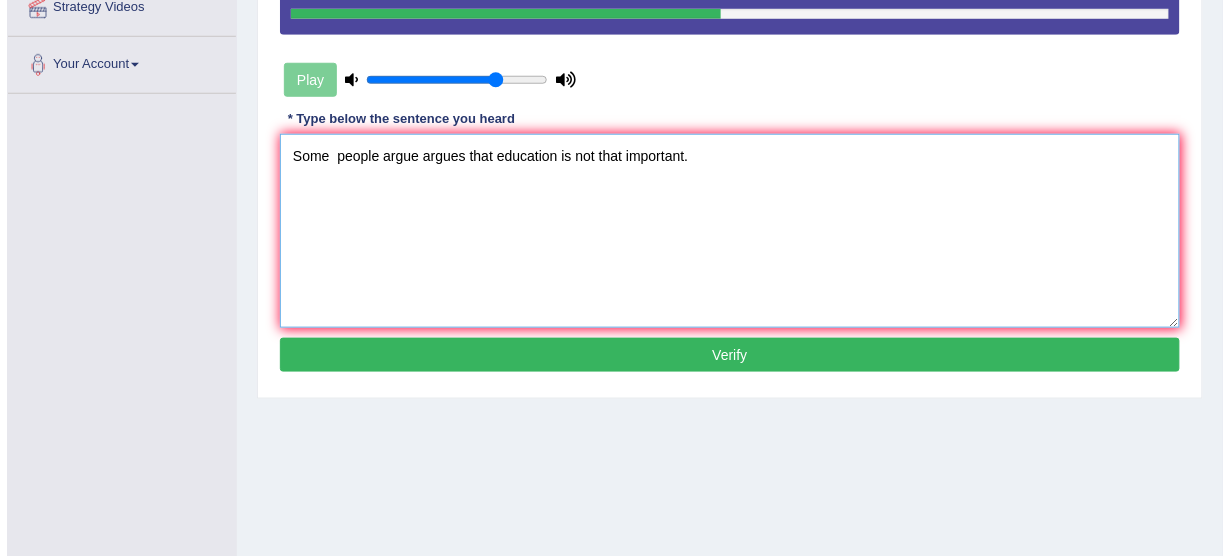 scroll, scrollTop: 405, scrollLeft: 0, axis: vertical 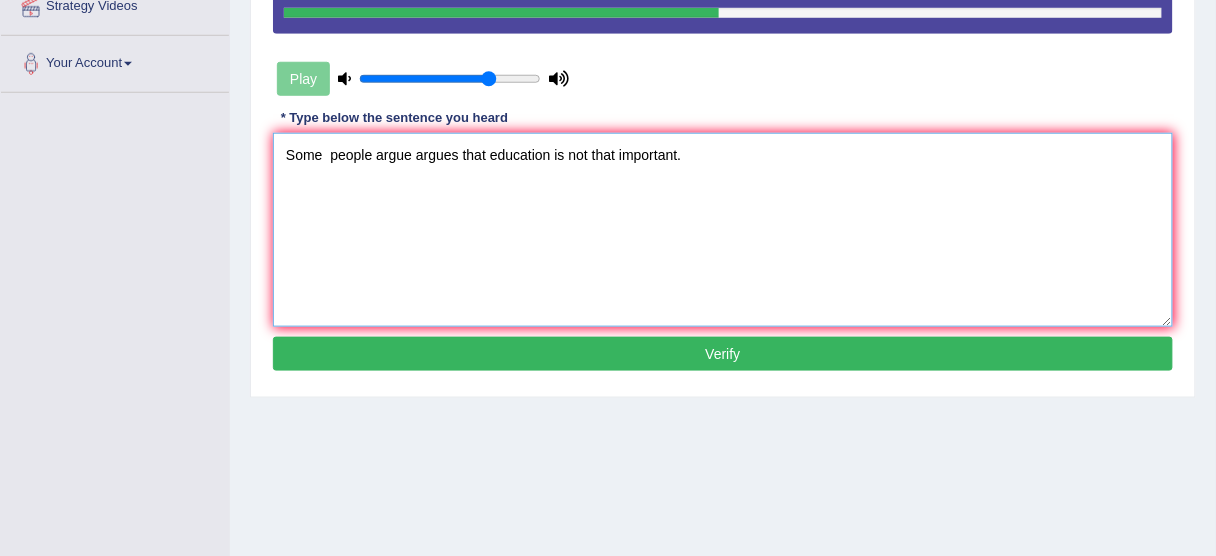 type on "Some  people argue argues that education is not that important." 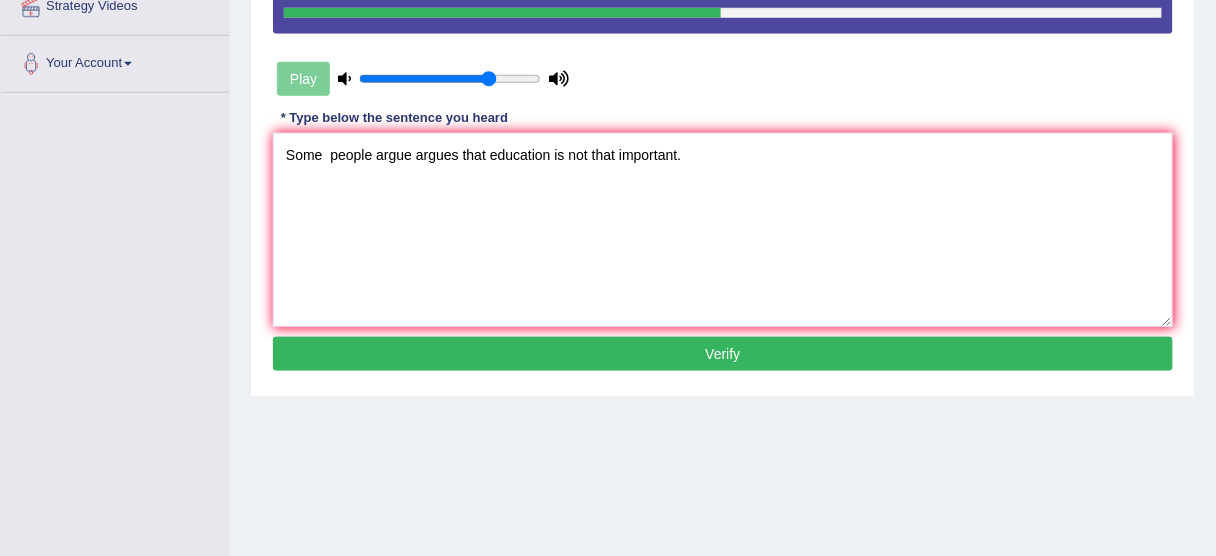 click on "Verify" at bounding box center (723, 354) 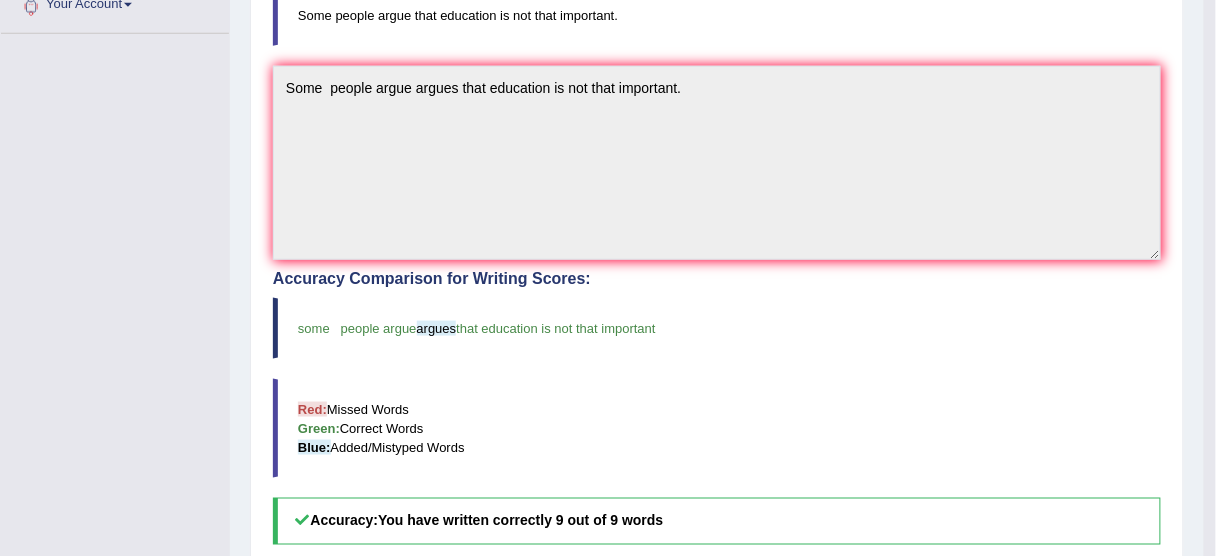 scroll, scrollTop: 458, scrollLeft: 0, axis: vertical 